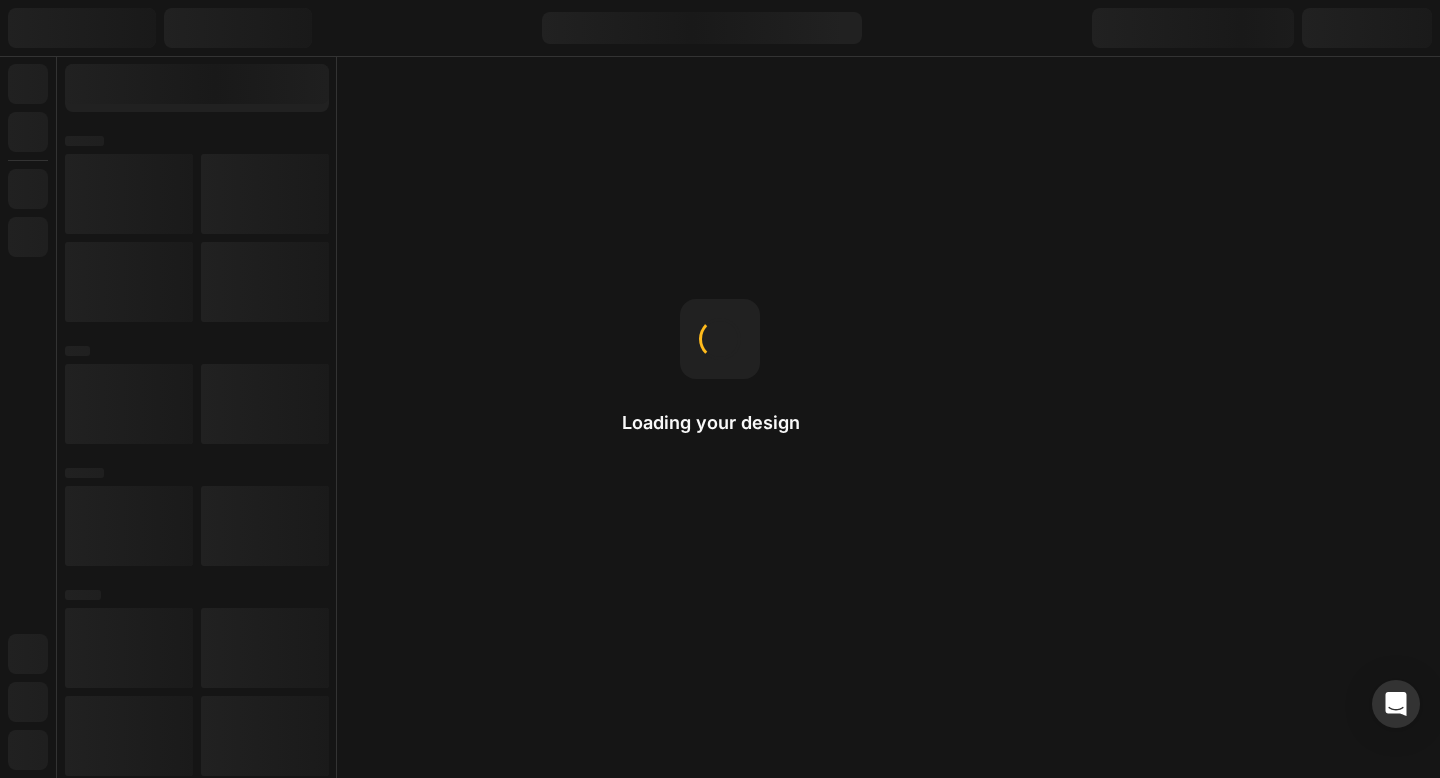 scroll, scrollTop: 0, scrollLeft: 0, axis: both 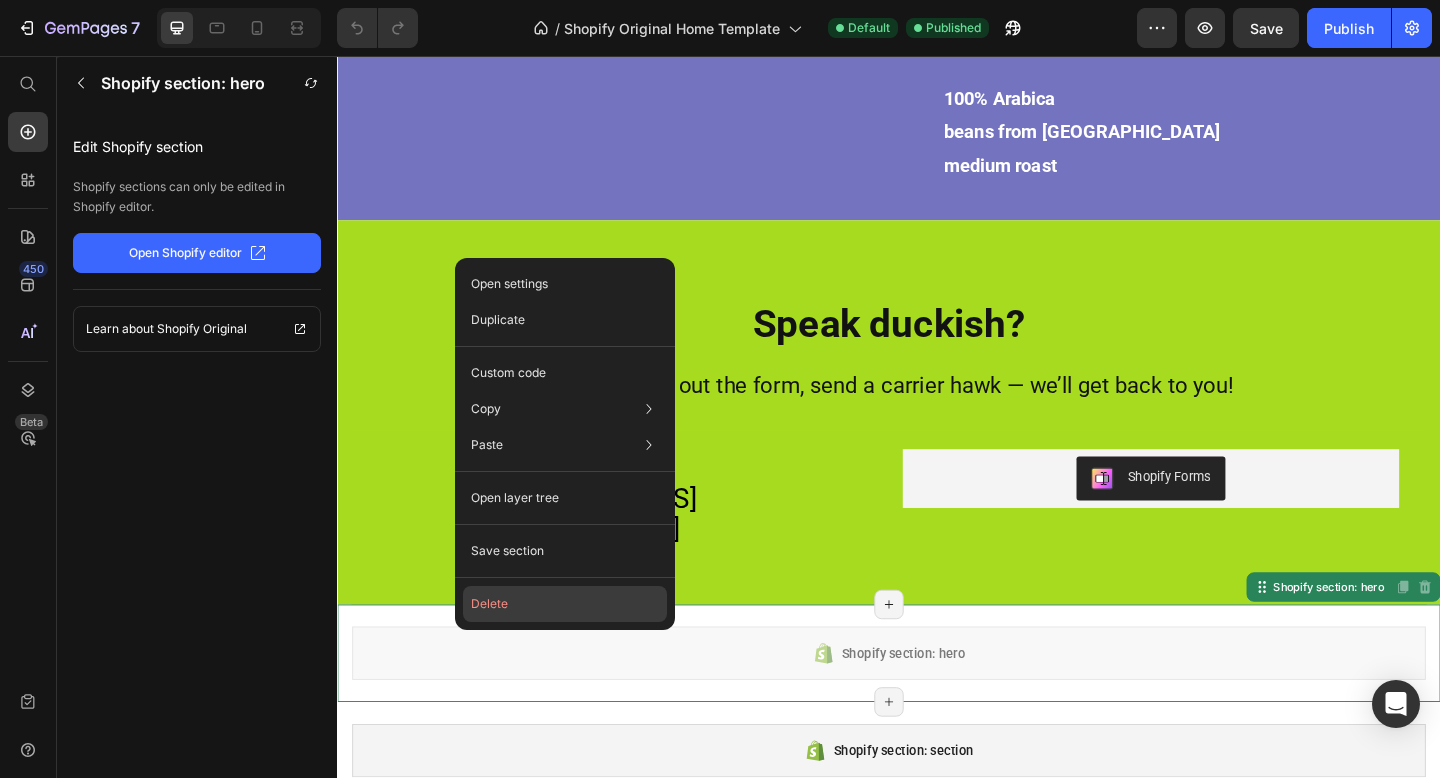 click on "Delete" 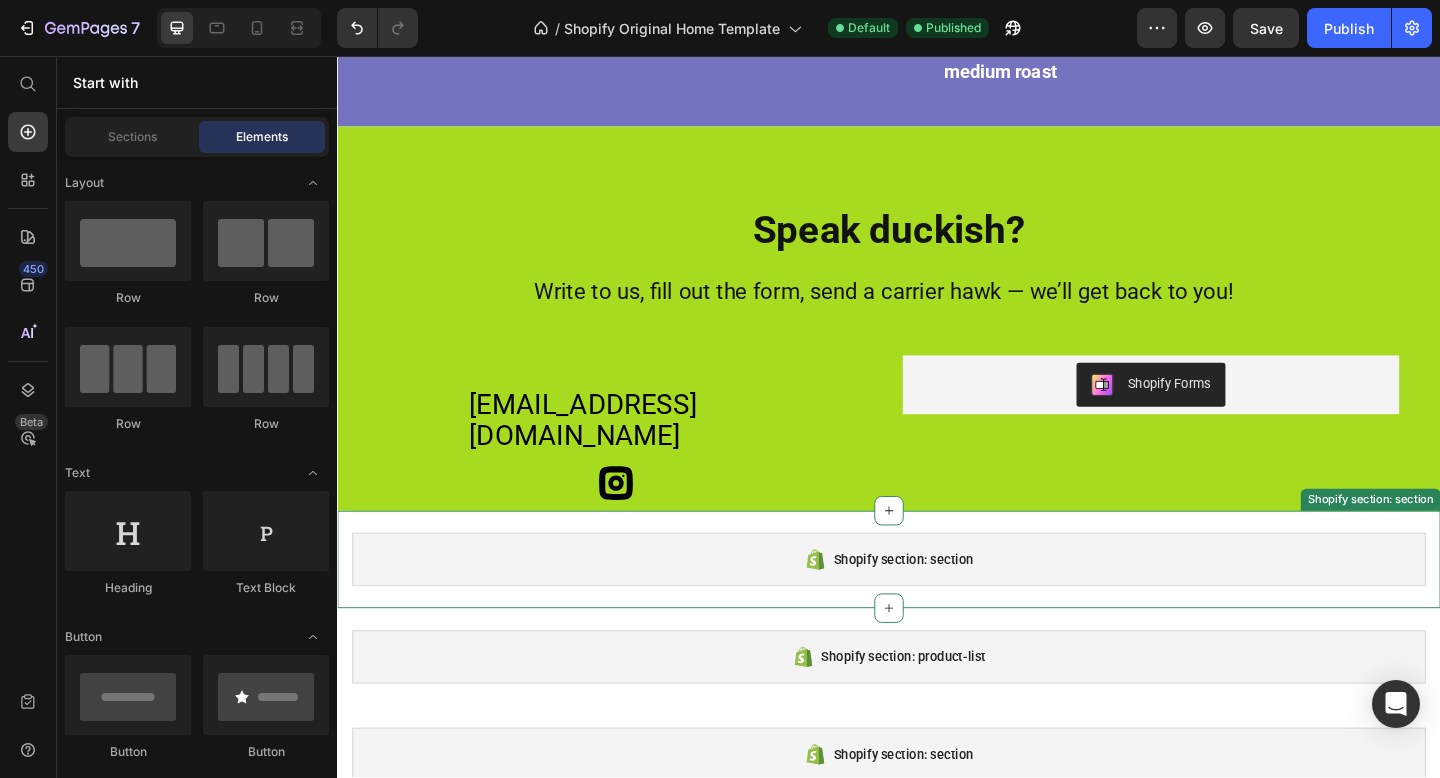 scroll, scrollTop: 4946, scrollLeft: 0, axis: vertical 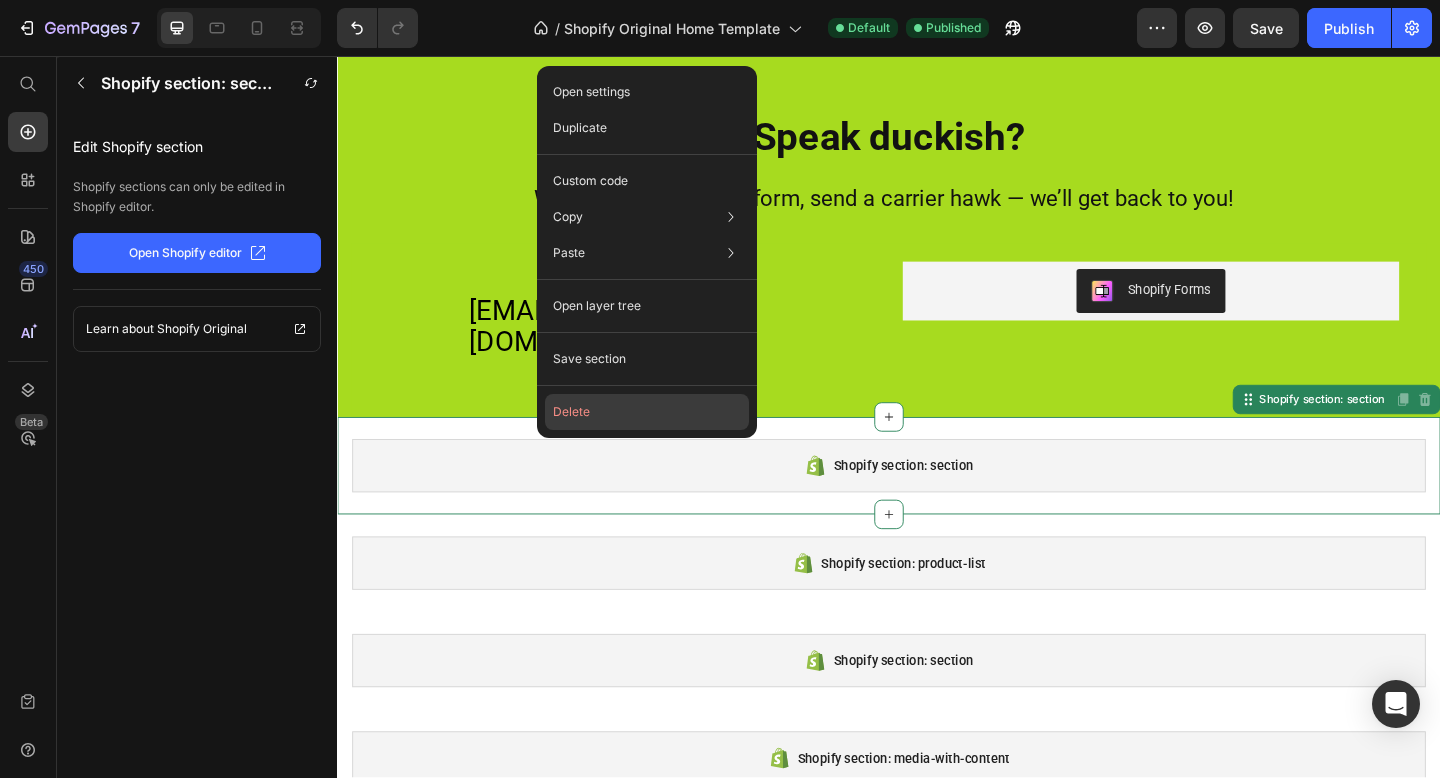 click on "Delete" 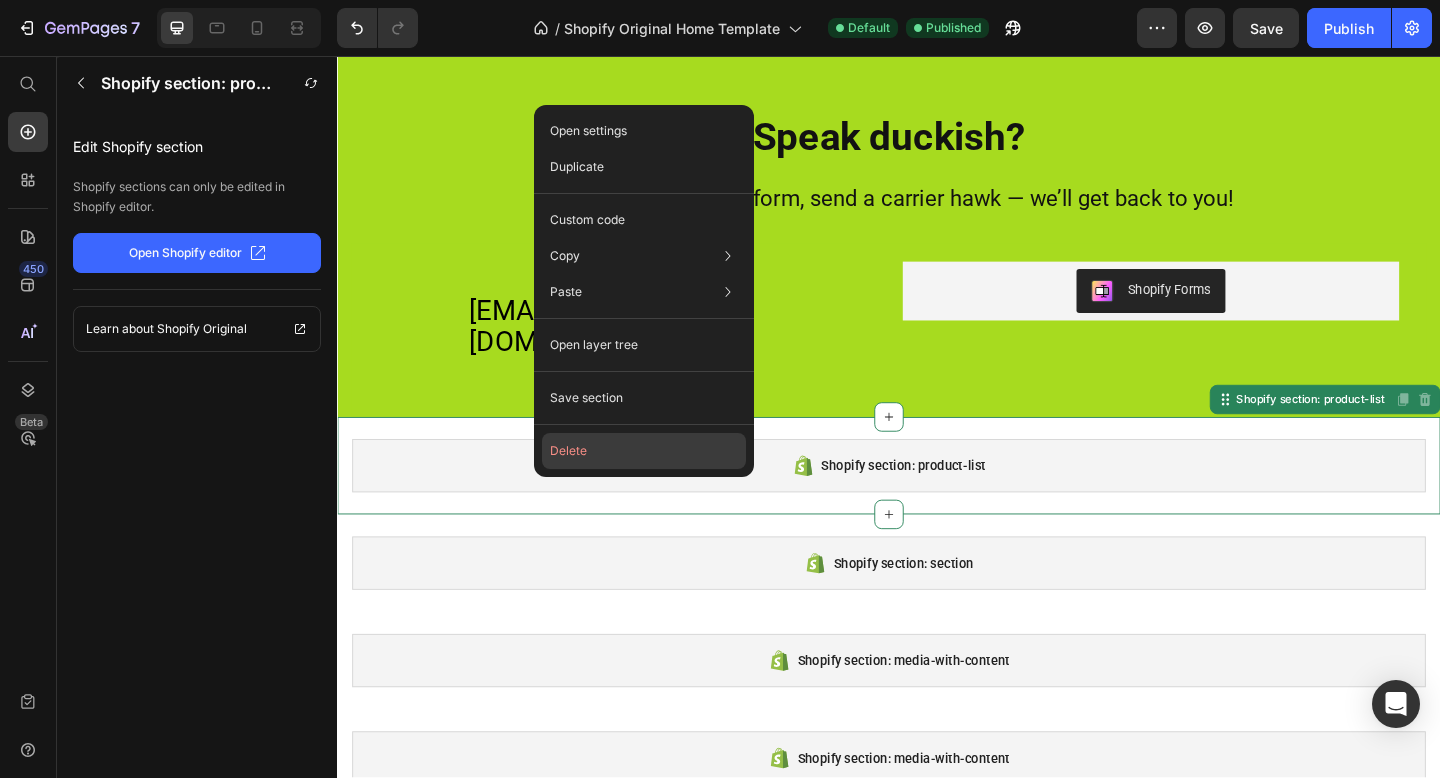 click on "Delete" 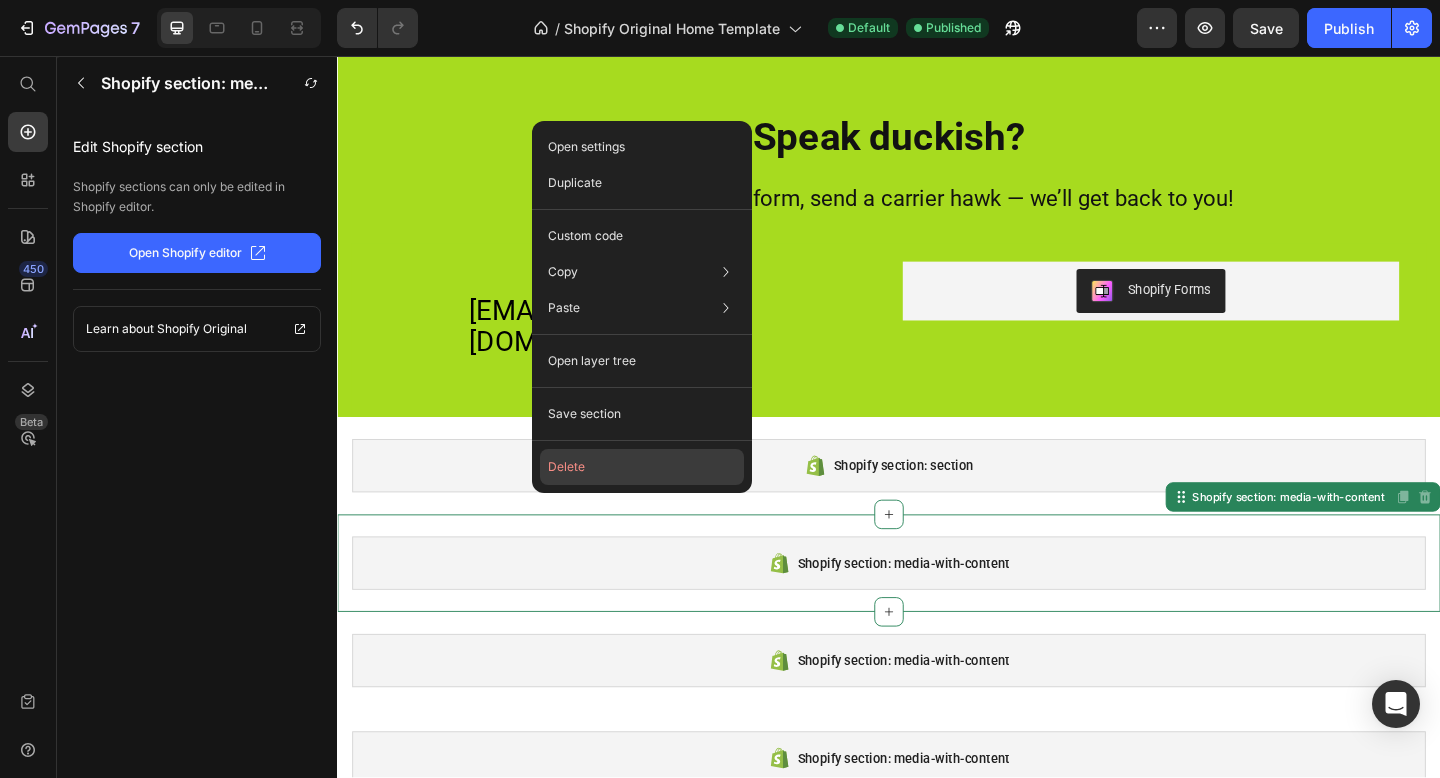 click on "Delete" 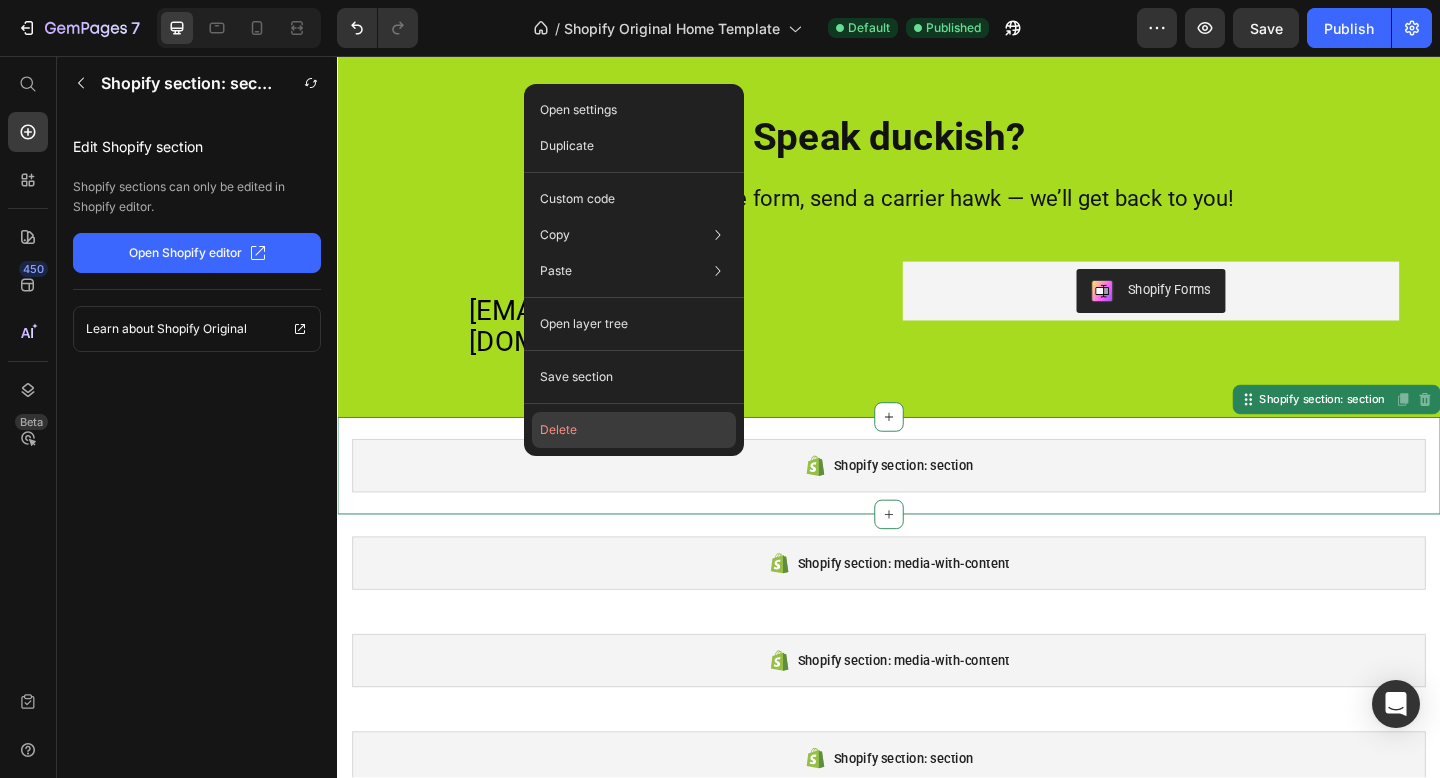 click on "Delete" 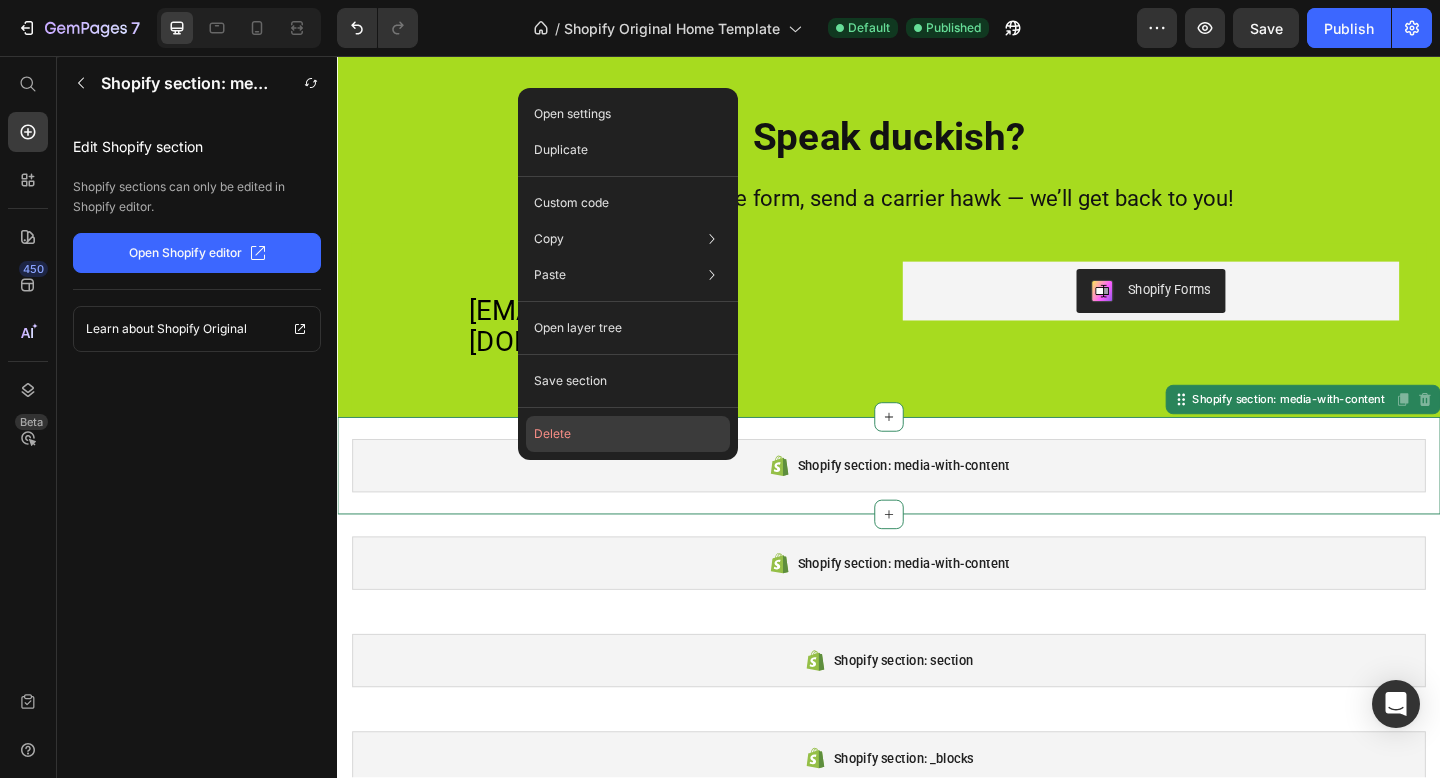 click on "Delete" 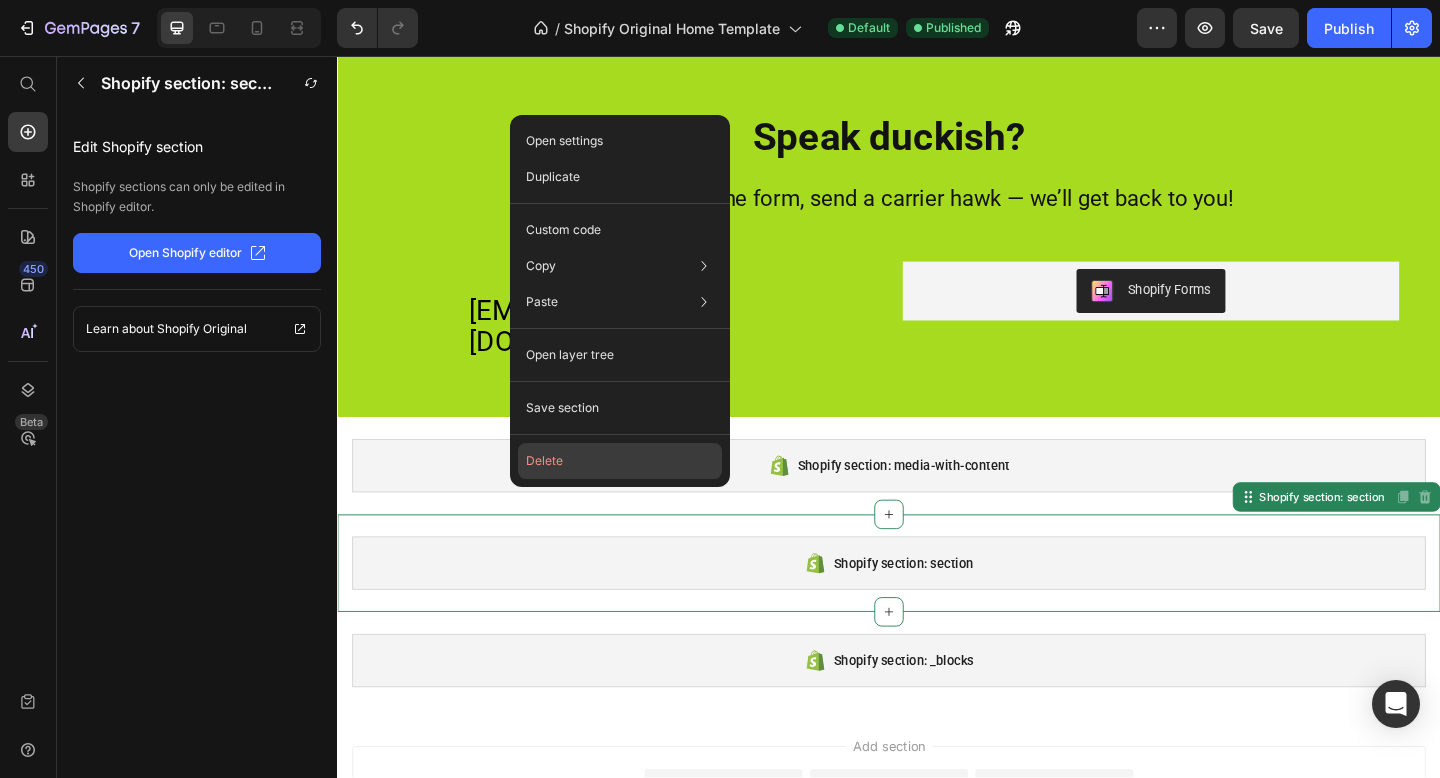 click on "Delete" 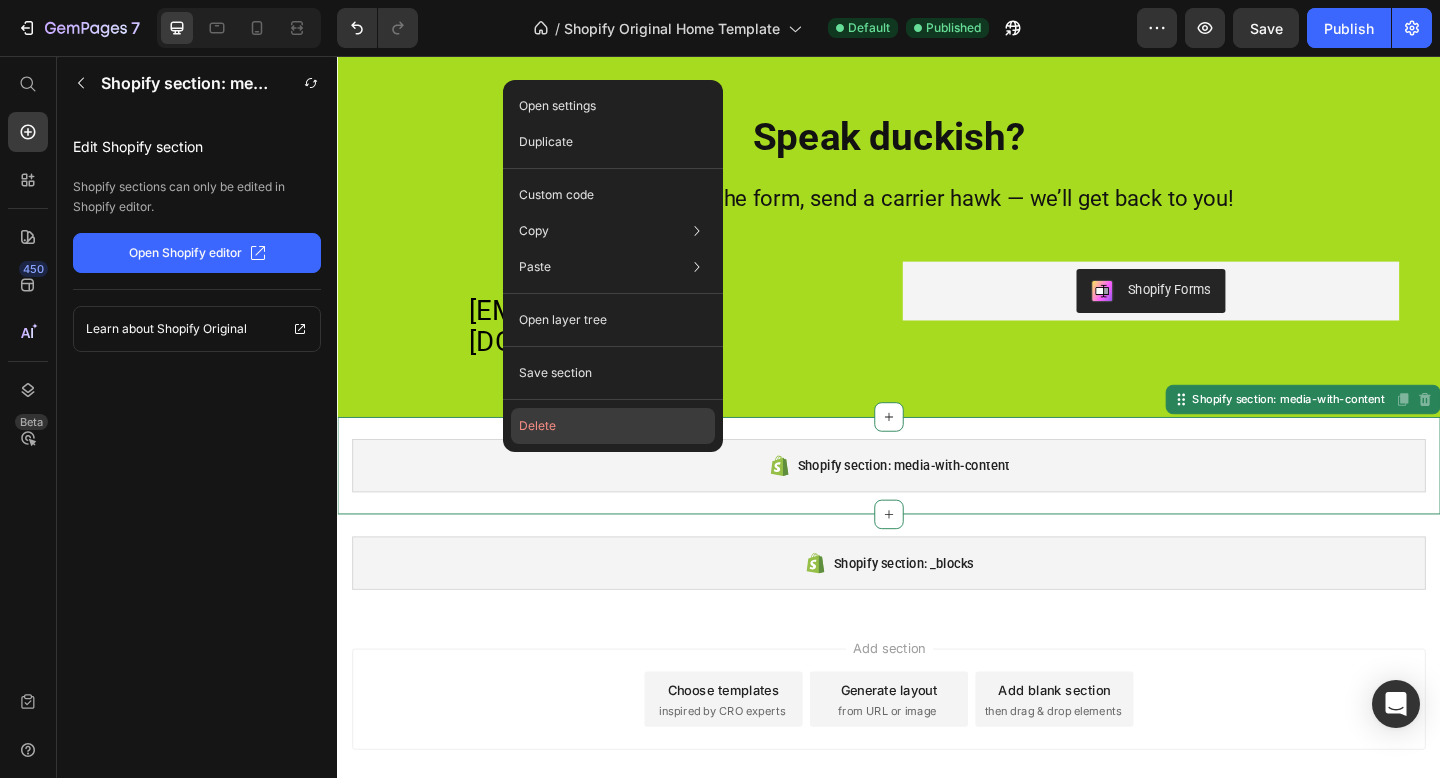 drag, startPoint x: 563, startPoint y: 436, endPoint x: 246, endPoint y: 425, distance: 317.1908 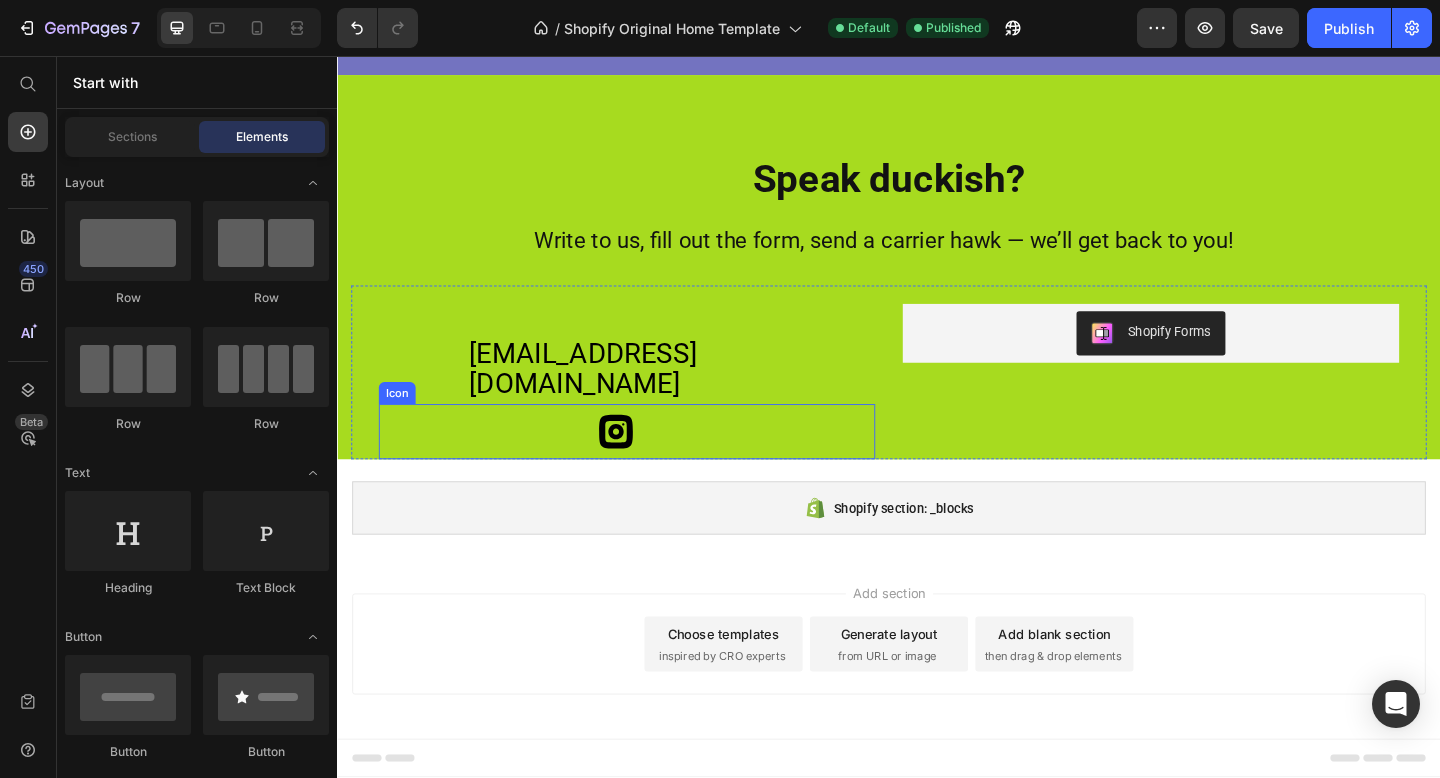 scroll, scrollTop: 4866, scrollLeft: 0, axis: vertical 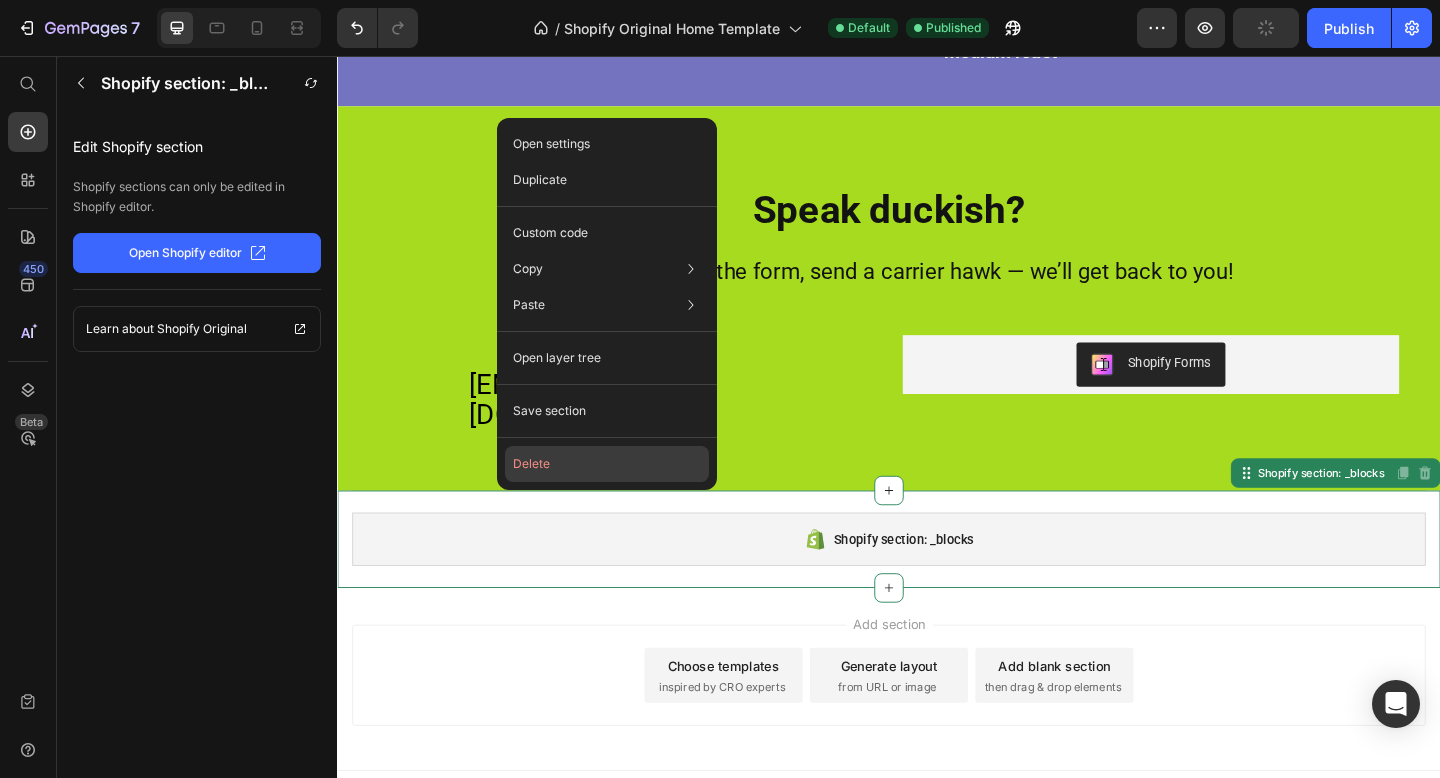 click on "Delete" 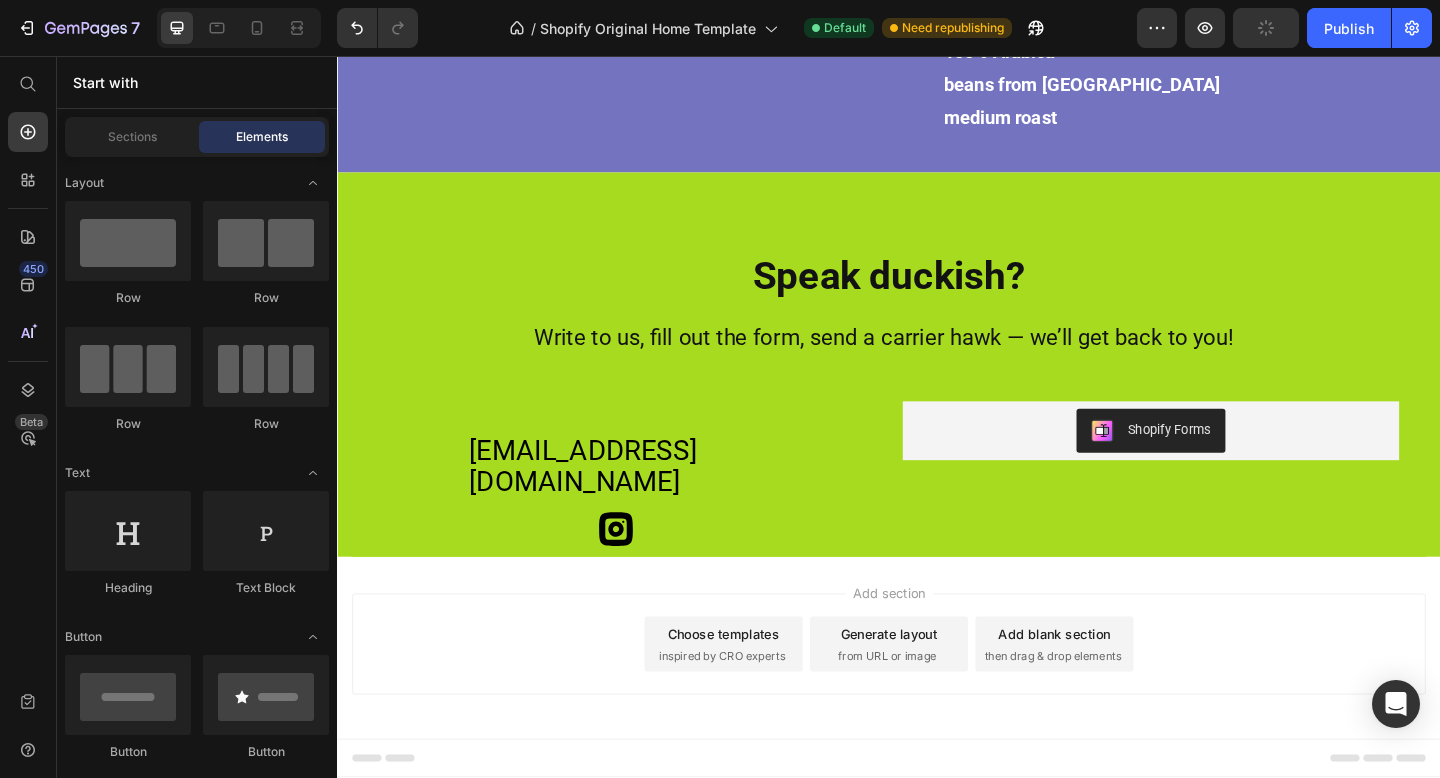 scroll, scrollTop: 4760, scrollLeft: 0, axis: vertical 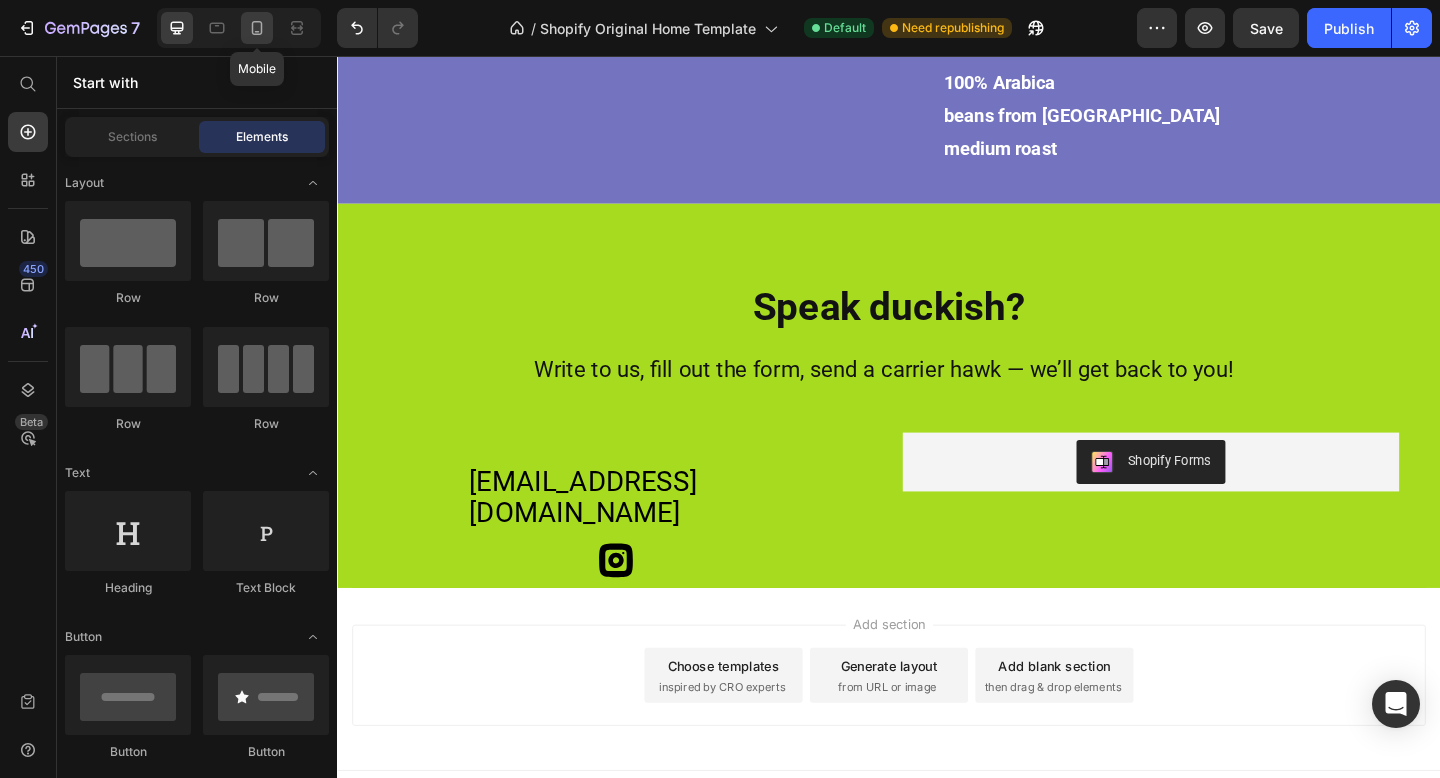 click 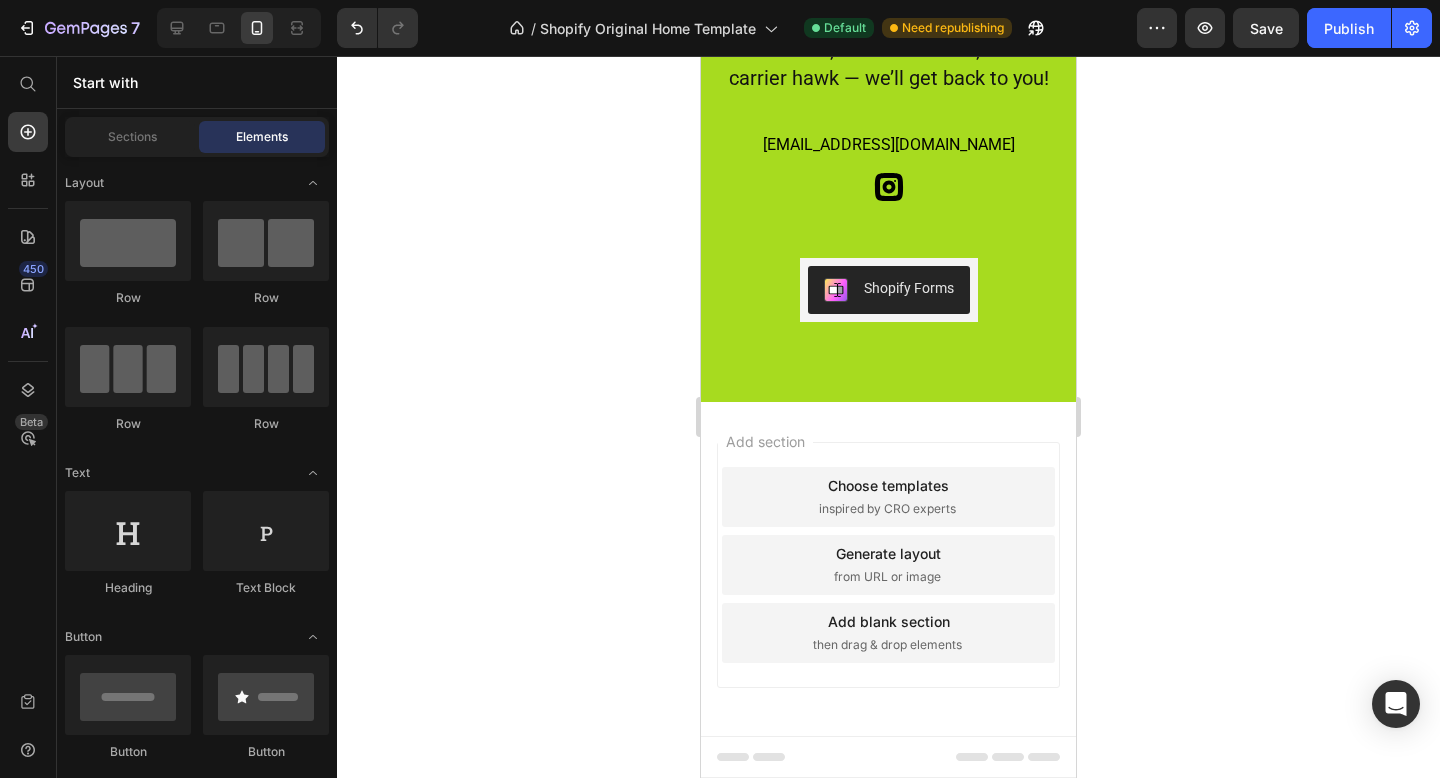 scroll, scrollTop: 7022, scrollLeft: 0, axis: vertical 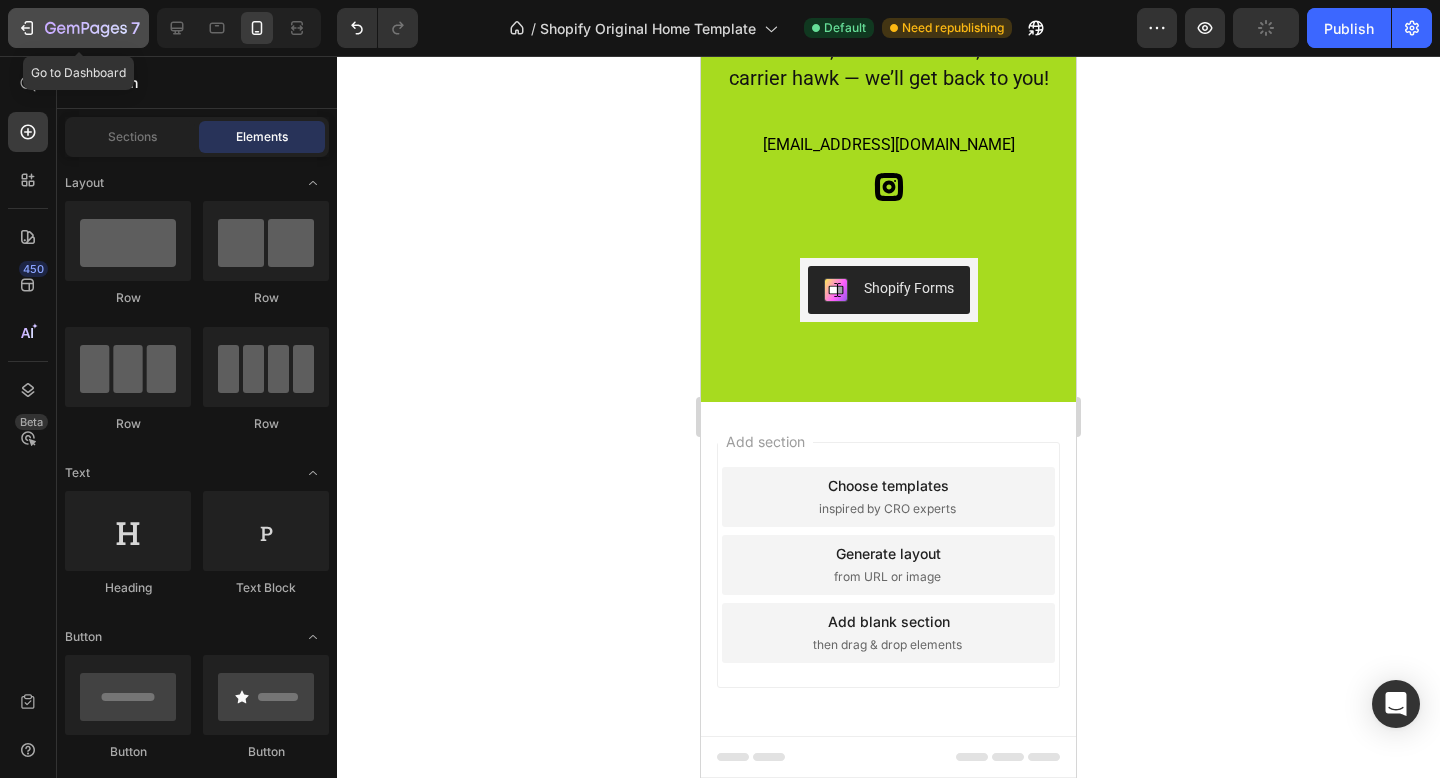 click 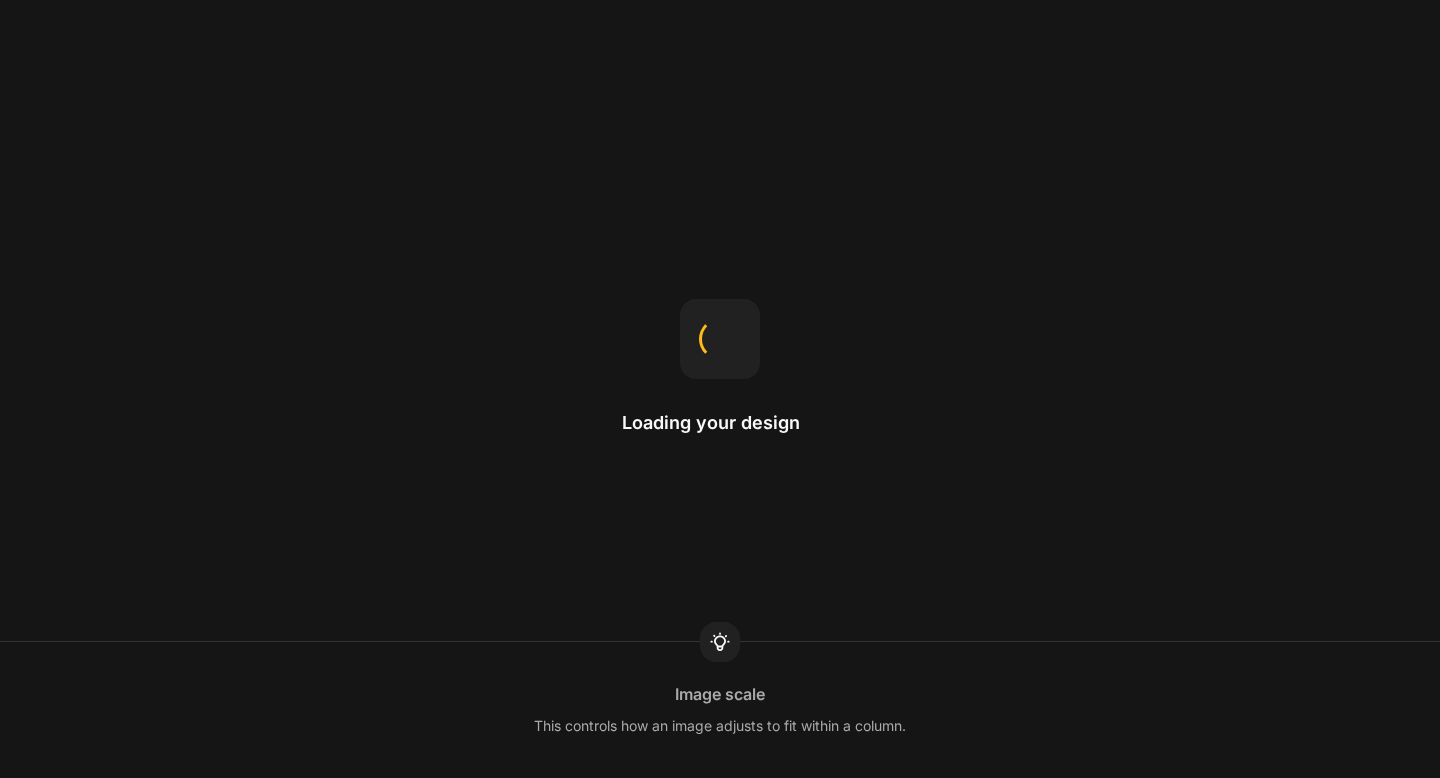 scroll, scrollTop: 0, scrollLeft: 0, axis: both 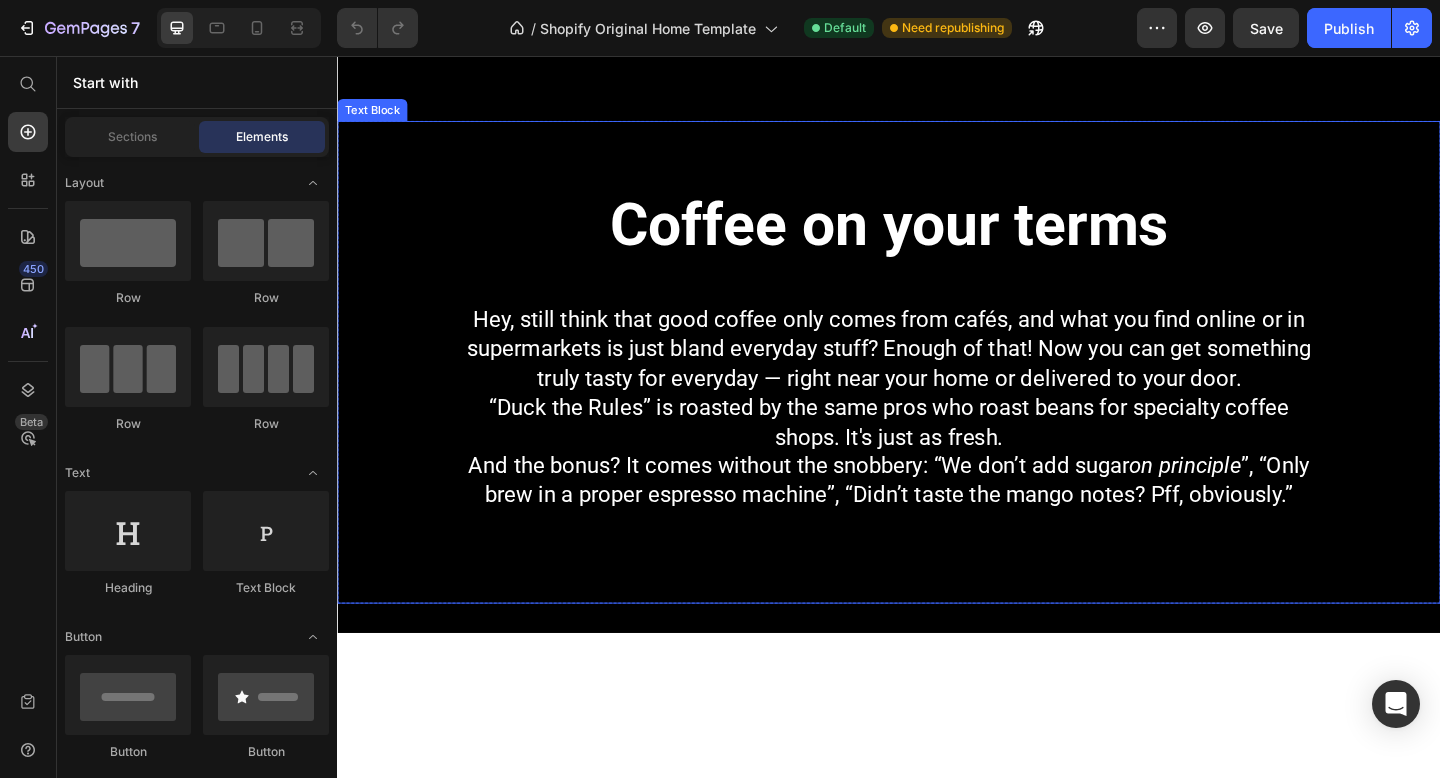 click on "Hey, still think that good coffee only comes from cafés, and what you find online or in supermarkets is just bland everyday stuff? Enough of that! Now you can get something truly tasty for everyday — right near your home or delivered to your door." at bounding box center (937, 375) 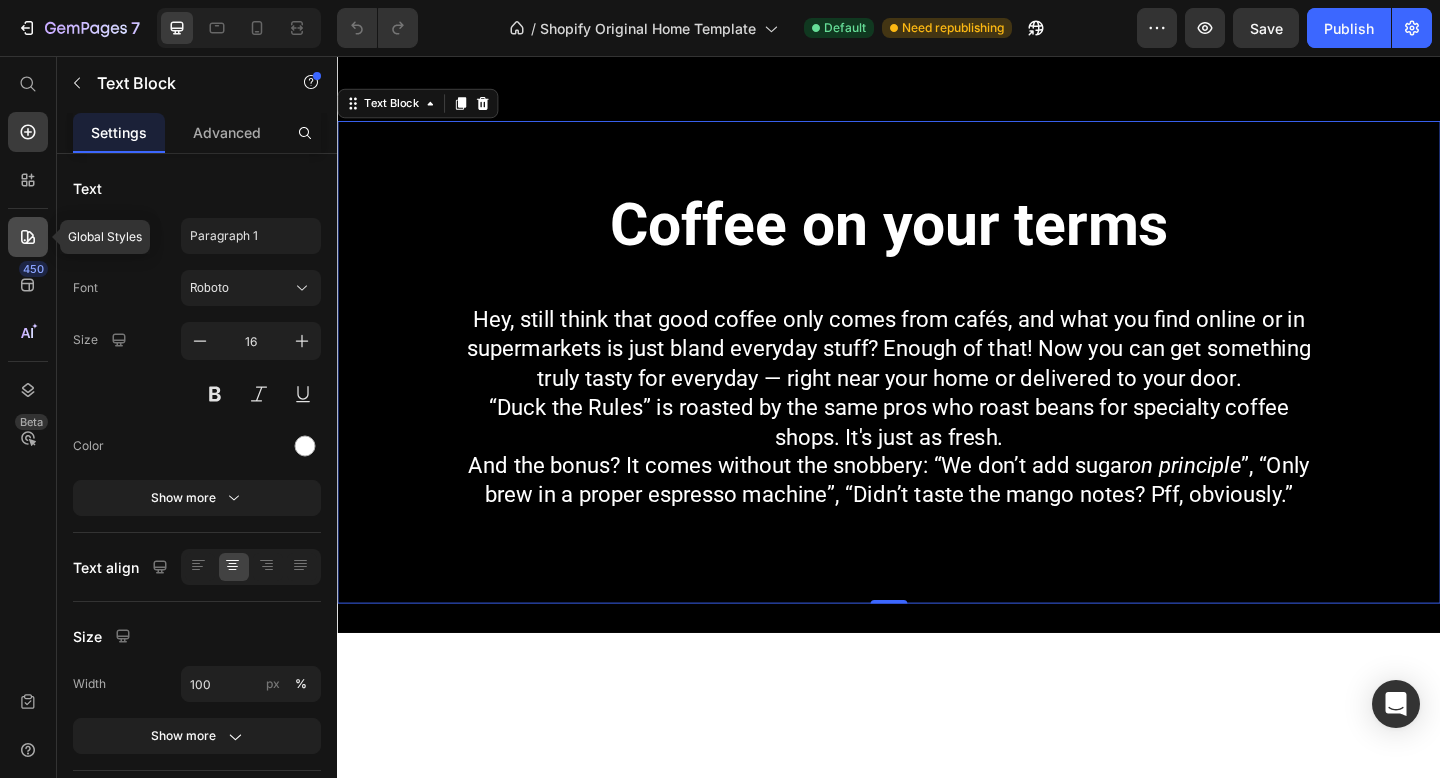 click 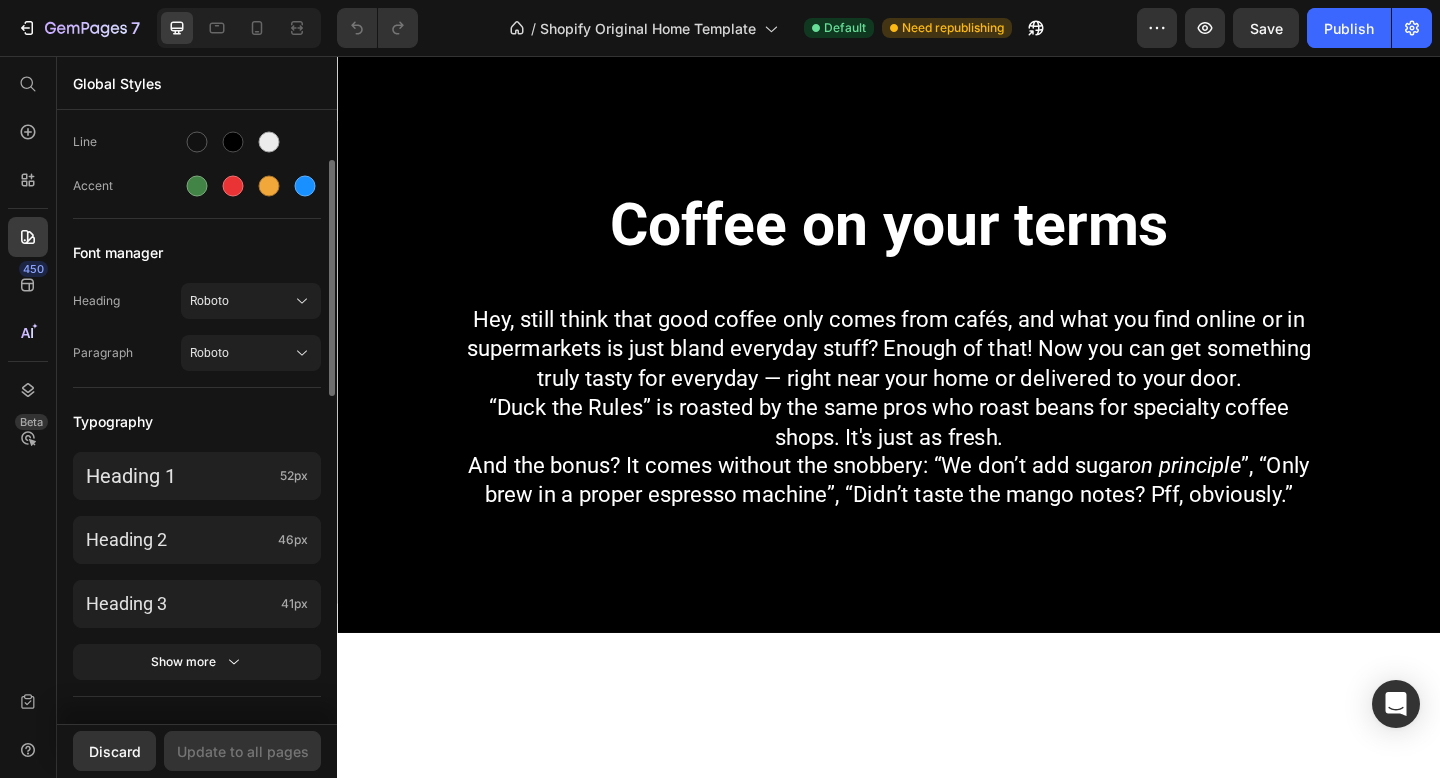 scroll, scrollTop: 244, scrollLeft: 0, axis: vertical 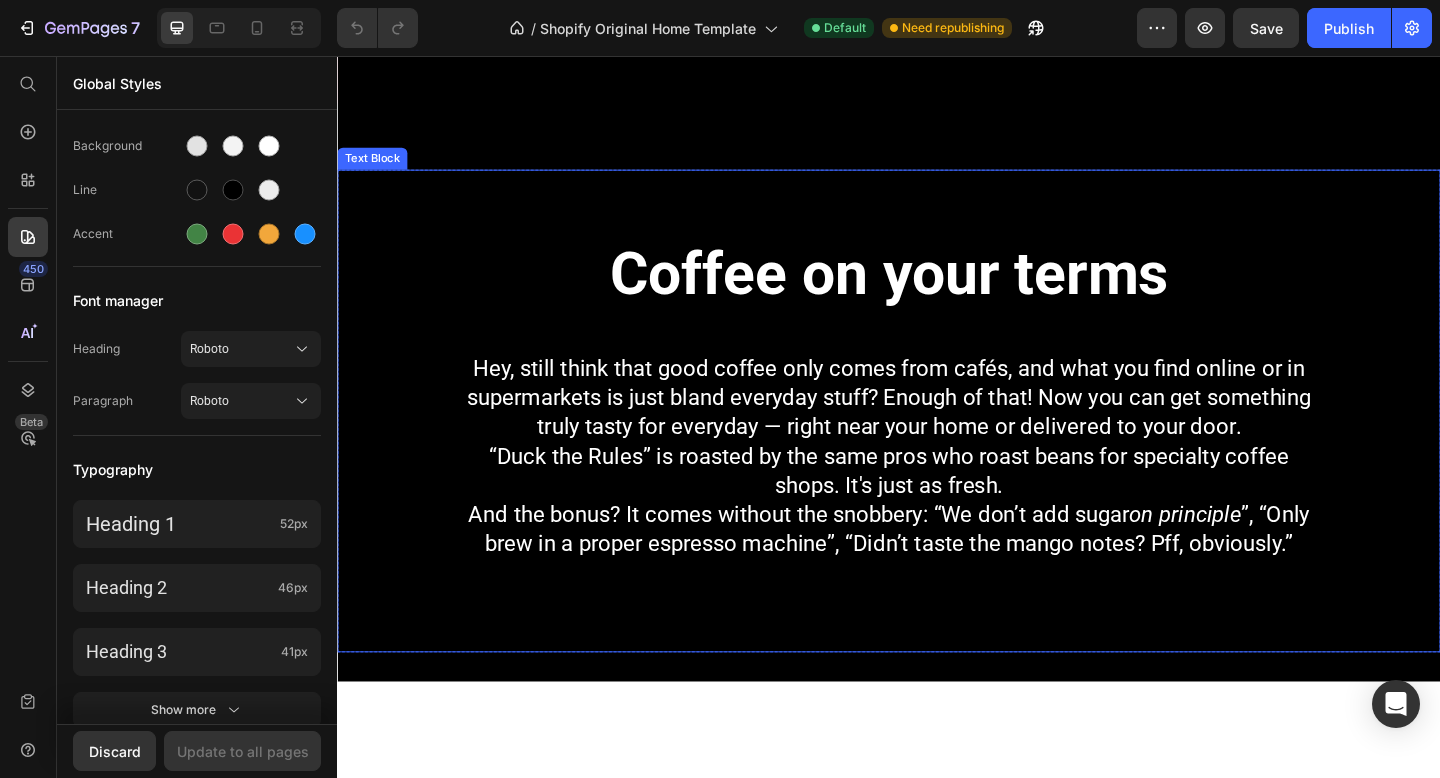 click on "Coffee on your terms" at bounding box center (937, 293) 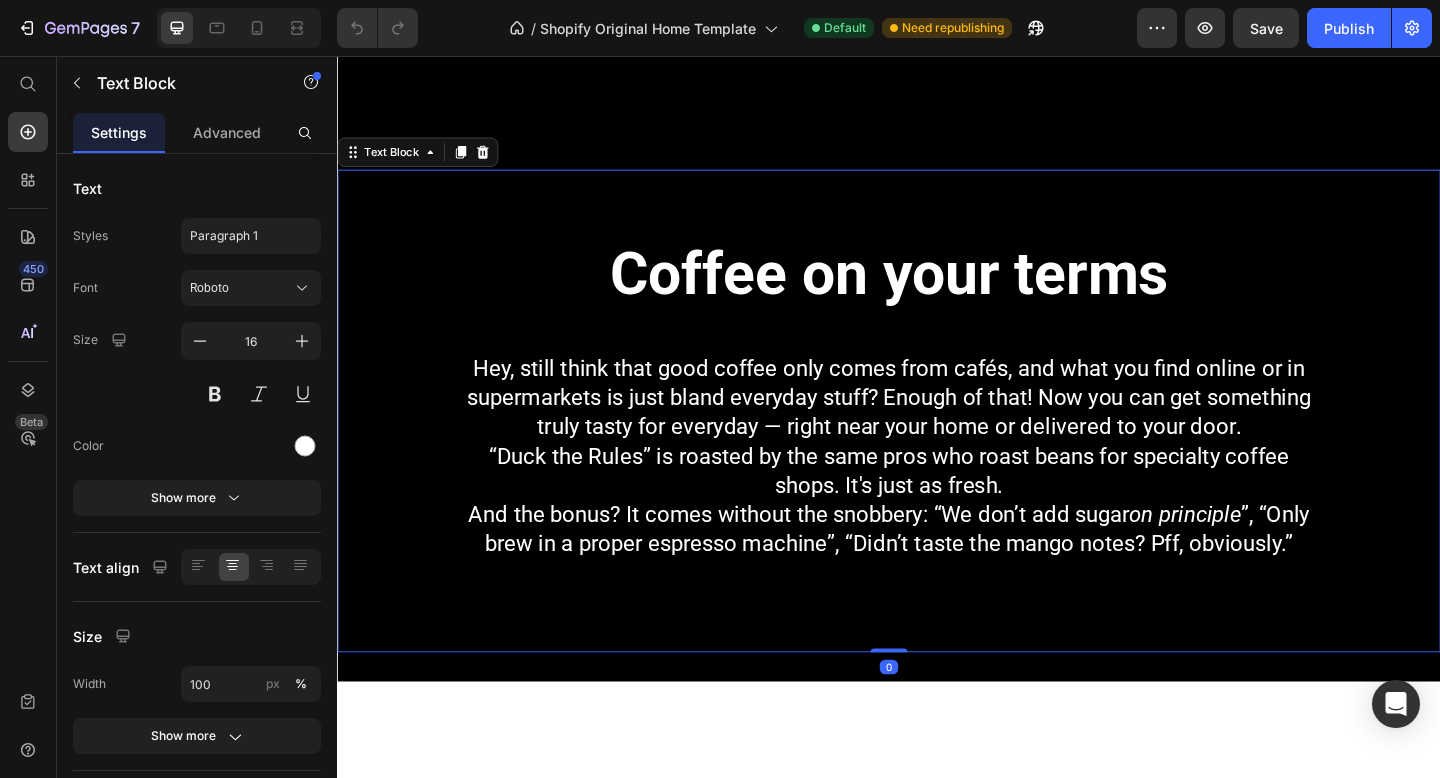 click on "Coffee on your terms" at bounding box center (937, 293) 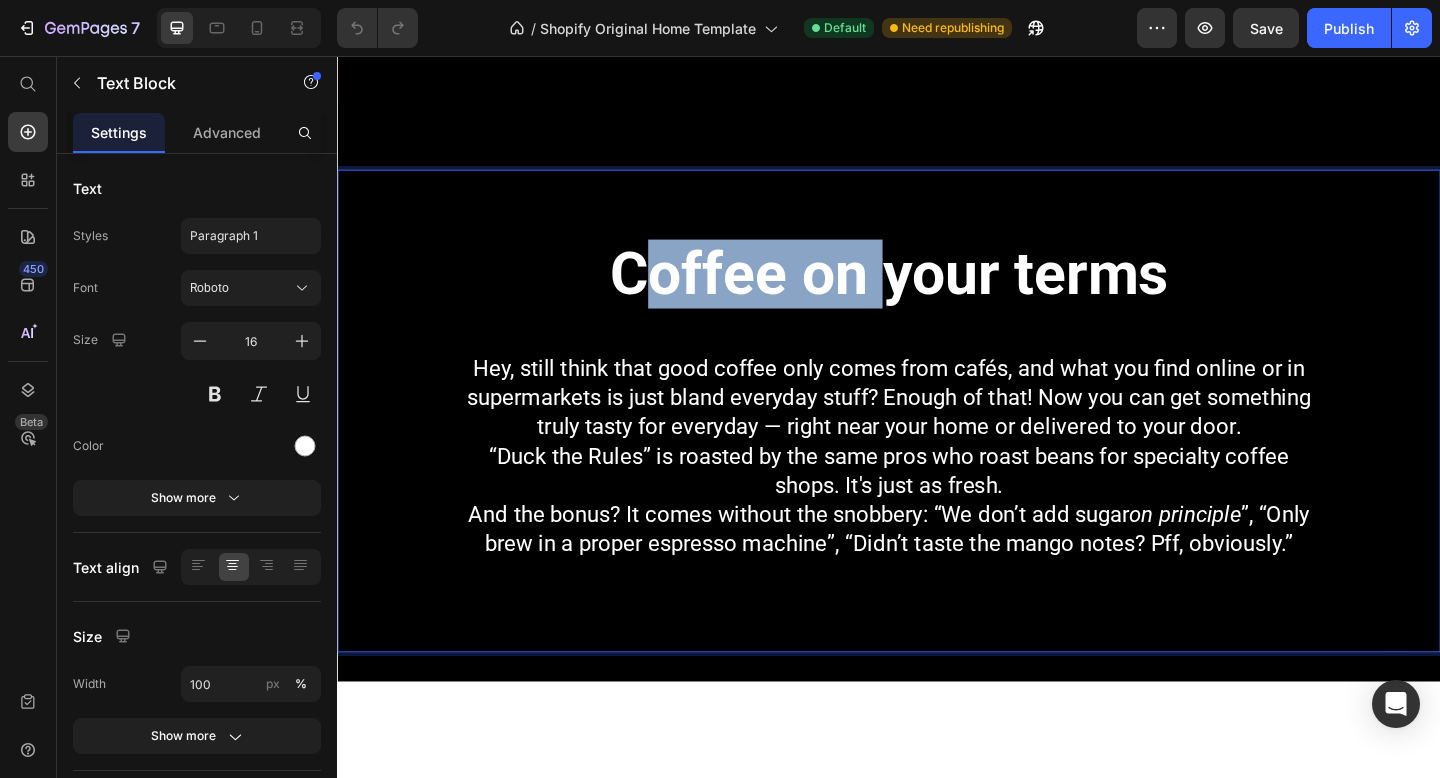 drag, startPoint x: 661, startPoint y: 309, endPoint x: 926, endPoint y: 305, distance: 265.03018 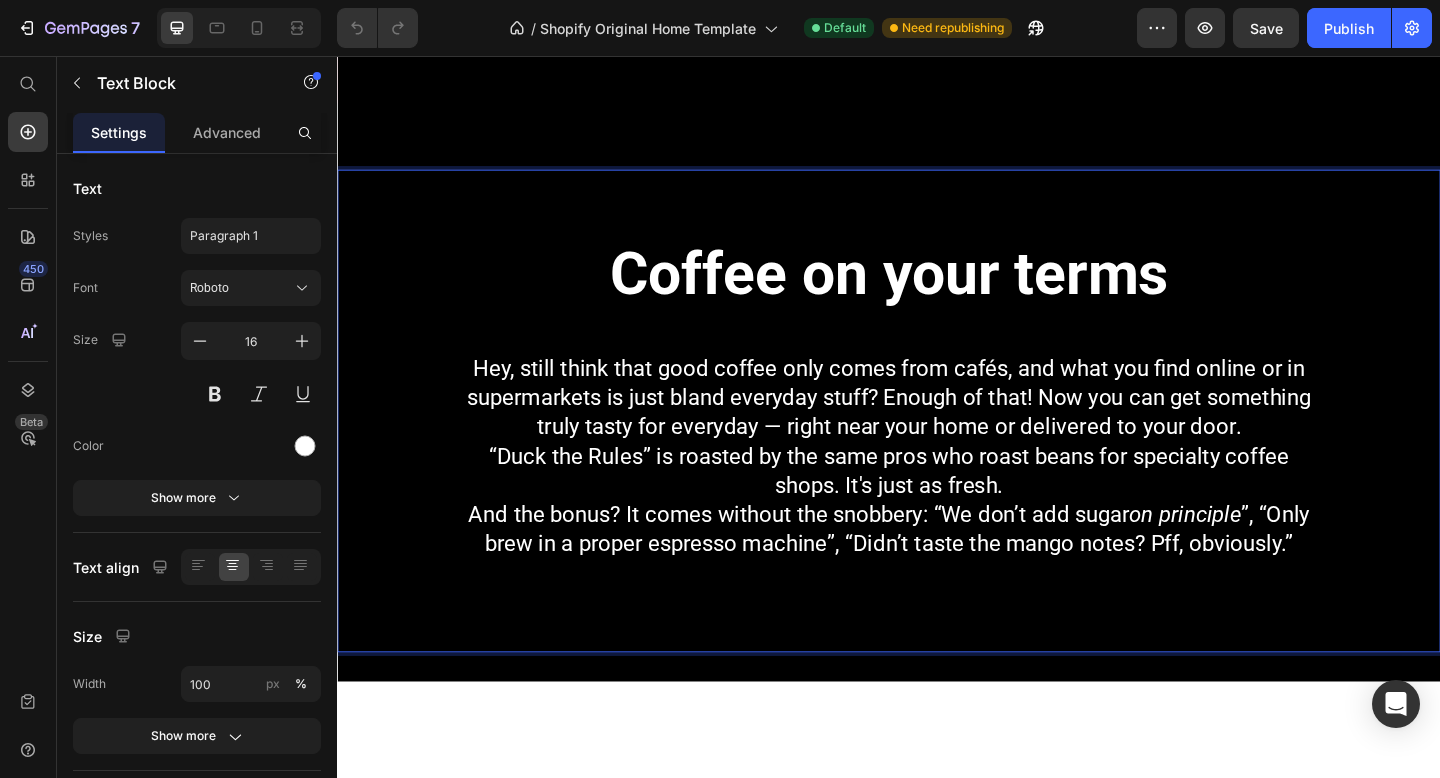 click on "Hey, still think that good coffee only comes from cafés, and what you find online or in supermarkets is just bland everyday stuff? Enough of that! Now you can get something truly tasty for everyday — right near your home or delivered to your door." at bounding box center [937, 428] 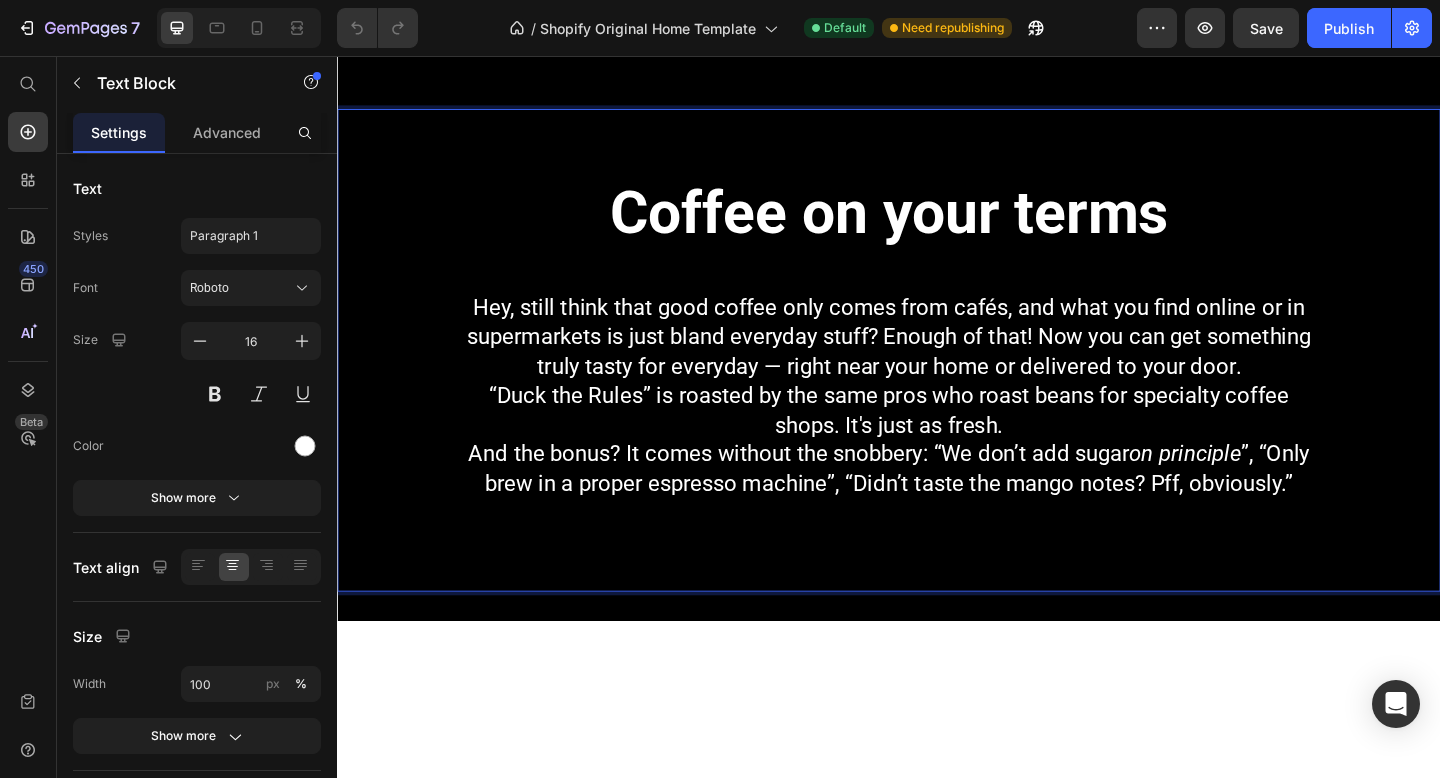 scroll, scrollTop: 771, scrollLeft: 0, axis: vertical 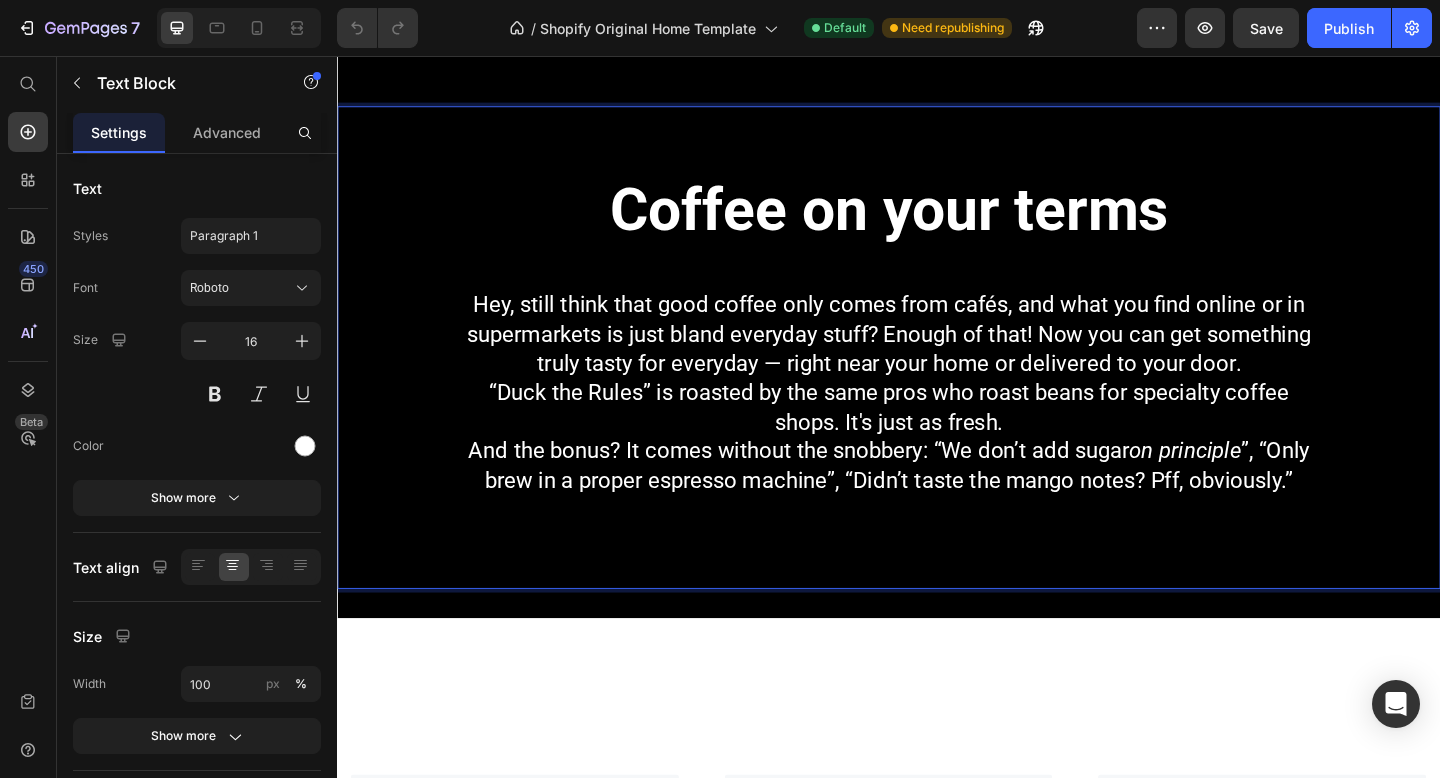 click on "Hey, still think that good coffee only comes from cafés, and what you find online or in supermarkets is just bland everyday stuff? Enough of that! Now you can get something truly tasty for everyday — right near your home or delivered to your door." at bounding box center (937, 359) 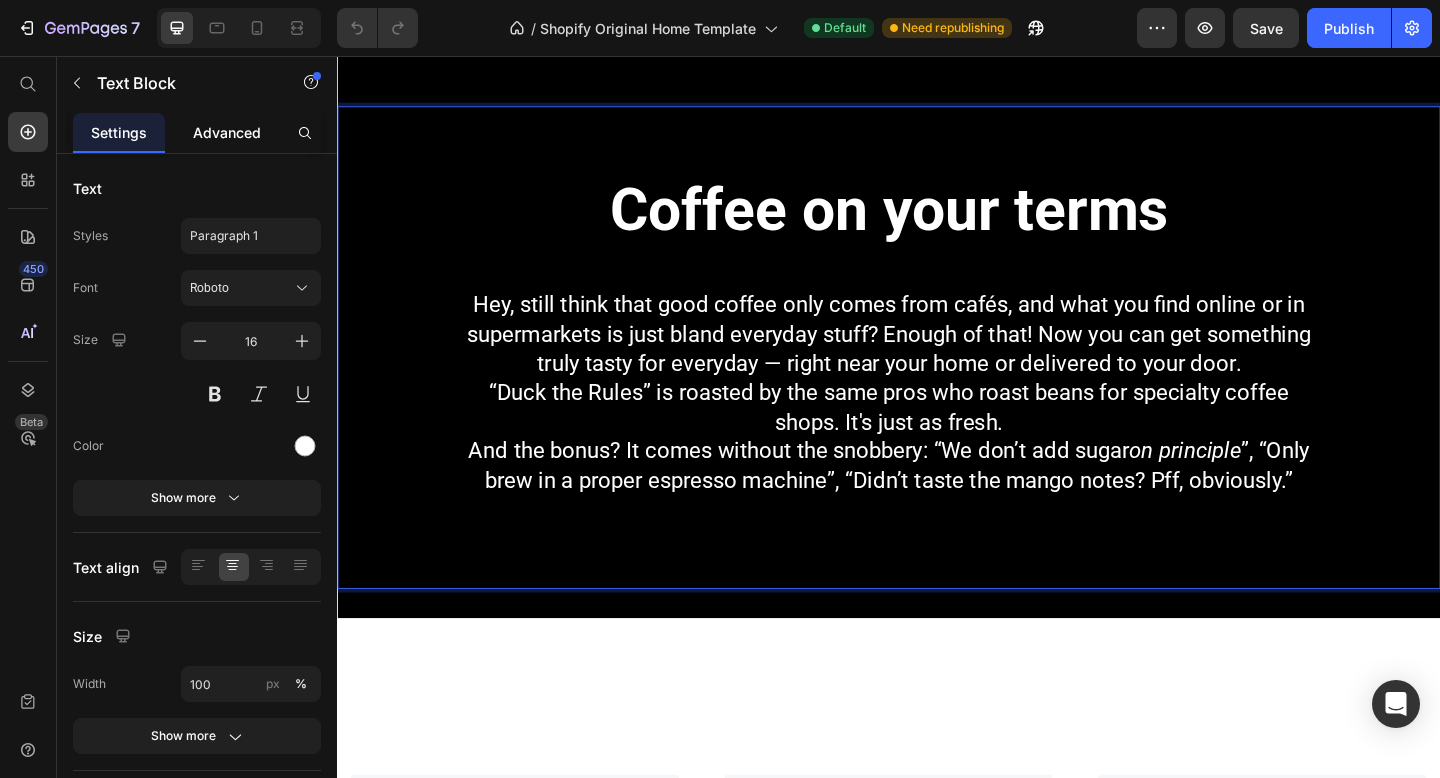 click on "Advanced" at bounding box center (227, 132) 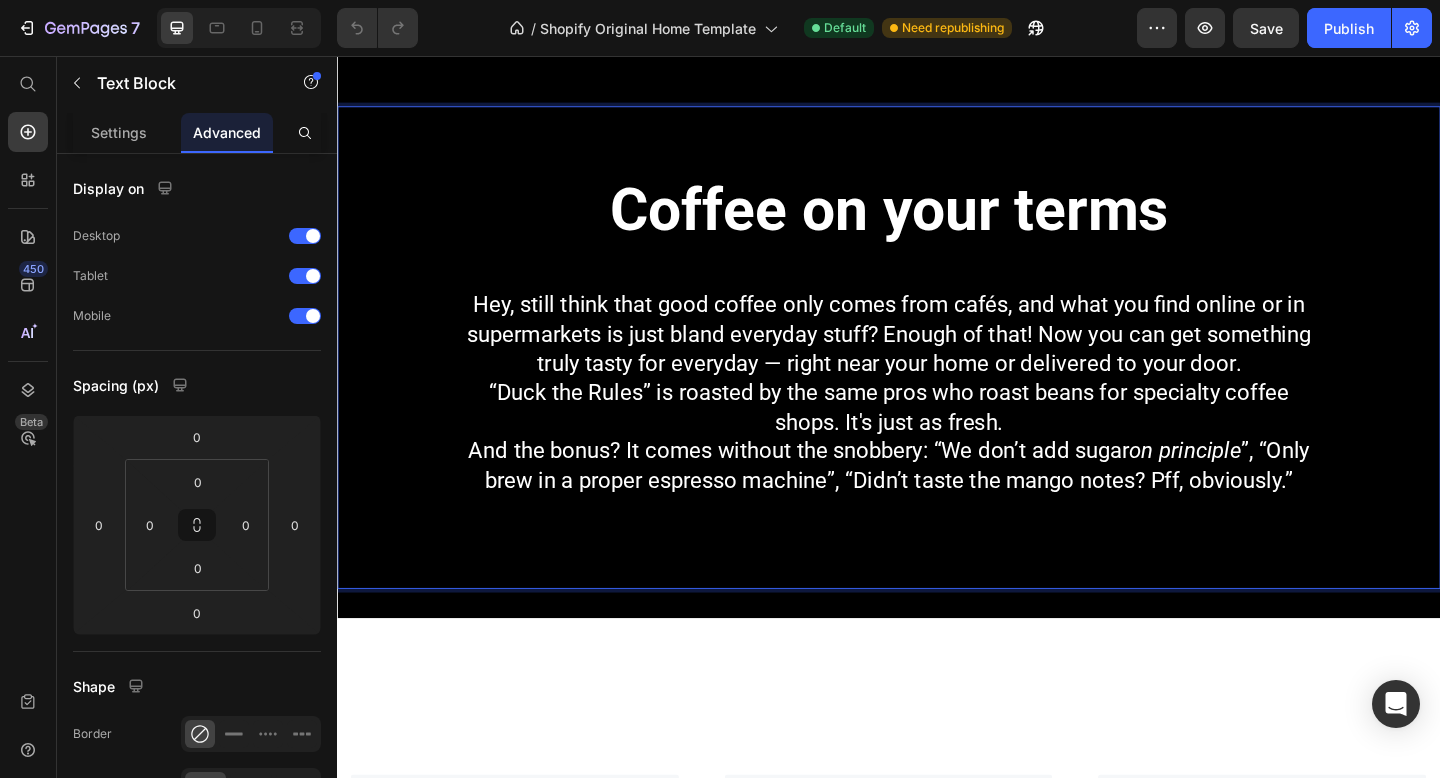 scroll, scrollTop: 874, scrollLeft: 0, axis: vertical 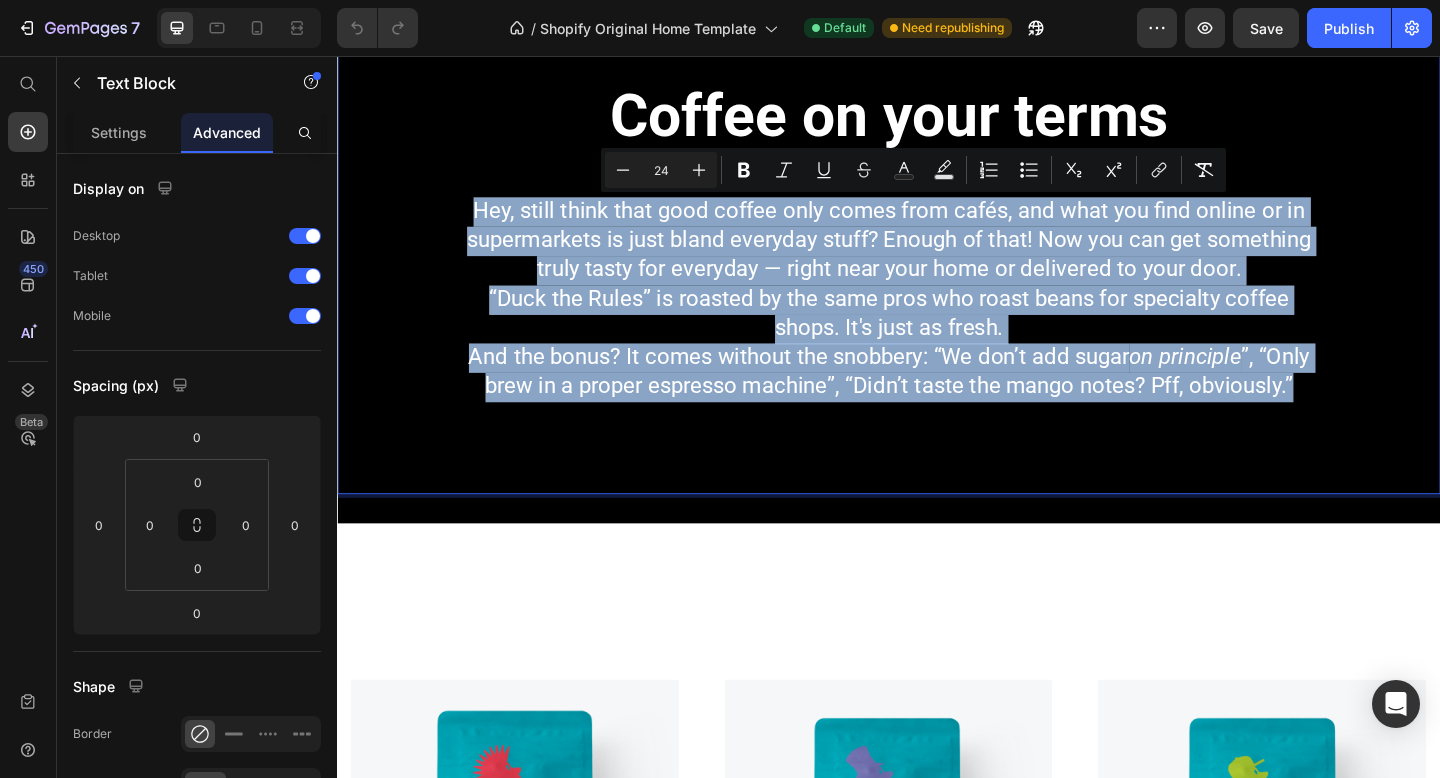 drag, startPoint x: 476, startPoint y: 223, endPoint x: 1429, endPoint y: 410, distance: 971.1735 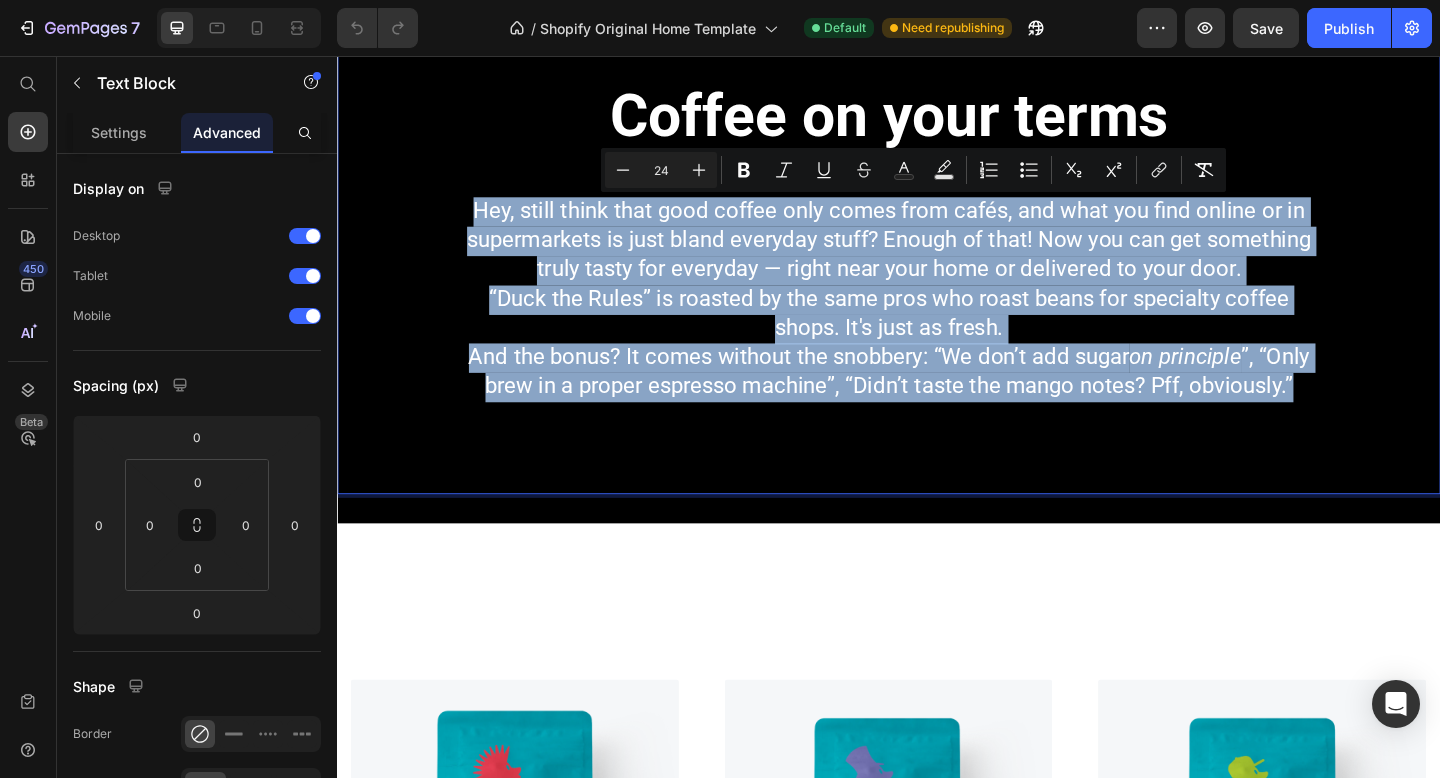 click on "Coffee on your terms Hey, still think that good coffee only comes from cafés, and what you find online or in supermarkets is just [PERSON_NAME] everyday stuff? Enough of that! Now you can get something truly tasty for everyday — right near your home or delivered to your door. “Duck the Rules” is roasted by the same pros who roast beans for specialty coffee shops. It's just as fresh. And the bonus? It comes without the snobbery: “We don’t add sugar  on principle ”, “Only brew in a proper espresso machine”, “Didn’t taste the mango notes? Pff, obviously.”" at bounding box center [937, 270] 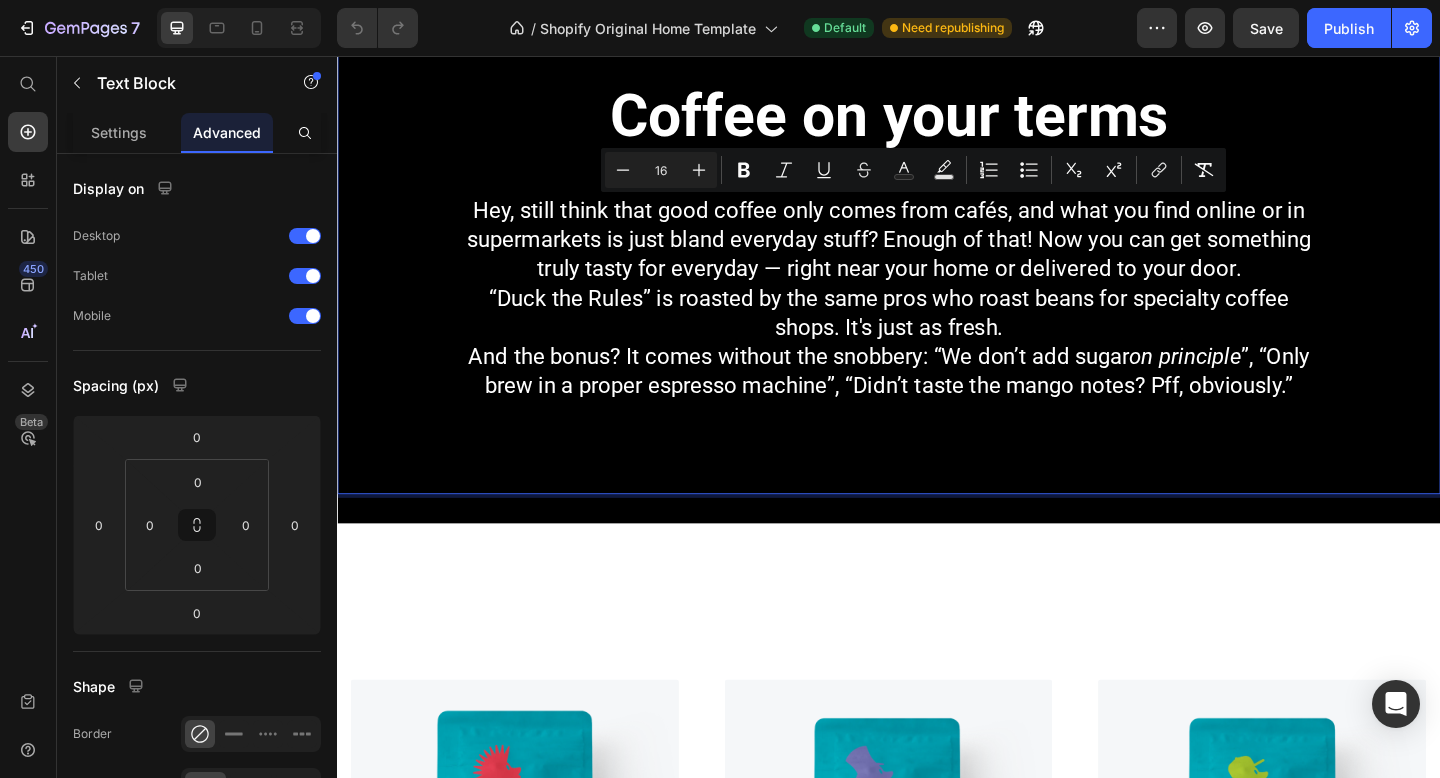 click at bounding box center [937, 196] 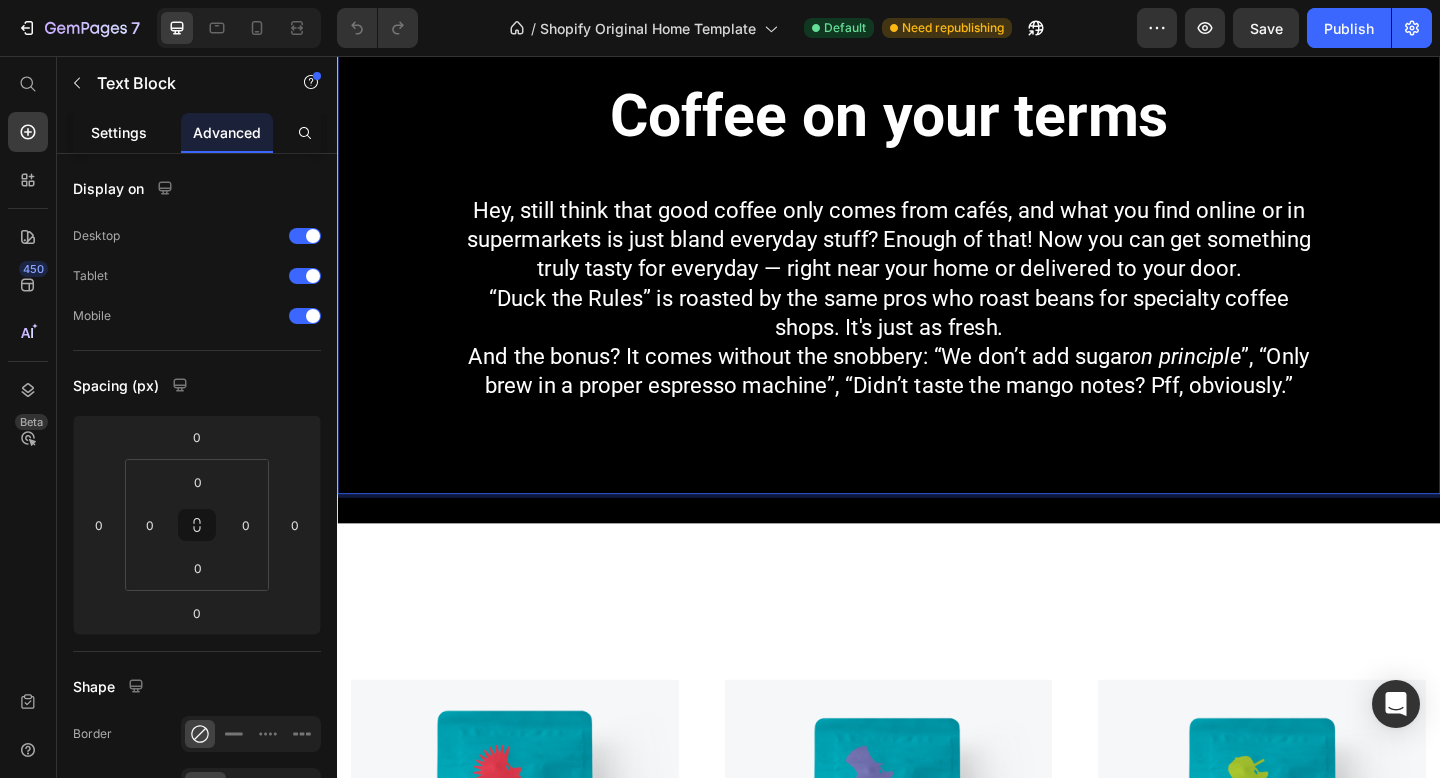 click on "Settings" at bounding box center (119, 132) 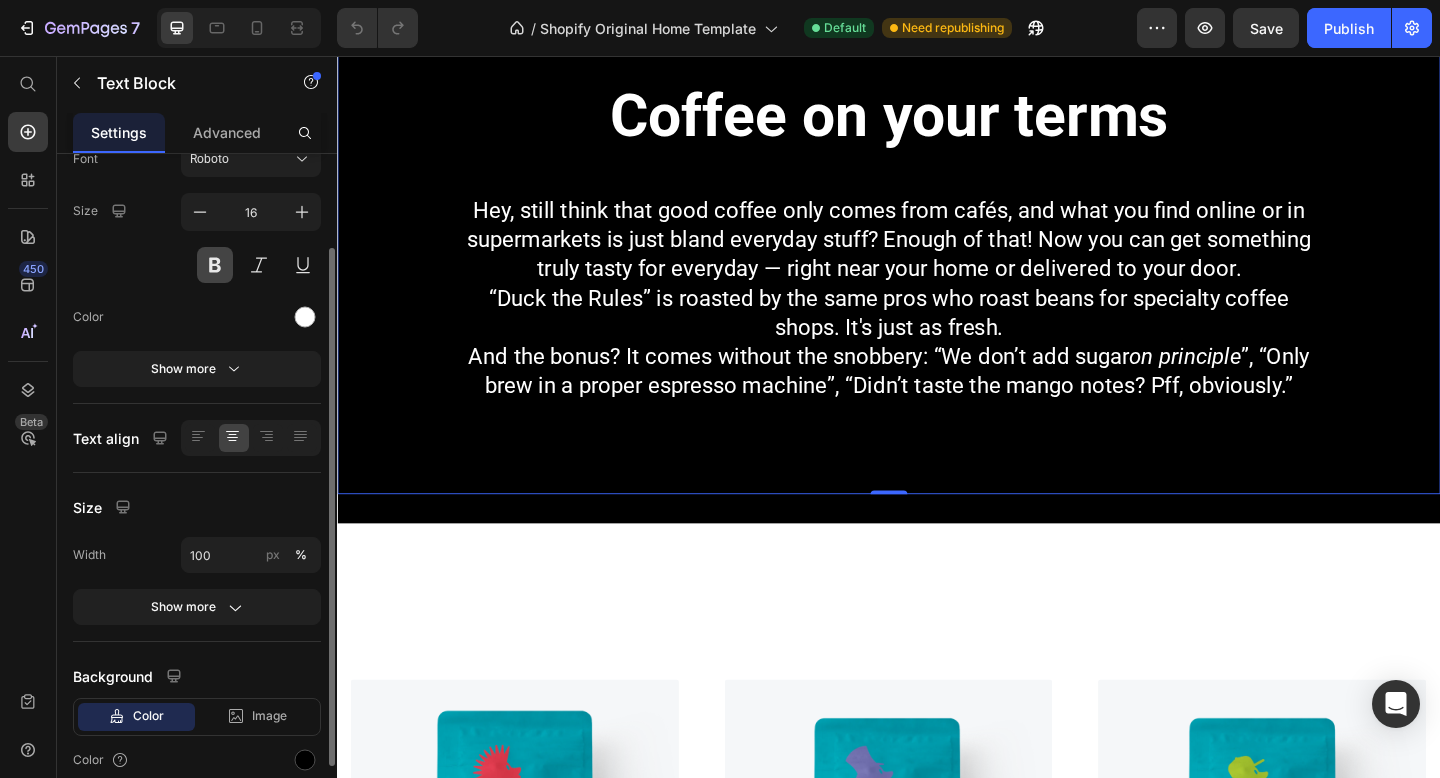 scroll, scrollTop: 131, scrollLeft: 0, axis: vertical 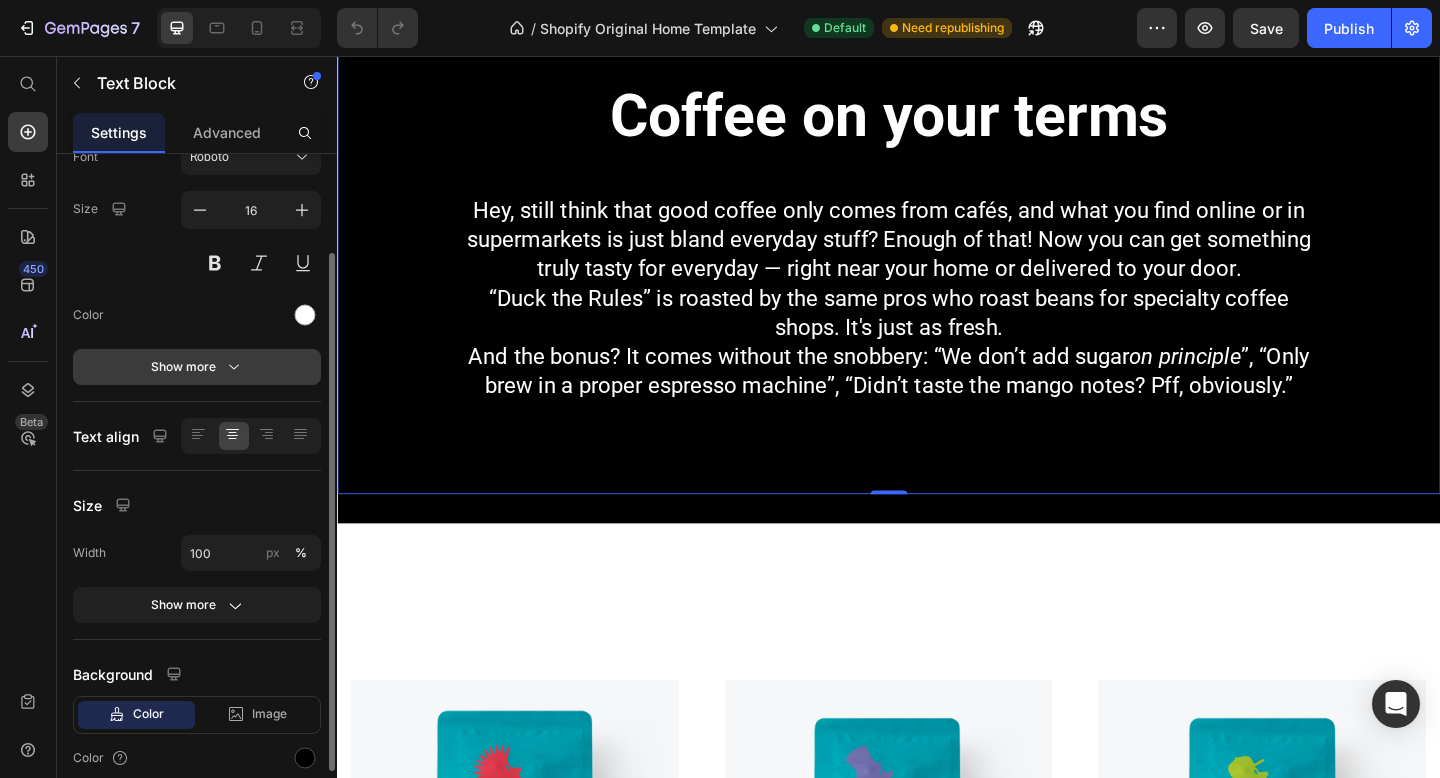 click on "Show more" at bounding box center [197, 367] 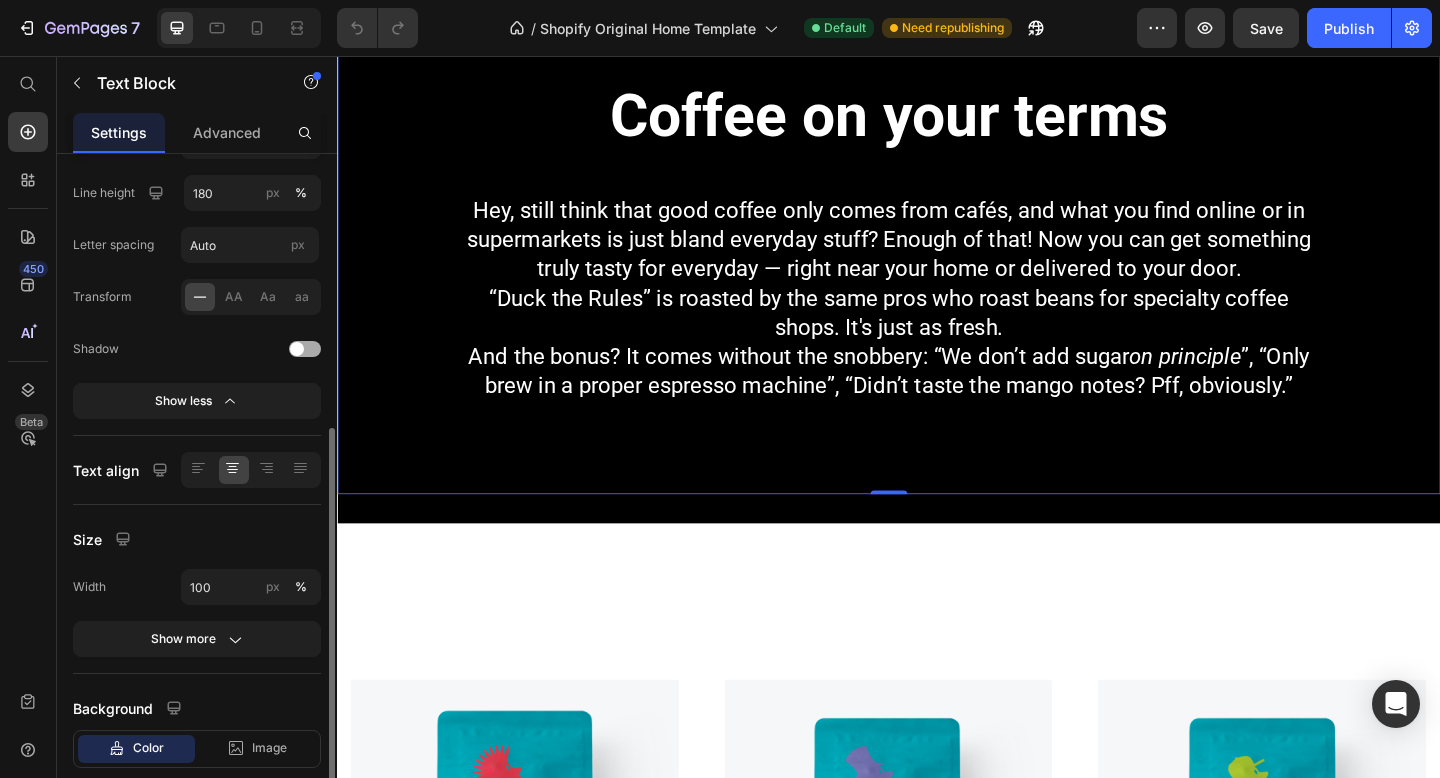 scroll, scrollTop: 445, scrollLeft: 0, axis: vertical 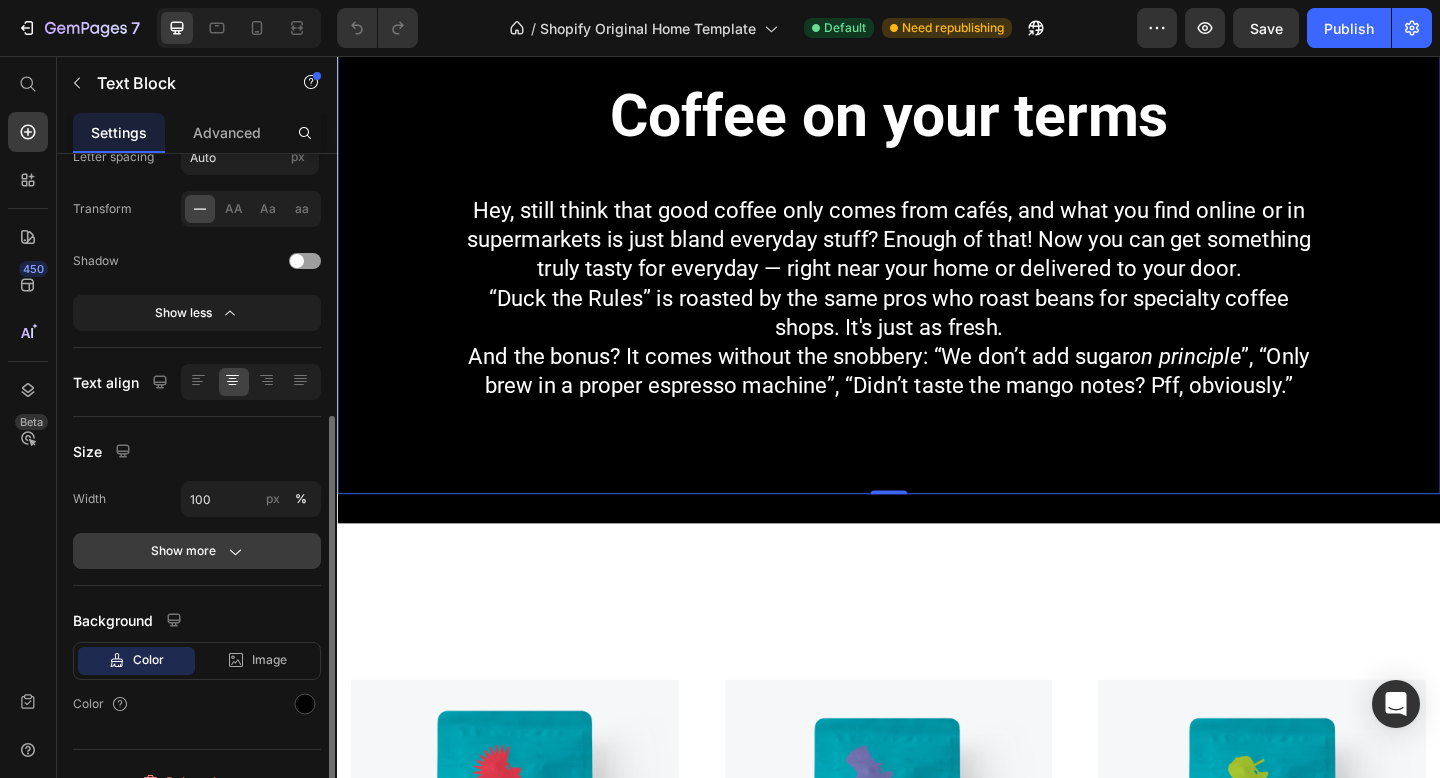 click on "Show more" 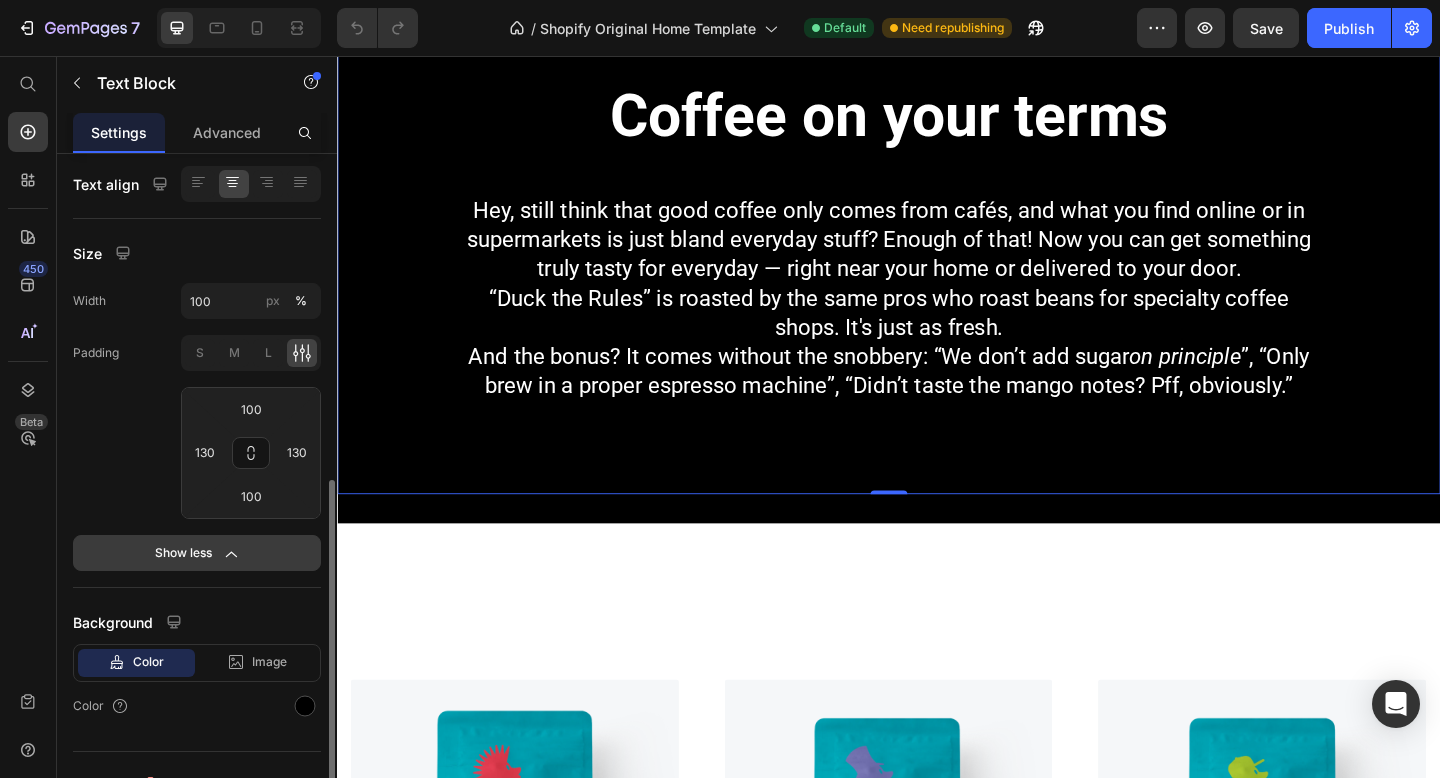 scroll, scrollTop: 645, scrollLeft: 0, axis: vertical 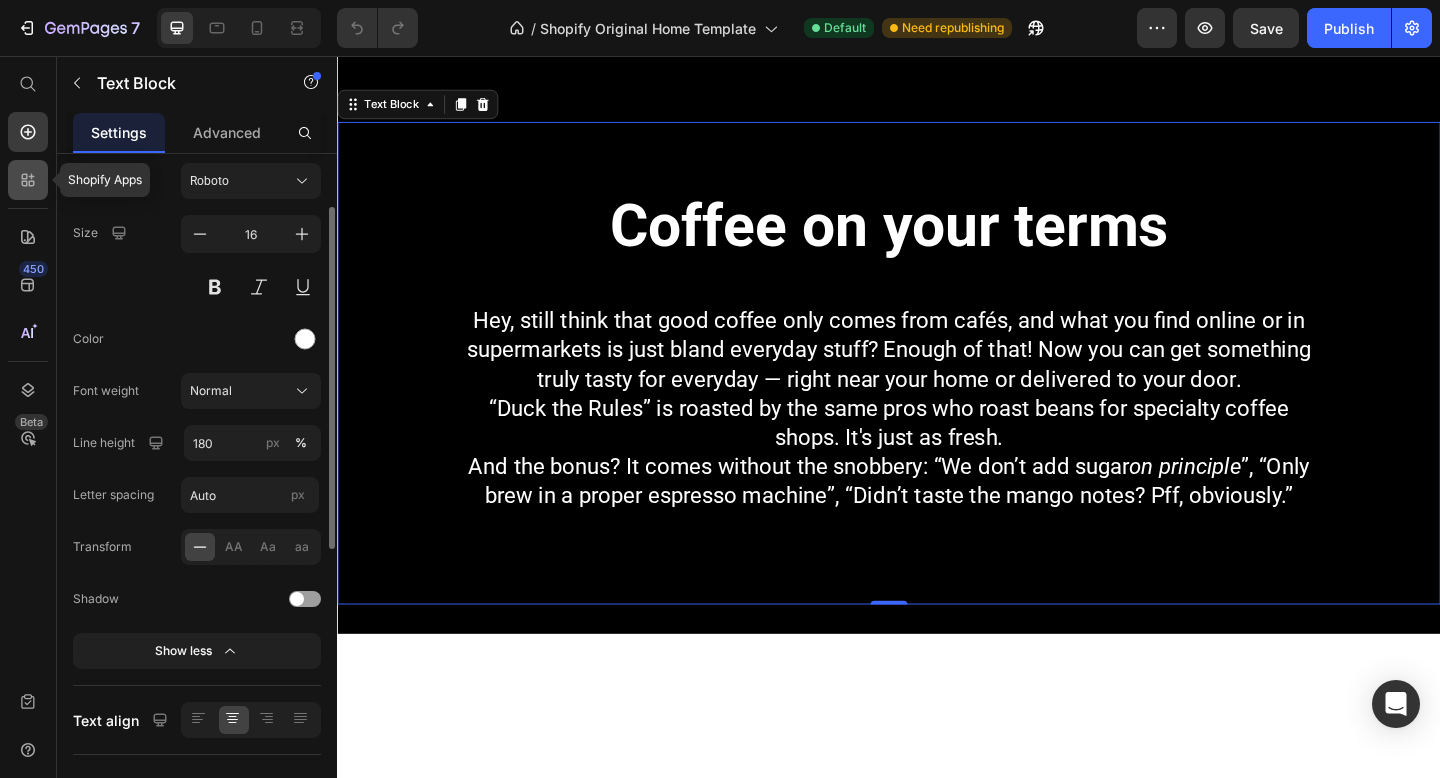 click 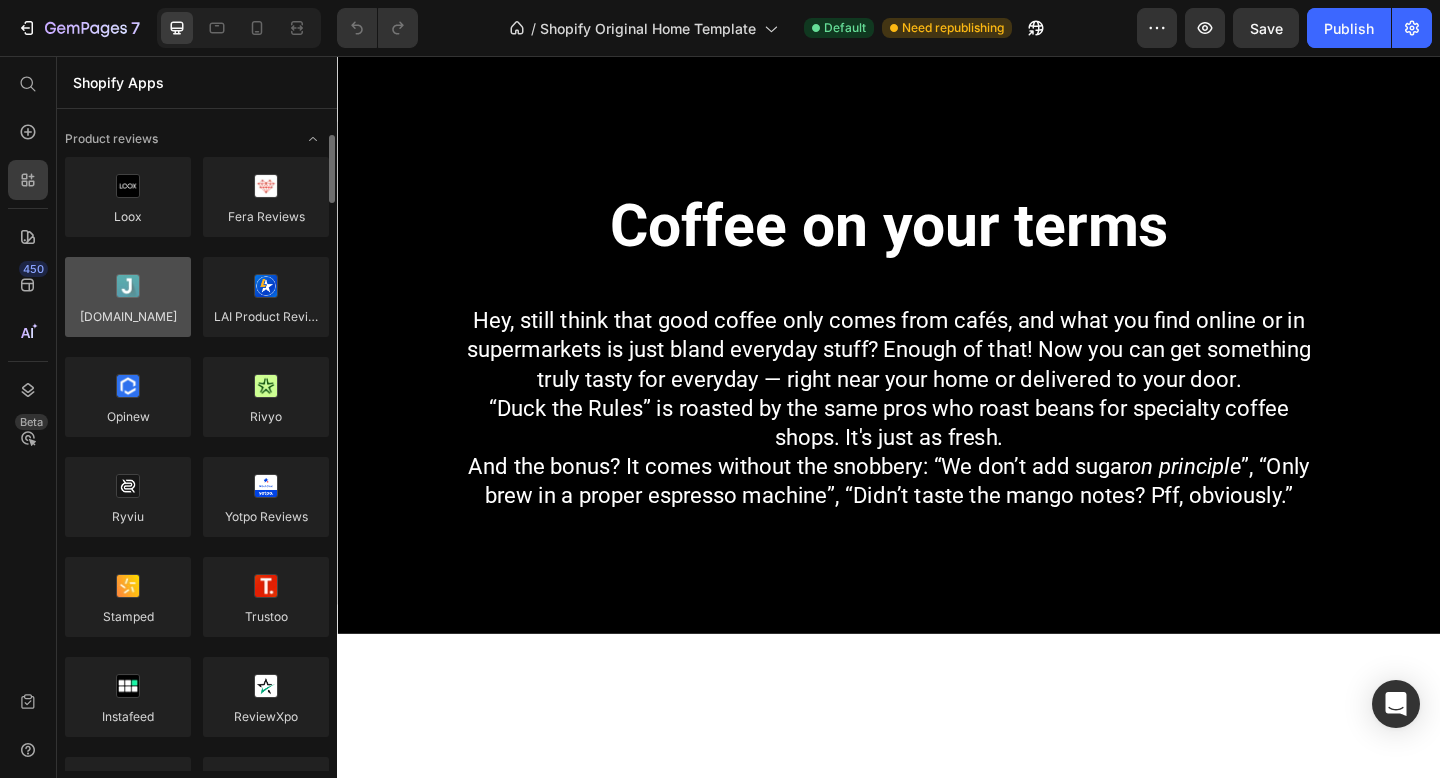 scroll, scrollTop: 27, scrollLeft: 0, axis: vertical 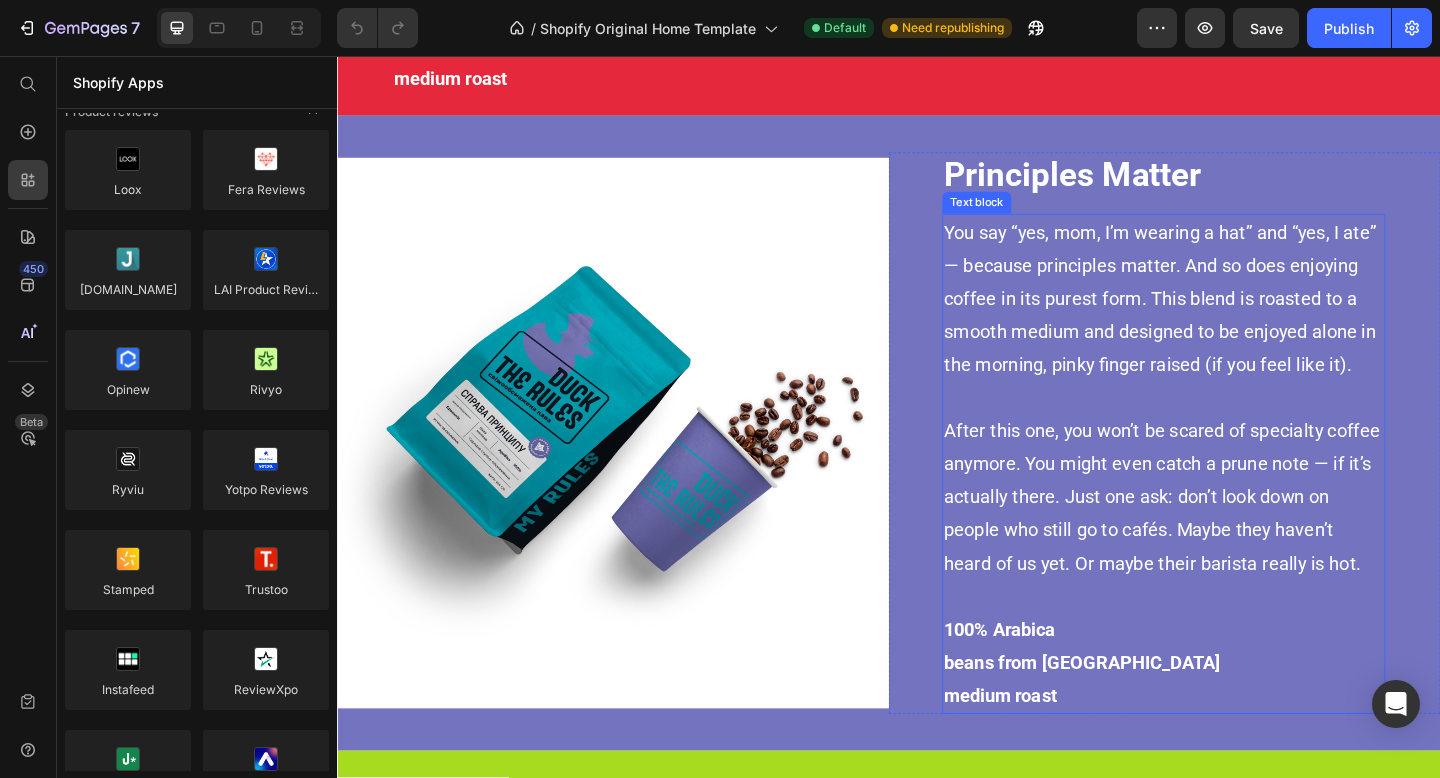 click on "You say “yes, mom, I’m wearing a hat” and “yes, I ate” — because principles matter. And so does enjoying coffee in its purest form. This blend is roasted to a smooth medium and designed to be enjoyed alone in the morning, pinky finger raised (if you feel like it)." at bounding box center [1236, 320] 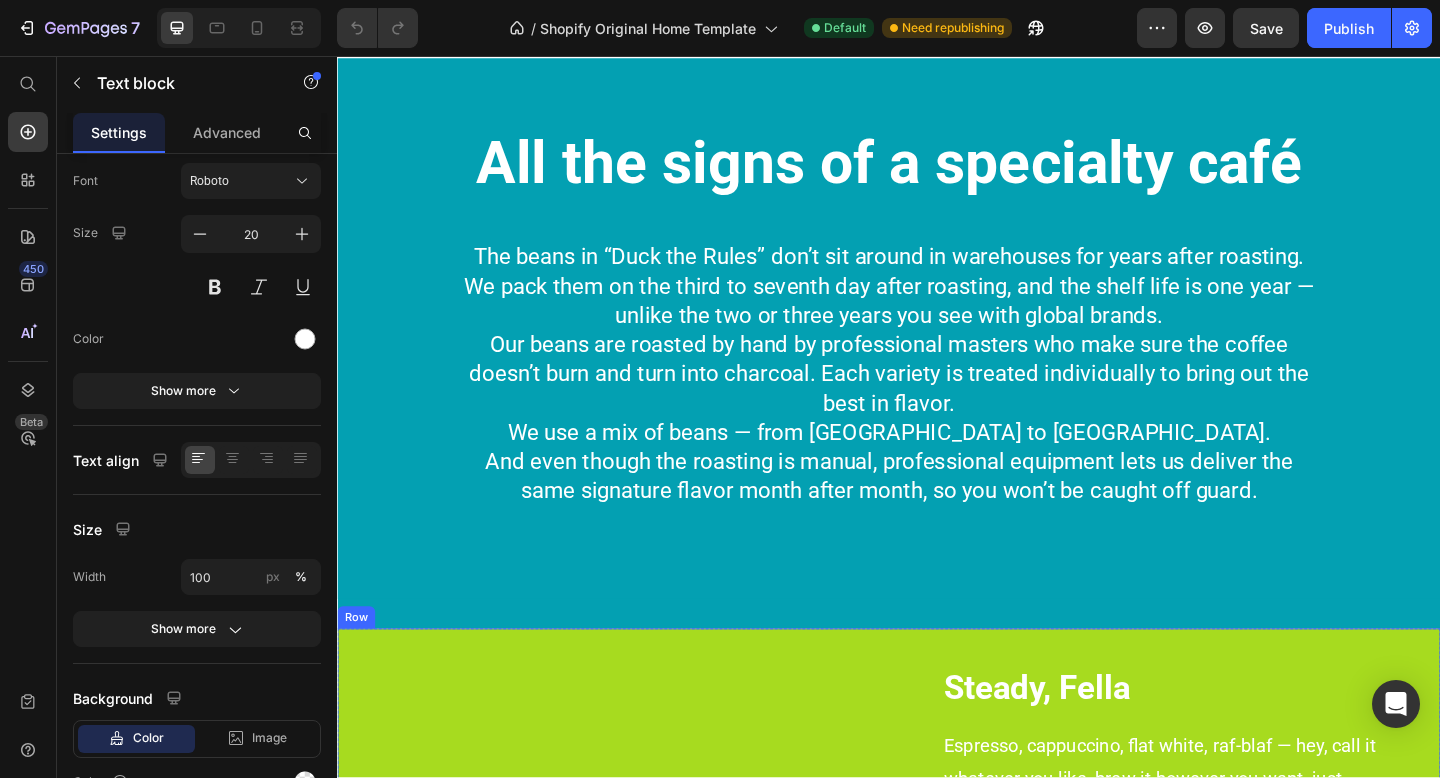 scroll, scrollTop: 2715, scrollLeft: 0, axis: vertical 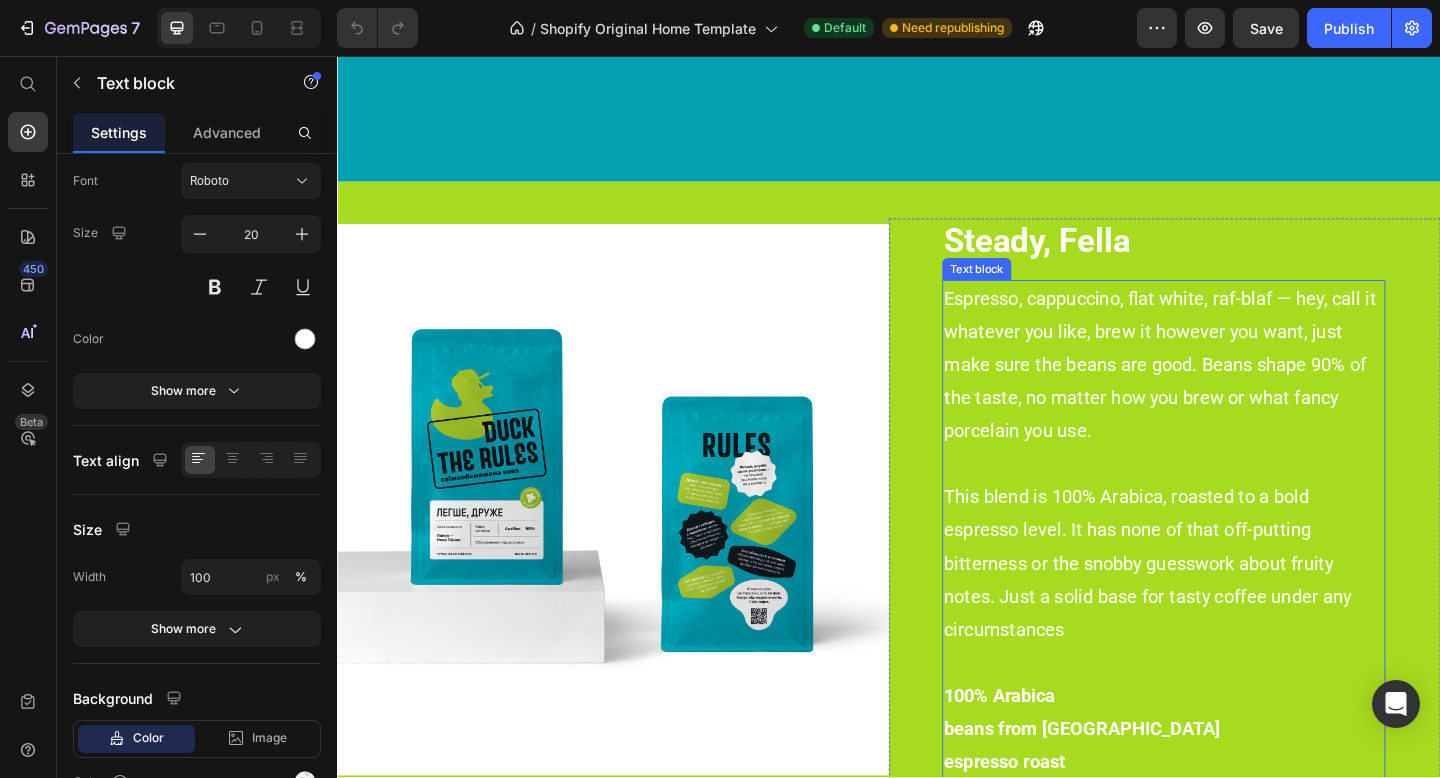 click on "Espresso, cappuccino, flat white, raf-blaf — hey, call it whatever you like, brew it however you want, just make sure the beans are good. Beans shape 90% of the taste, no matter how you brew or what fancy porcelain you use." at bounding box center (1232, 392) 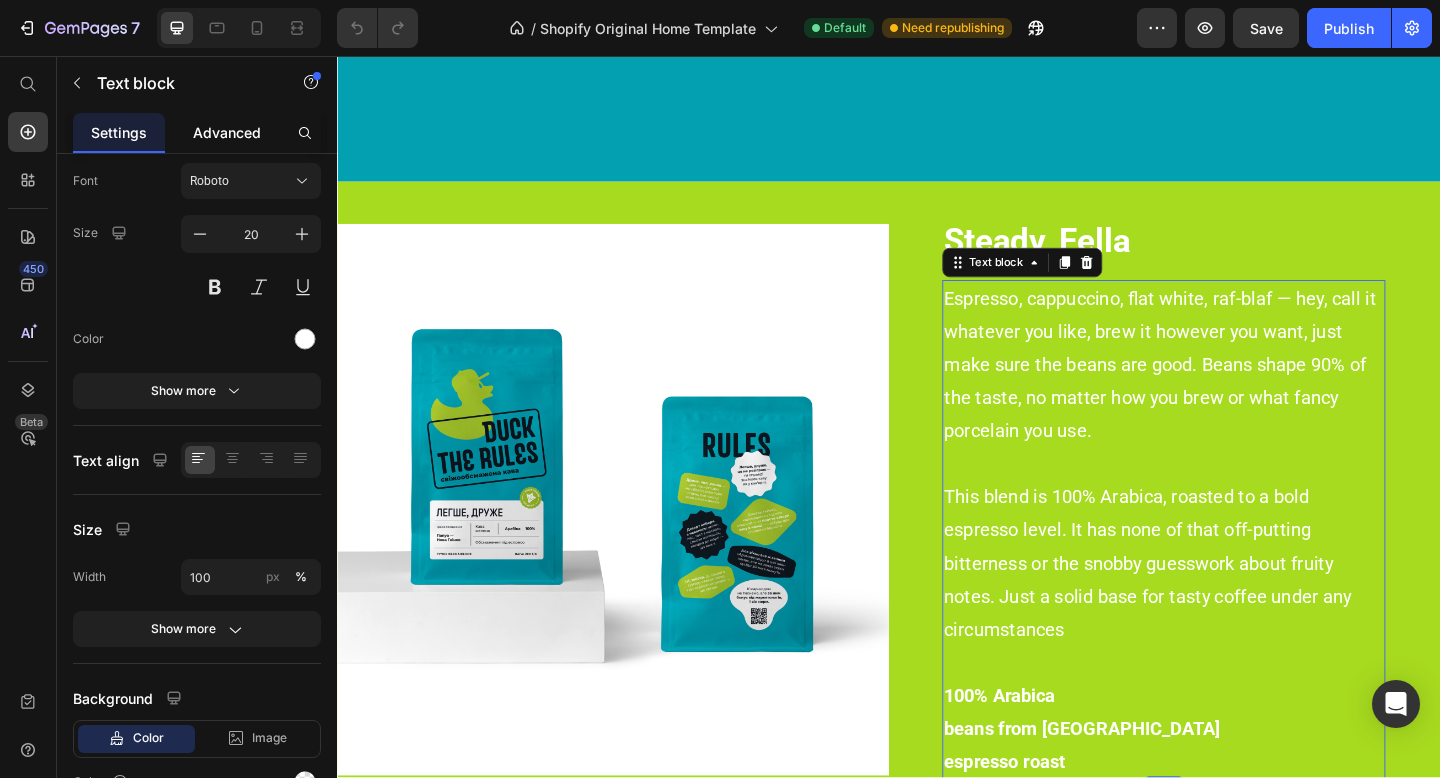 click on "Advanced" at bounding box center (227, 132) 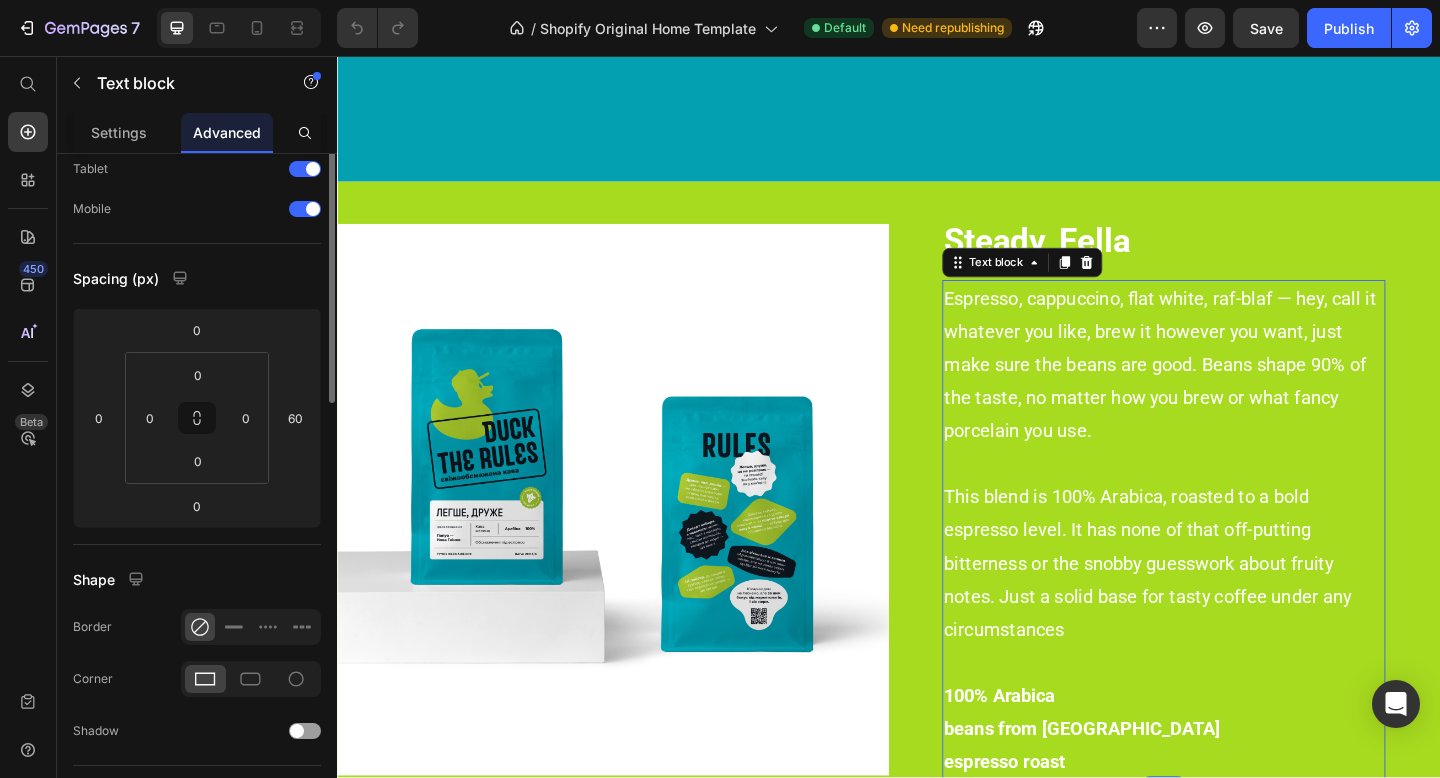 scroll, scrollTop: 0, scrollLeft: 0, axis: both 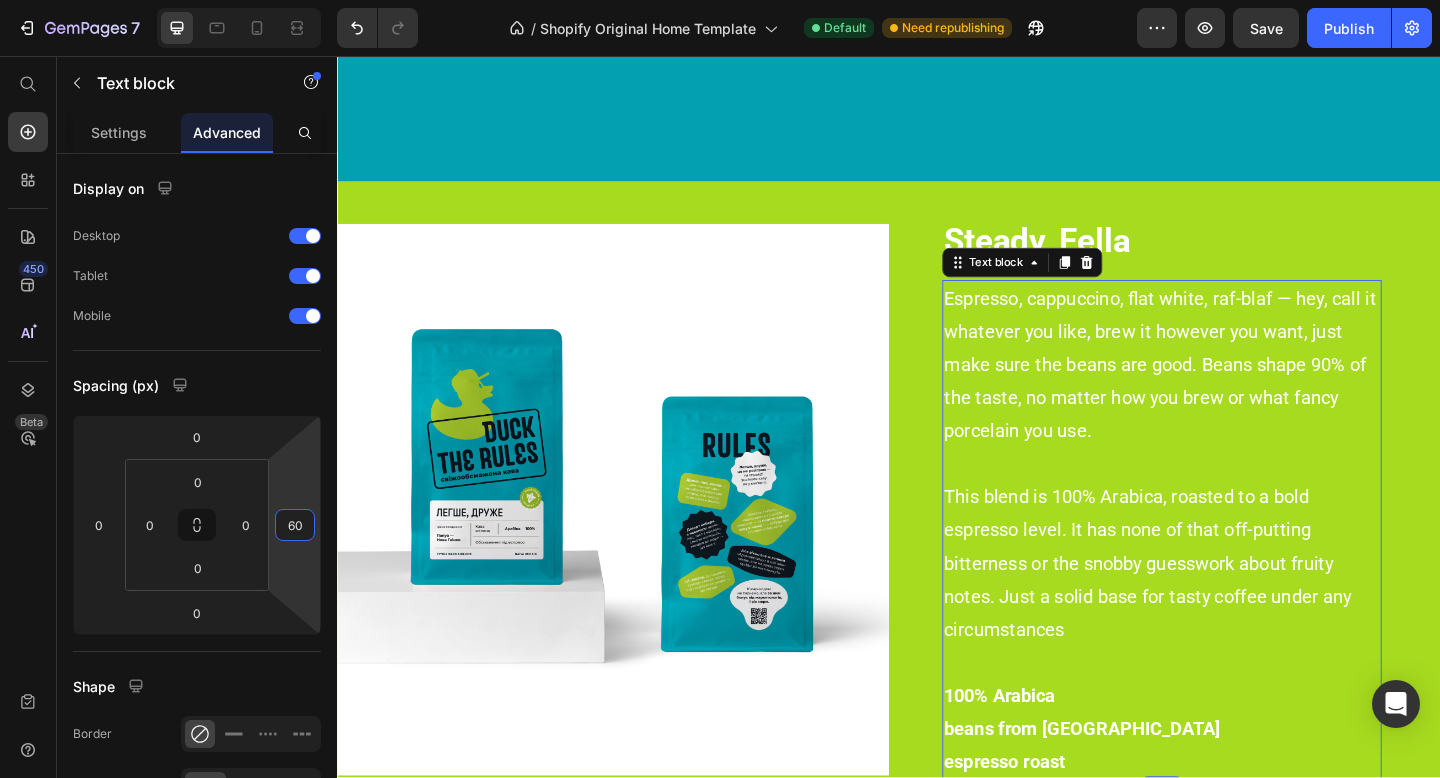 click on "7   /  Shopify Original Home Template Default Need republishing Preview  Save   Publish  450 Beta Shopify Apps Sections Elements Hero Section Product Detail Brands Trusted Badges Guarantee Product Breakdown How to use Testimonials Compare Bundle FAQs Social Proof Brand Story Product List Collection Blog List Contact Sticky Add to Cart Custom Footer Browse Library 450 Layout
Row
Row
Row
Row Text
Heading
Text Block Button
Button
Button
Sticky Back to top Media
Image" at bounding box center [720, 0] 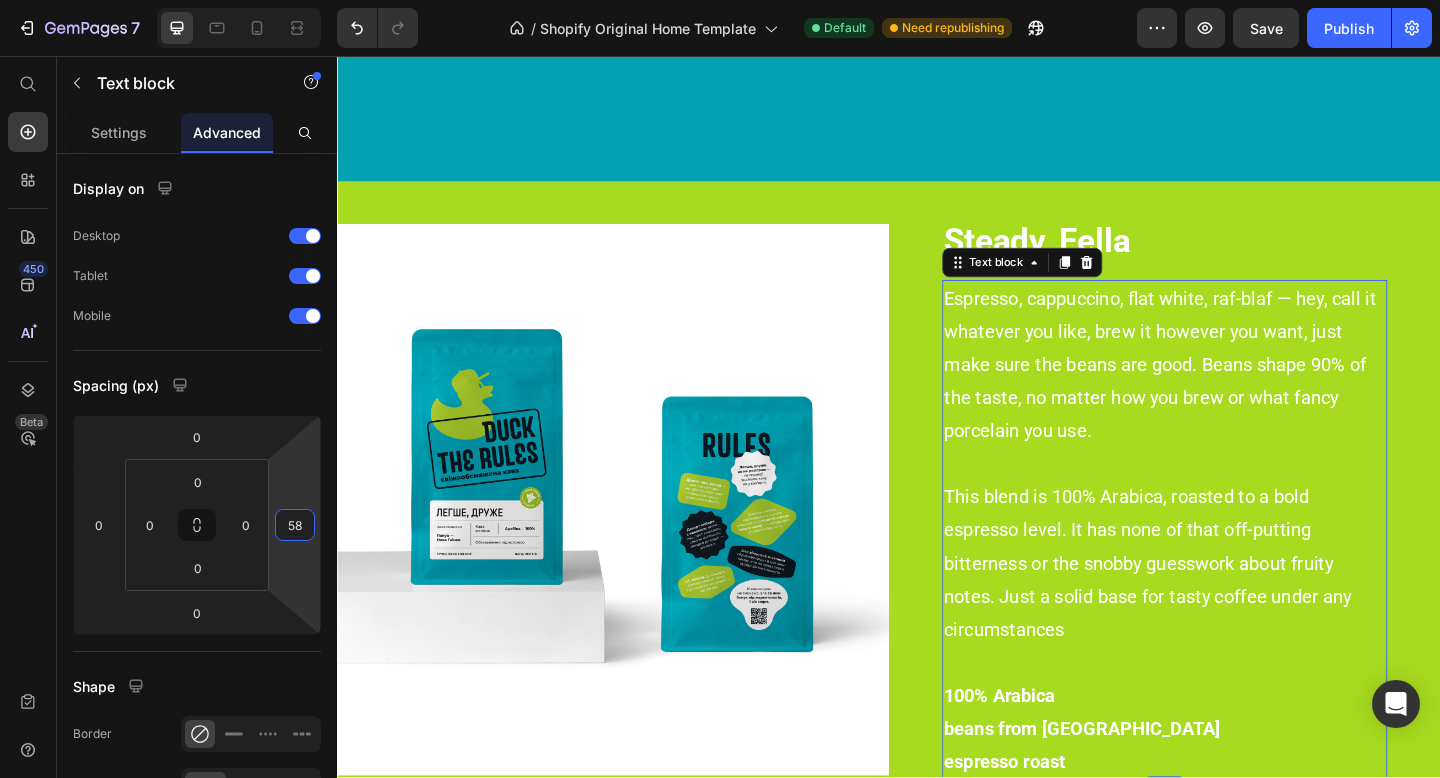 type on "5" 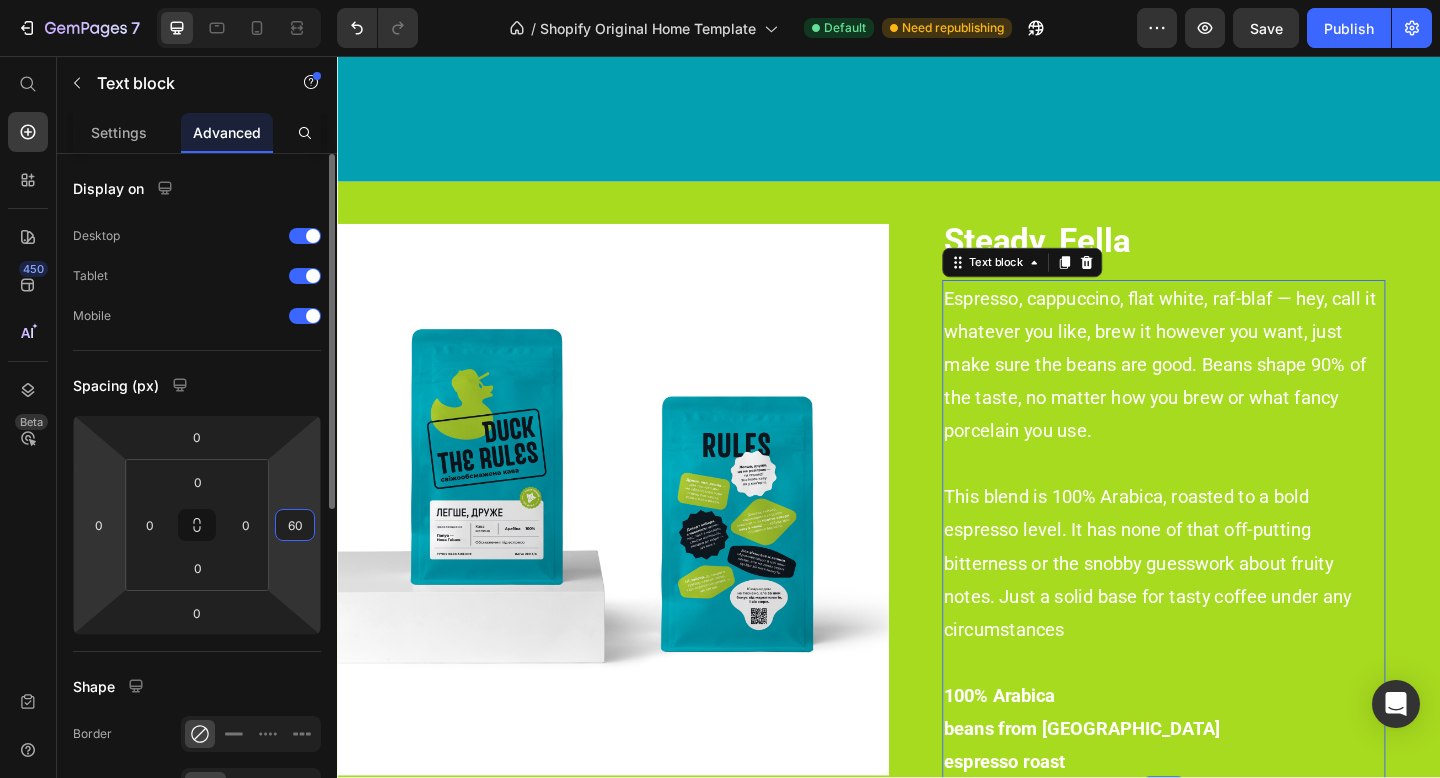type on "60" 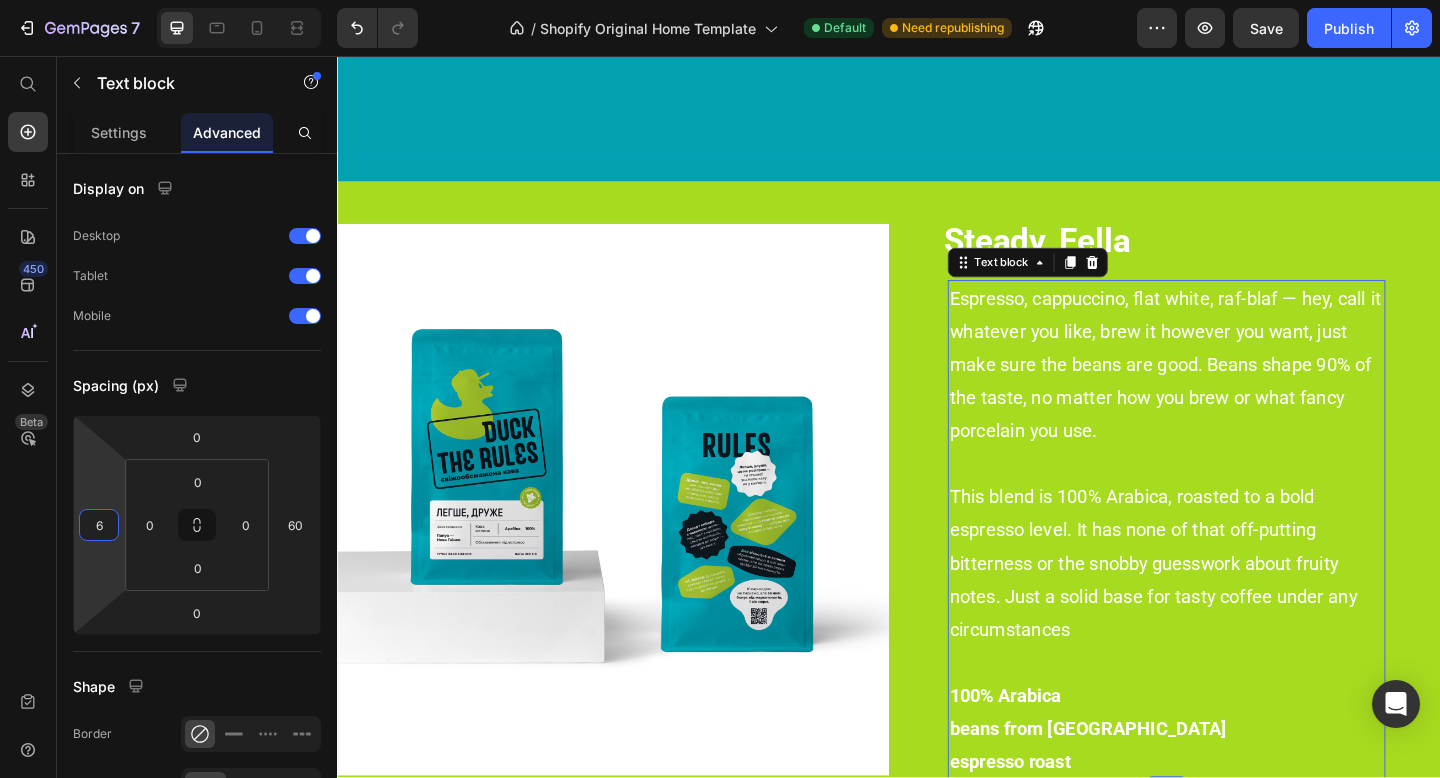 type on "4" 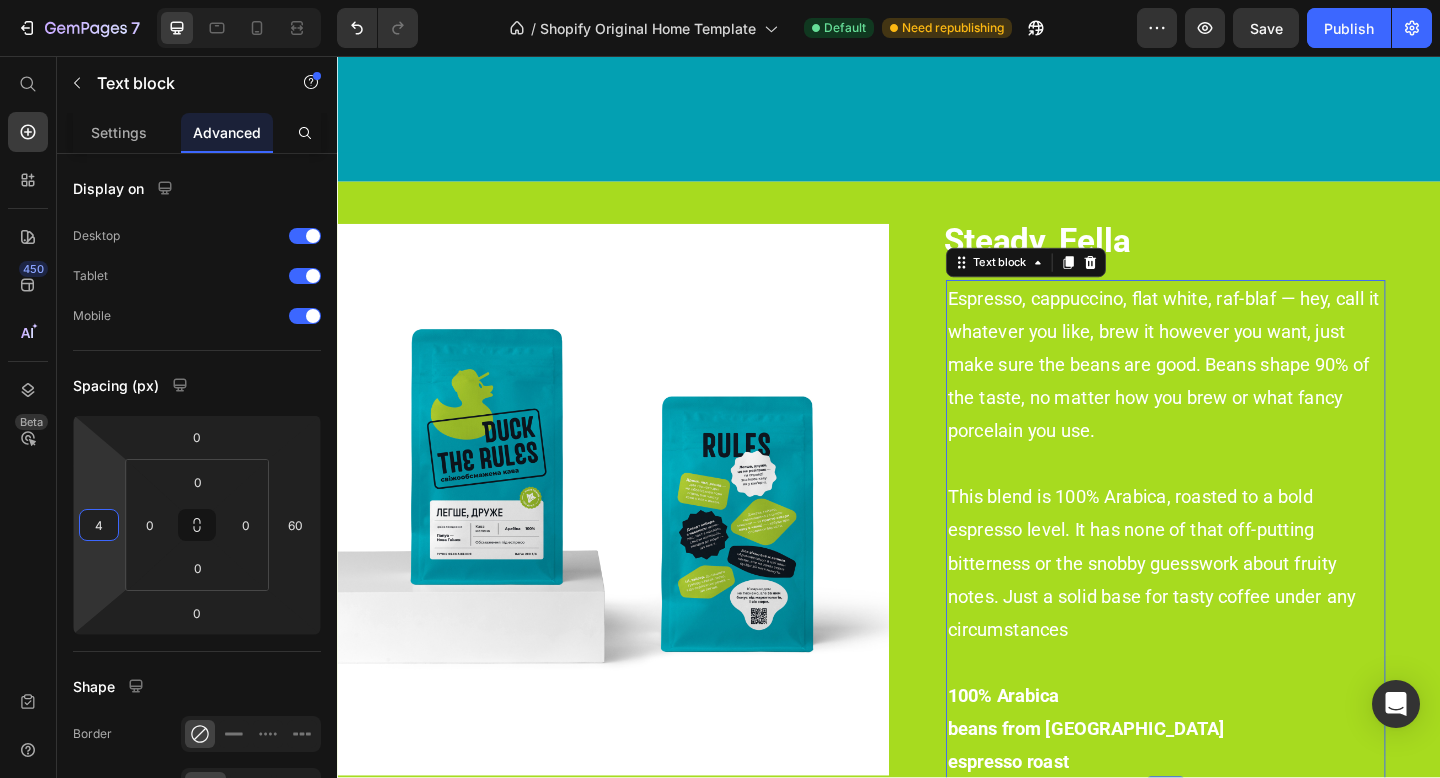 click on "7   /  Shopify Original Home Template Default Need republishing Preview  Save   Publish  450 Beta Shopify Apps Sections Elements Hero Section Product Detail Brands Trusted Badges Guarantee Product Breakdown How to use Testimonials Compare Bundle FAQs Social Proof Brand Story Product List Collection Blog List Contact Sticky Add to Cart Custom Footer Browse Library 450 Layout
Row
Row
Row
Row Text
Heading
Text Block Button
Button
Button
Sticky Back to top Media
Image" at bounding box center [720, 0] 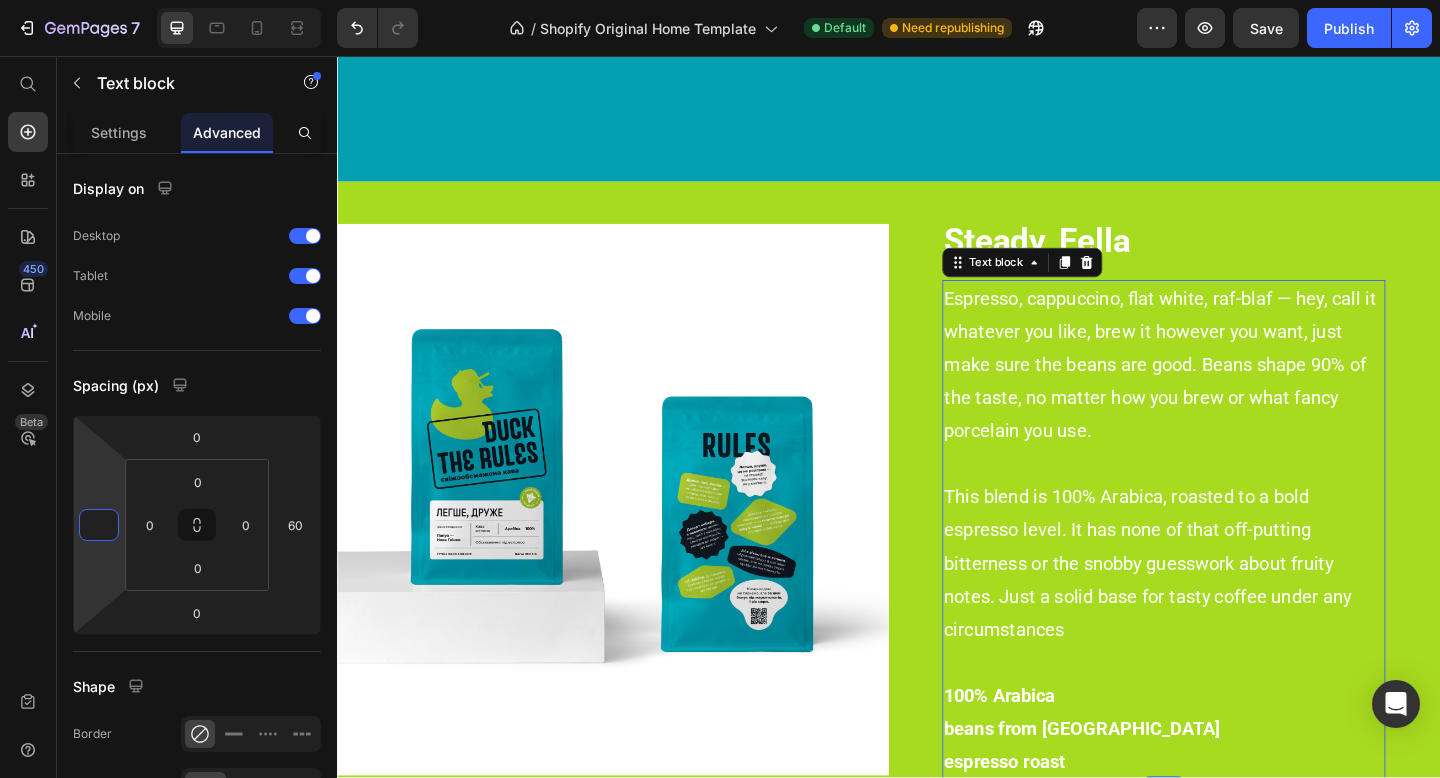 type on "-0" 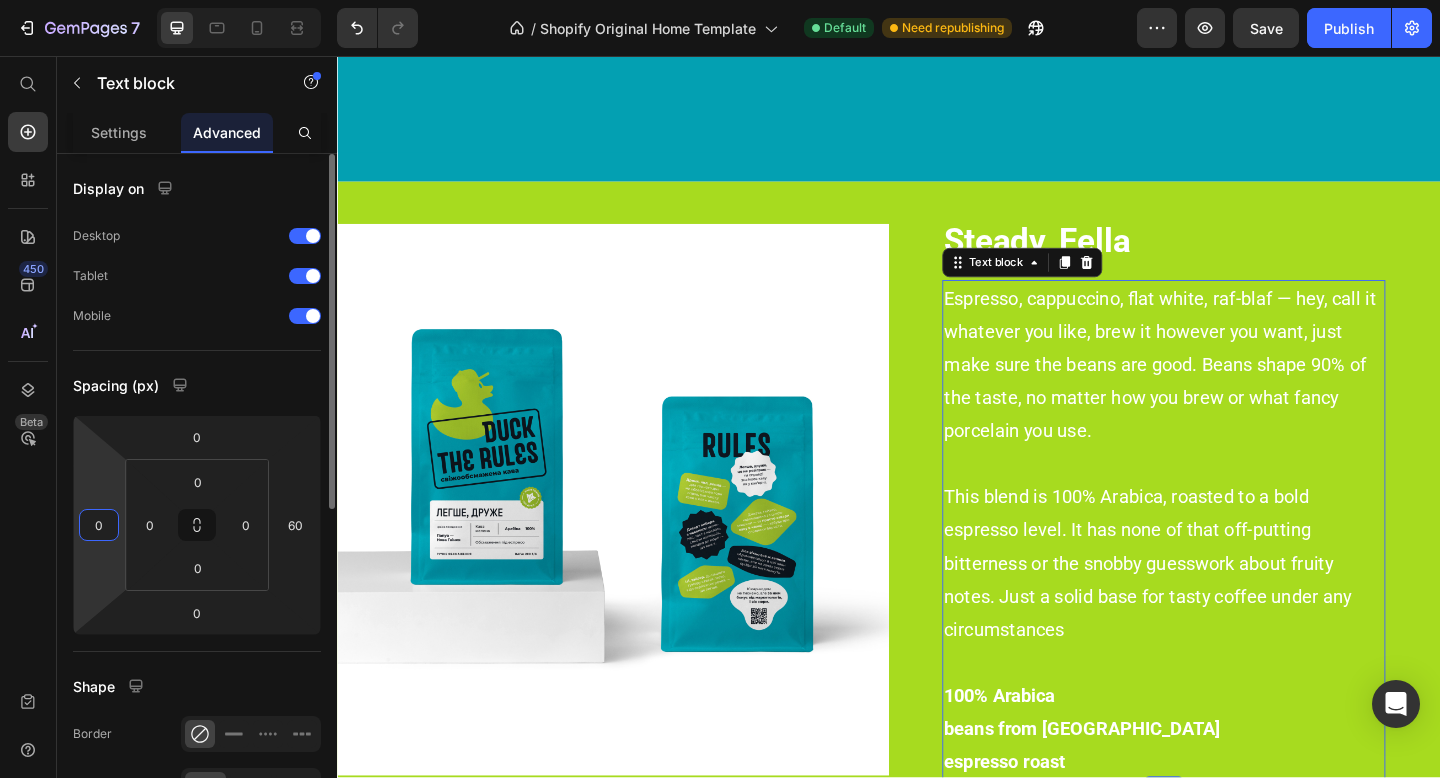 type on "0" 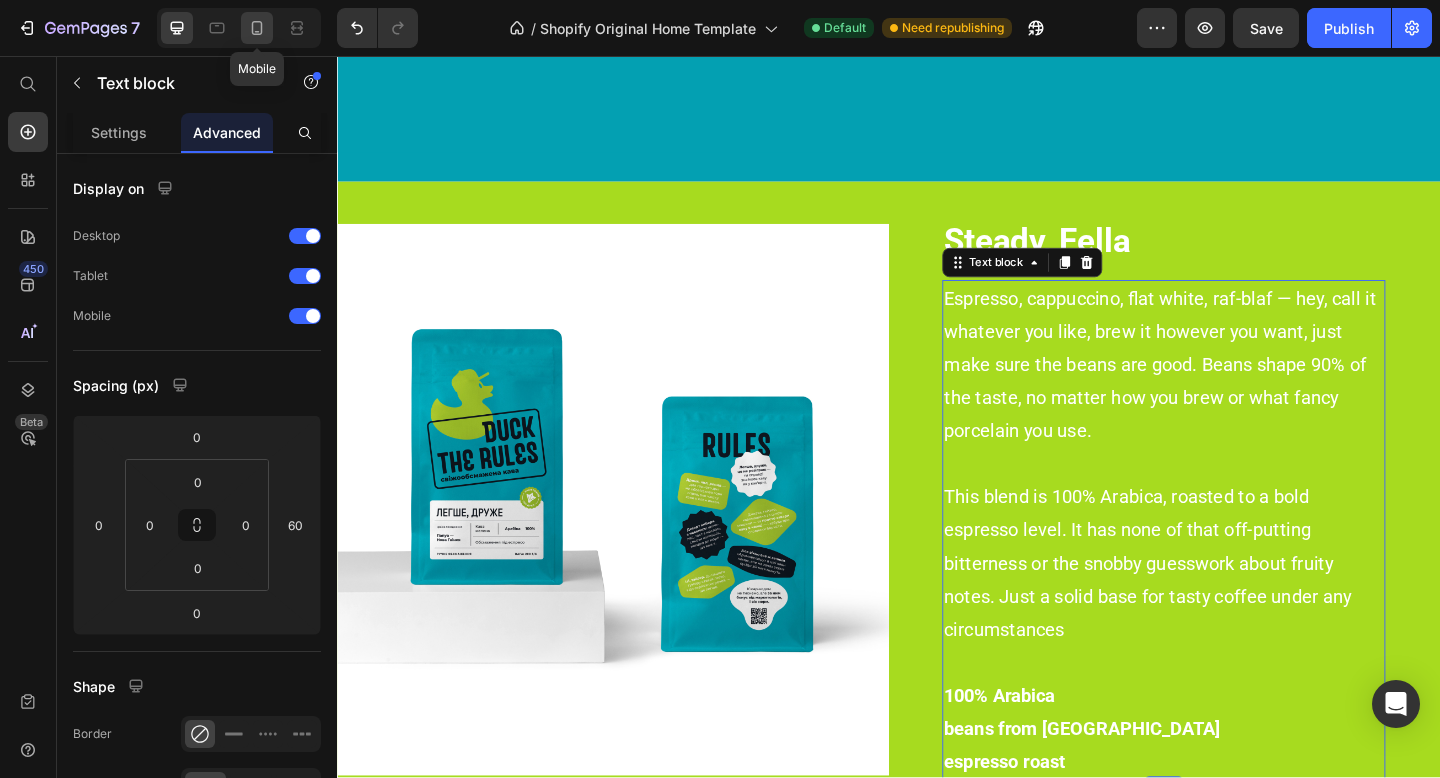 click 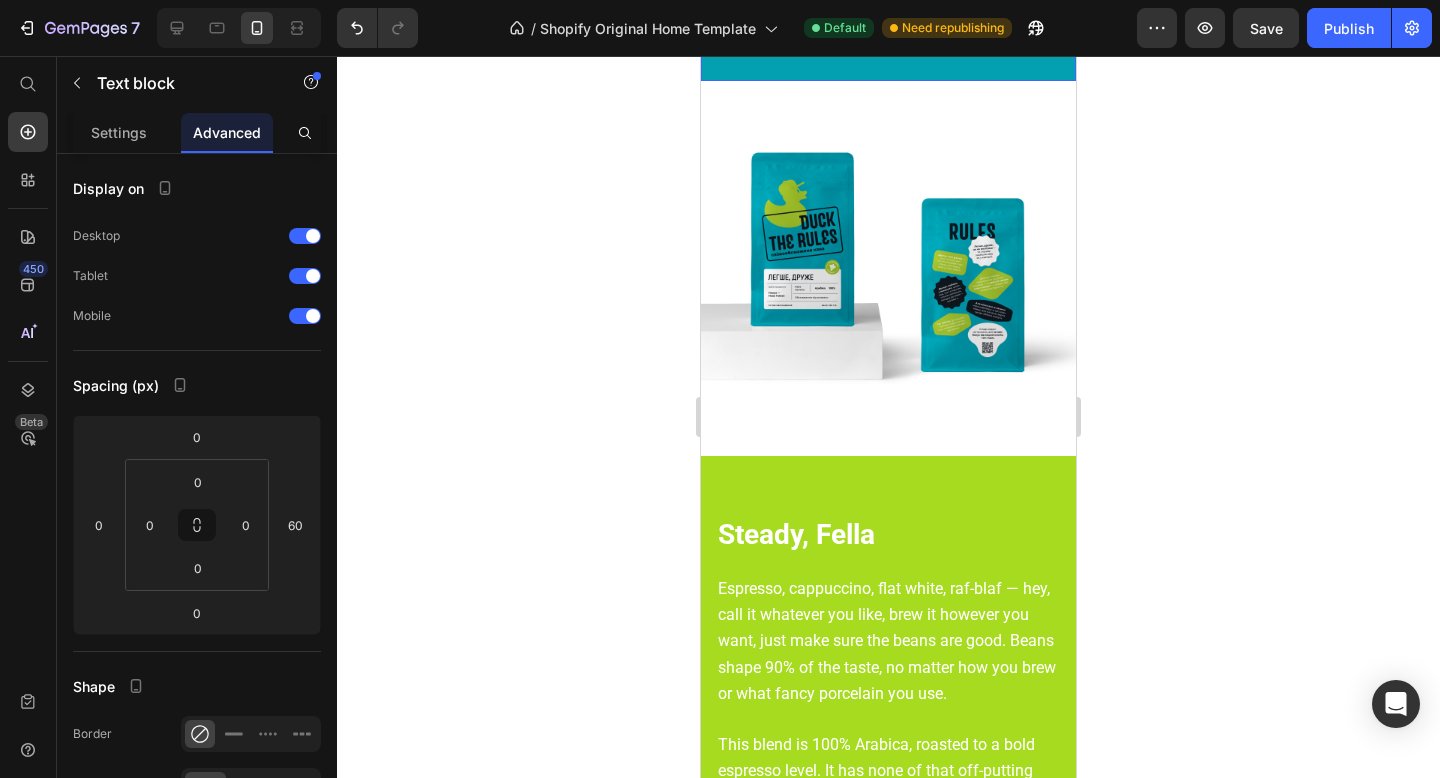 scroll, scrollTop: 4053, scrollLeft: 0, axis: vertical 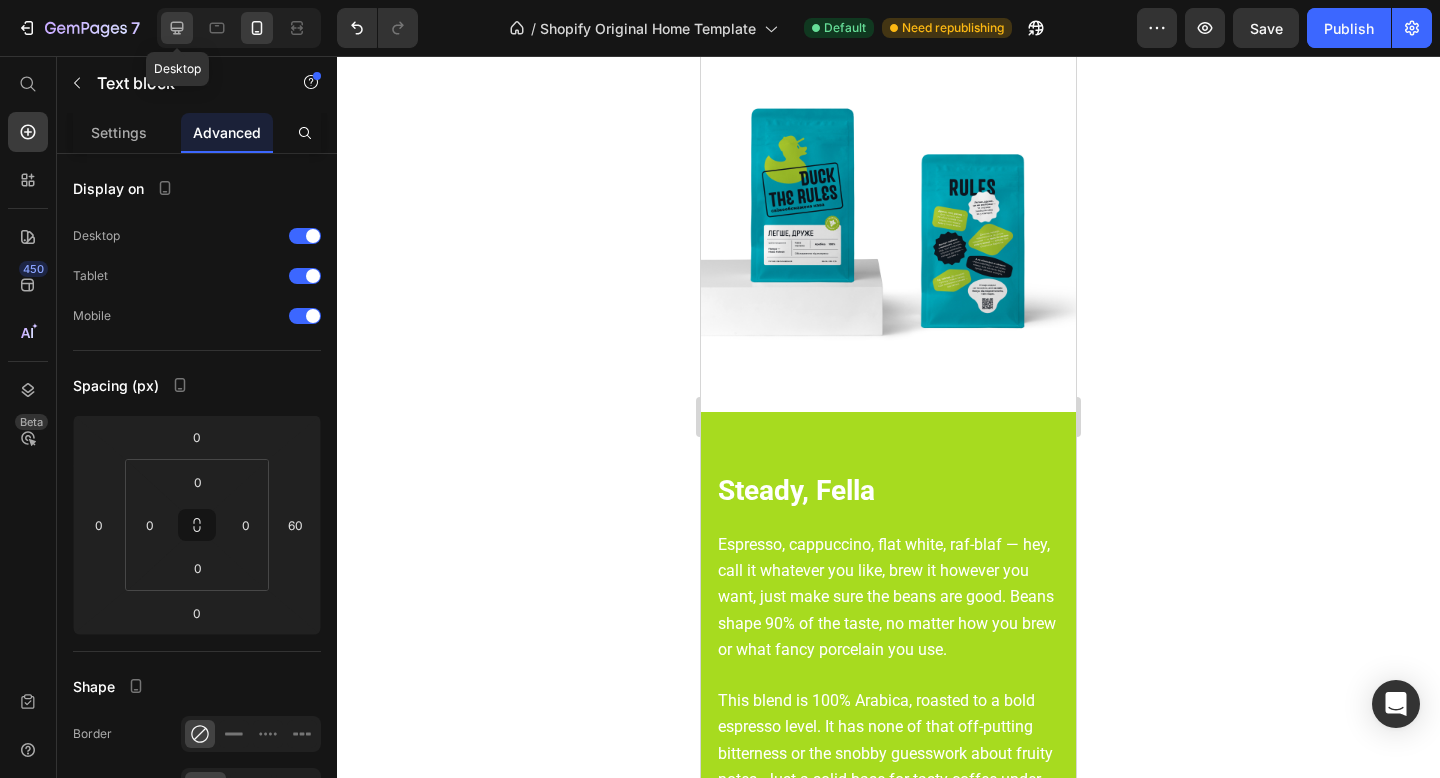 click 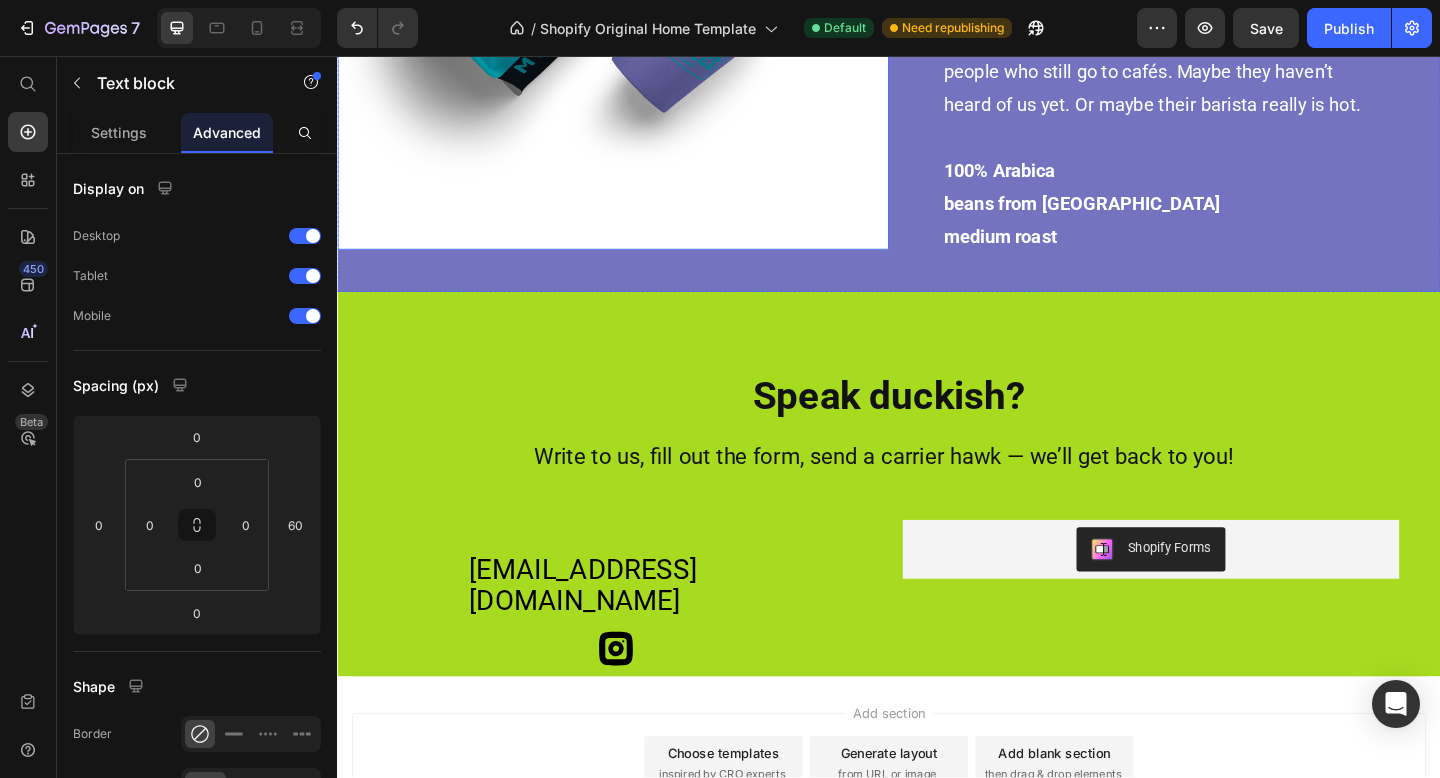 scroll, scrollTop: 4755, scrollLeft: 0, axis: vertical 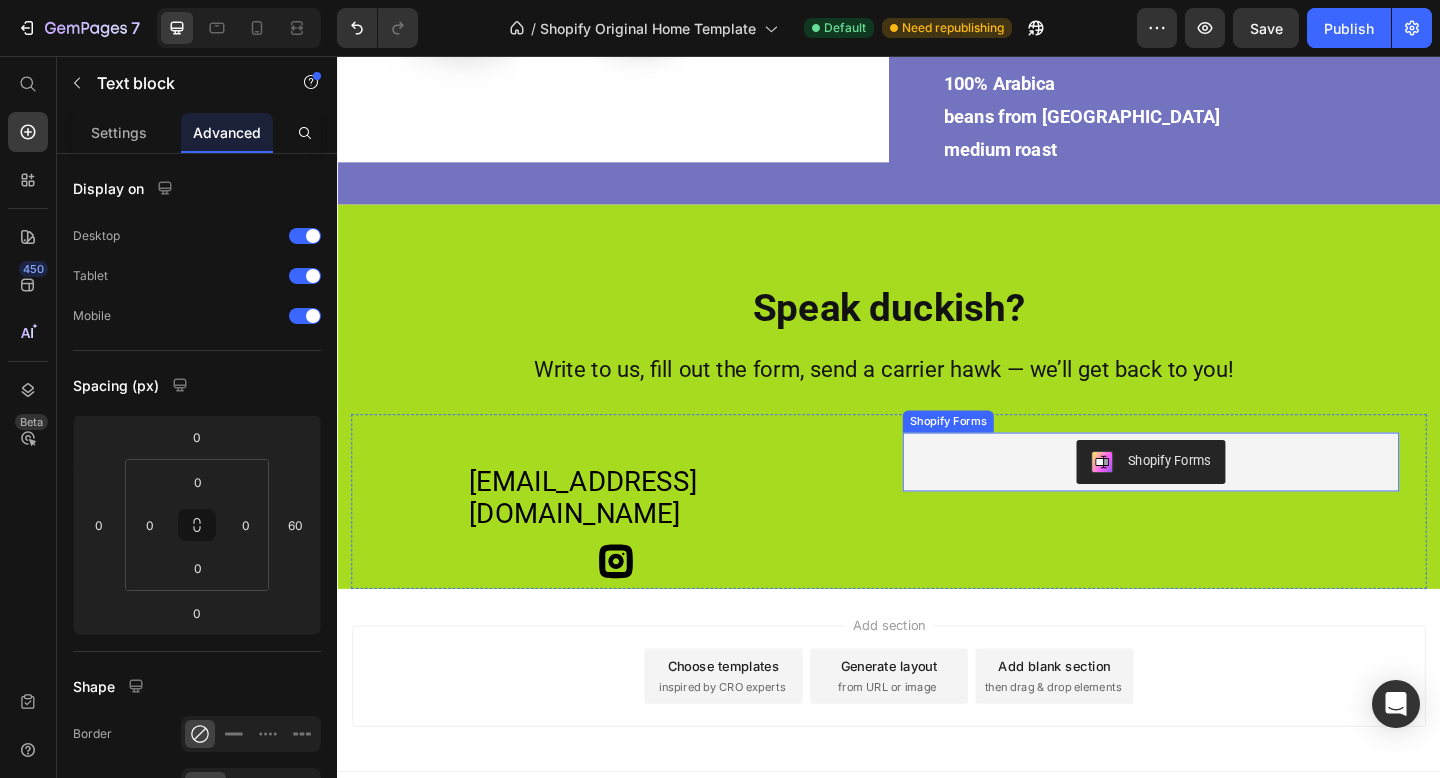 click at bounding box center (1169, 498) 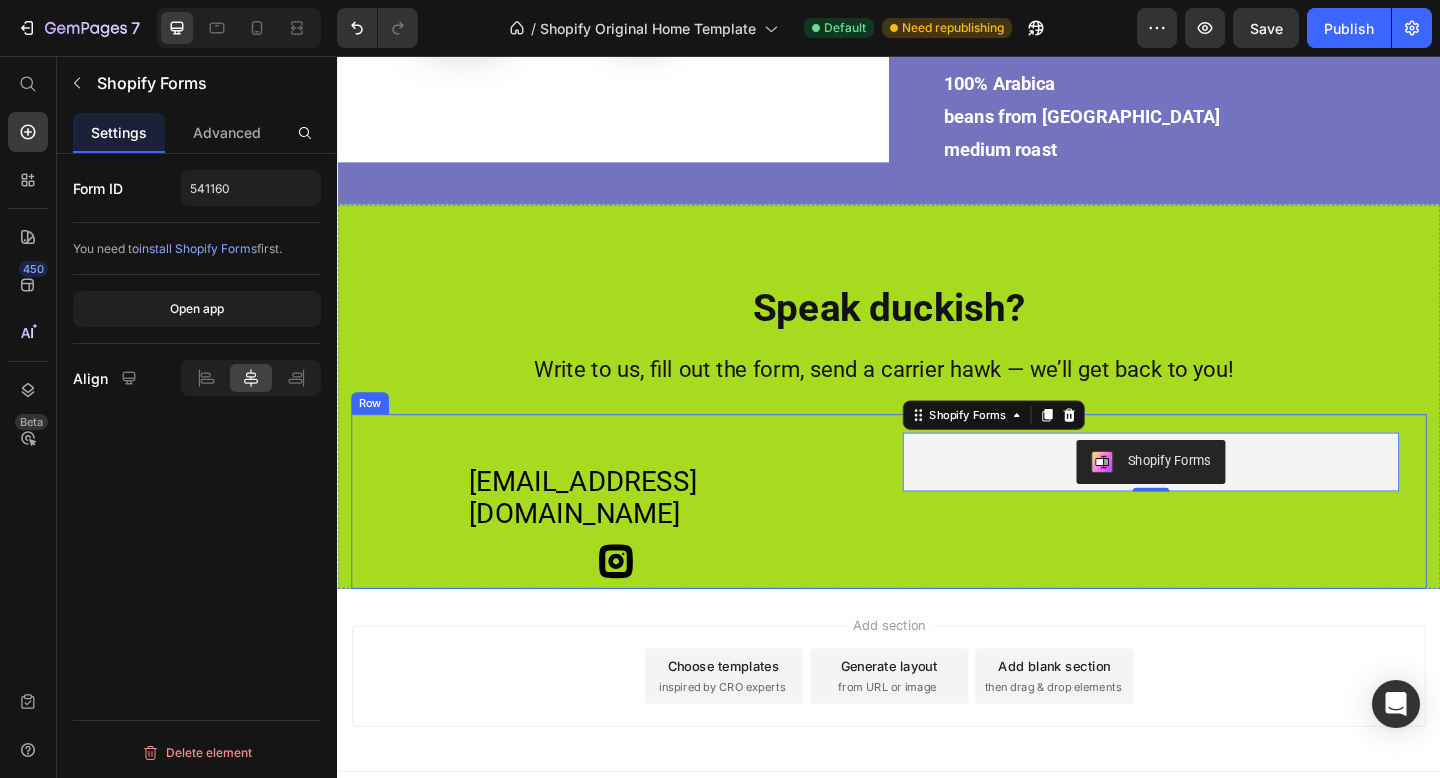 click on "[EMAIL_ADDRESS][DOMAIN_NAME] Text Block Icon" at bounding box center [637, 541] 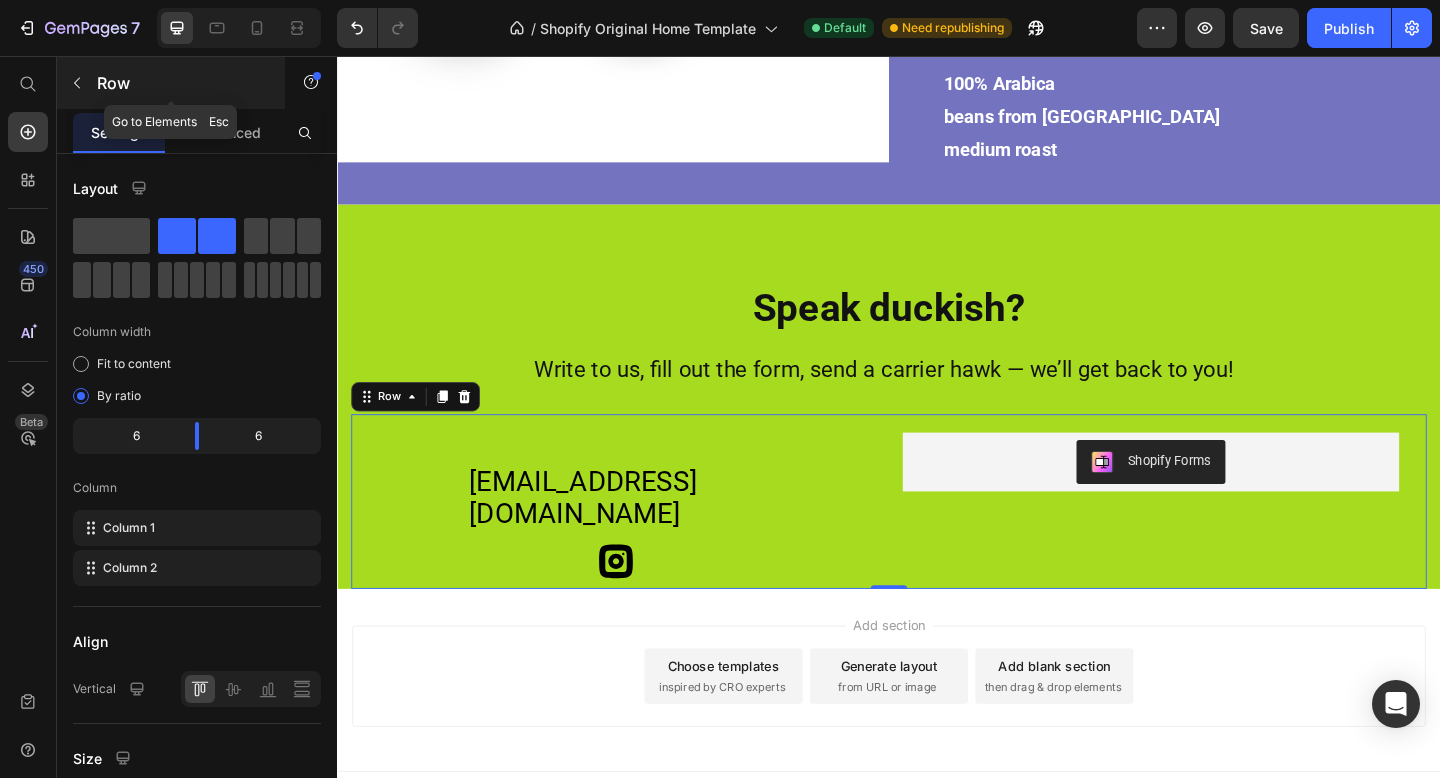 click 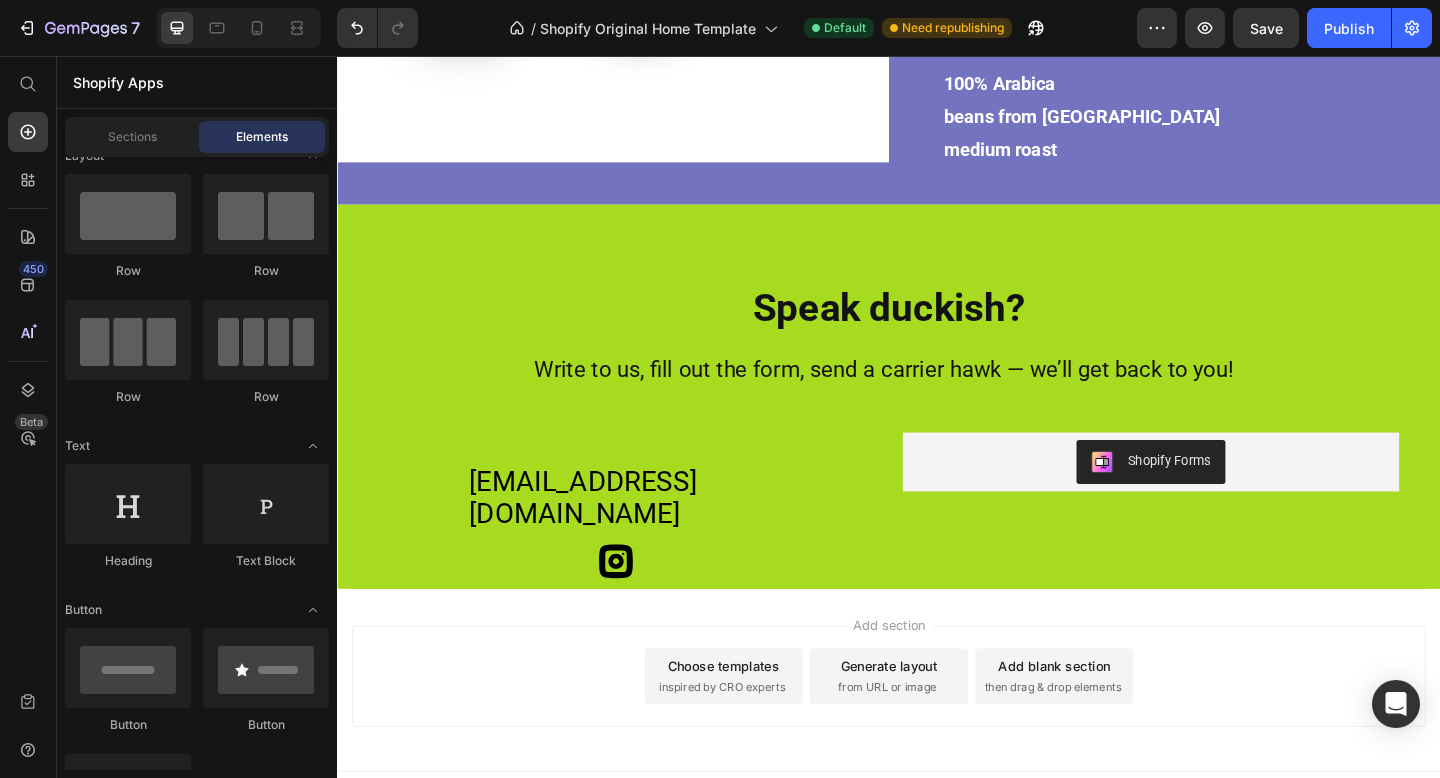 click on "Choose templates inspired by CRO experts" at bounding box center [757, 731] 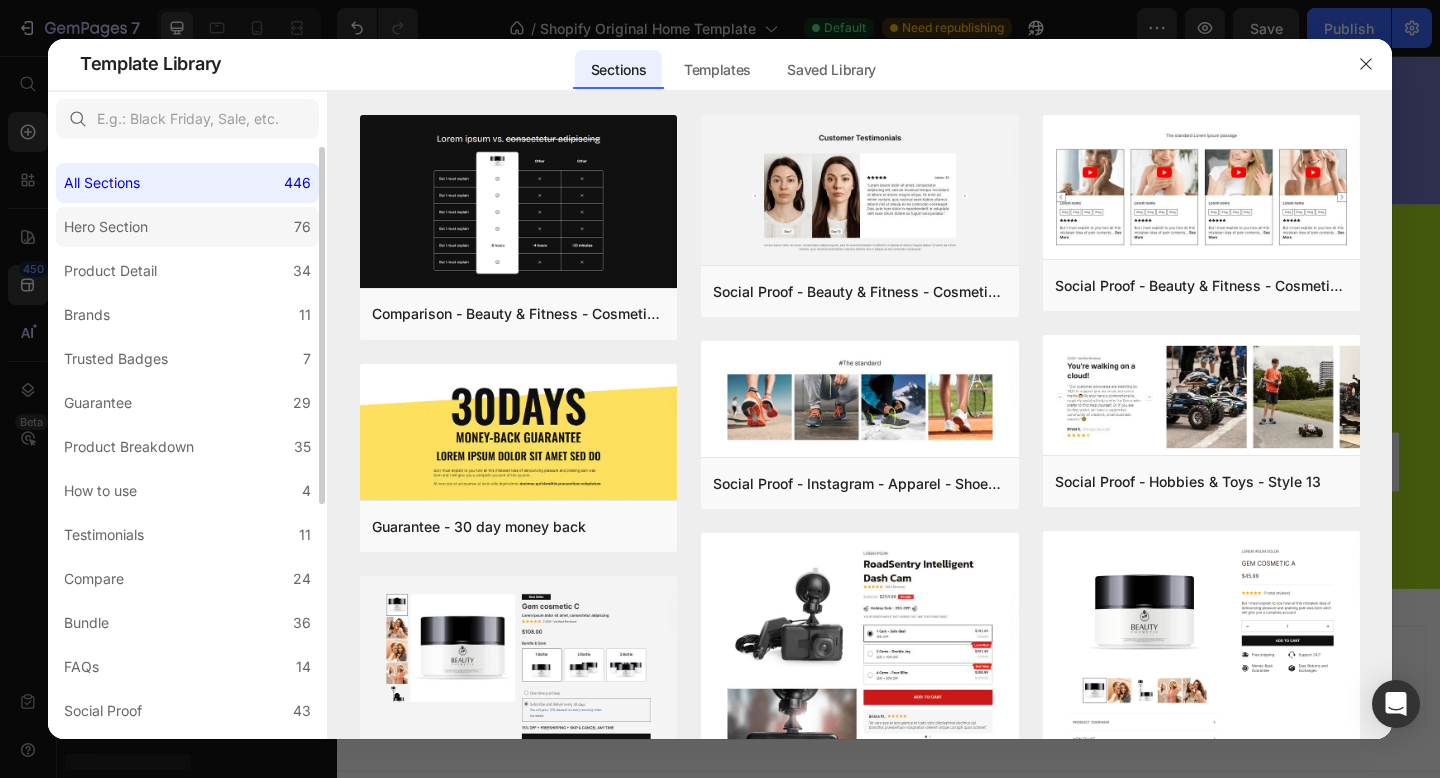 click on "Hero Section" at bounding box center [106, 227] 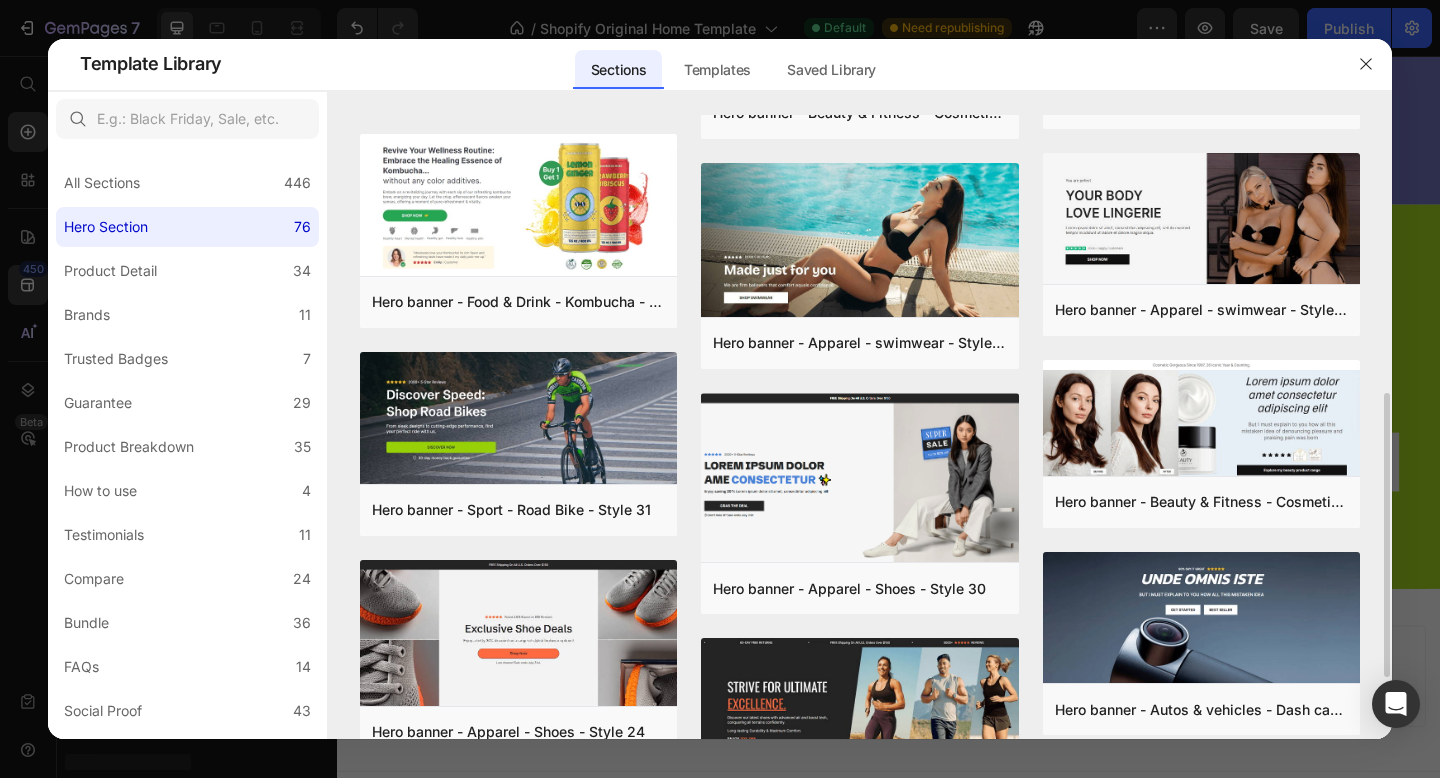 scroll, scrollTop: 619, scrollLeft: 0, axis: vertical 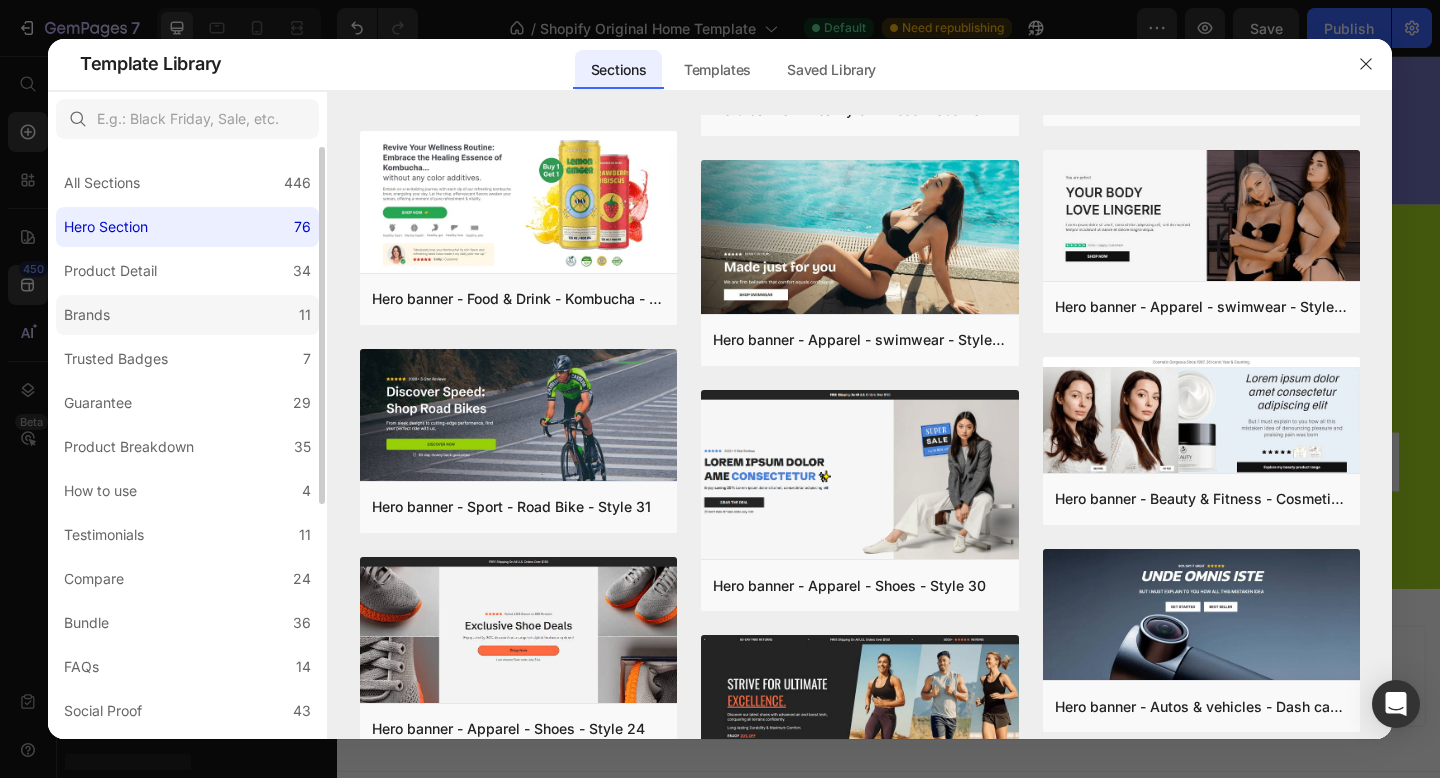 click on "Brands" at bounding box center (91, 315) 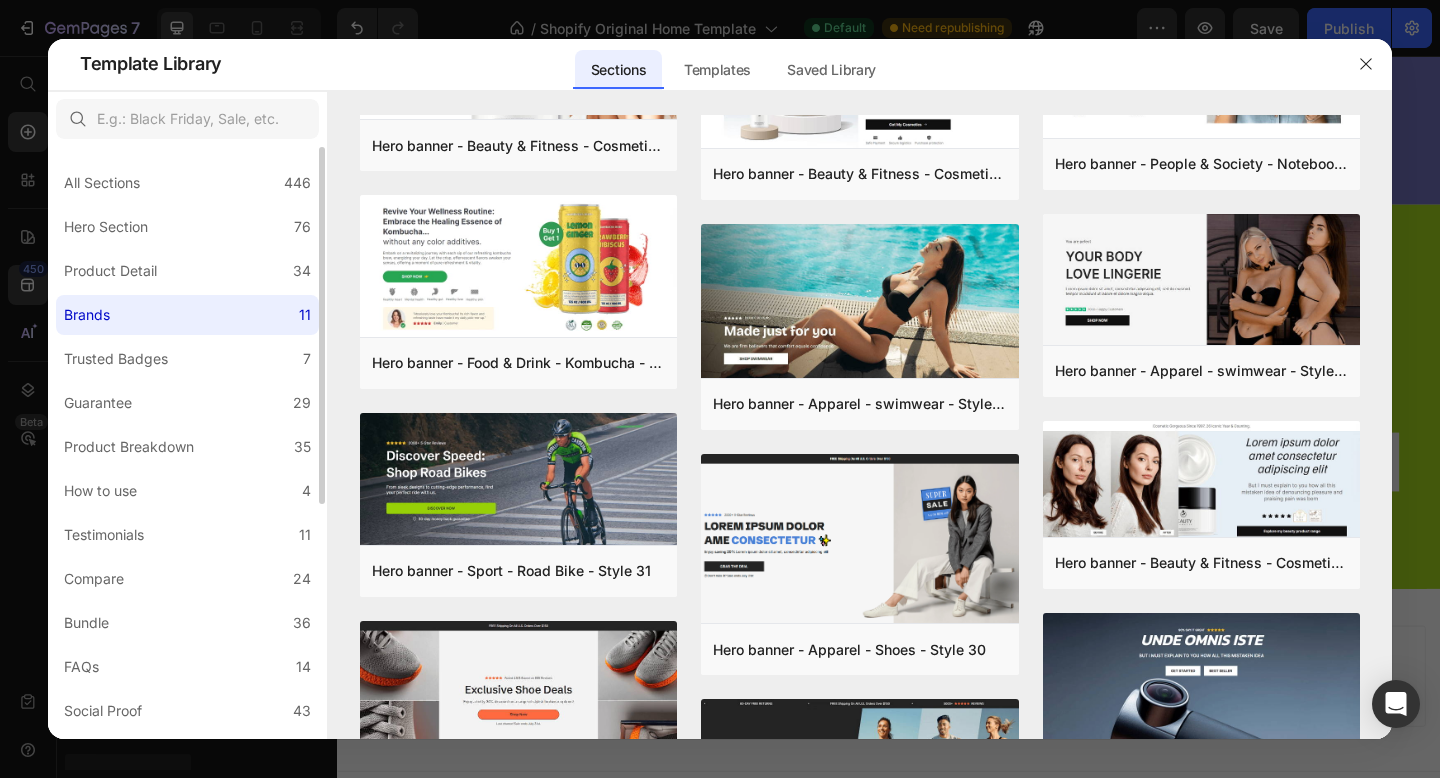 scroll, scrollTop: 0, scrollLeft: 0, axis: both 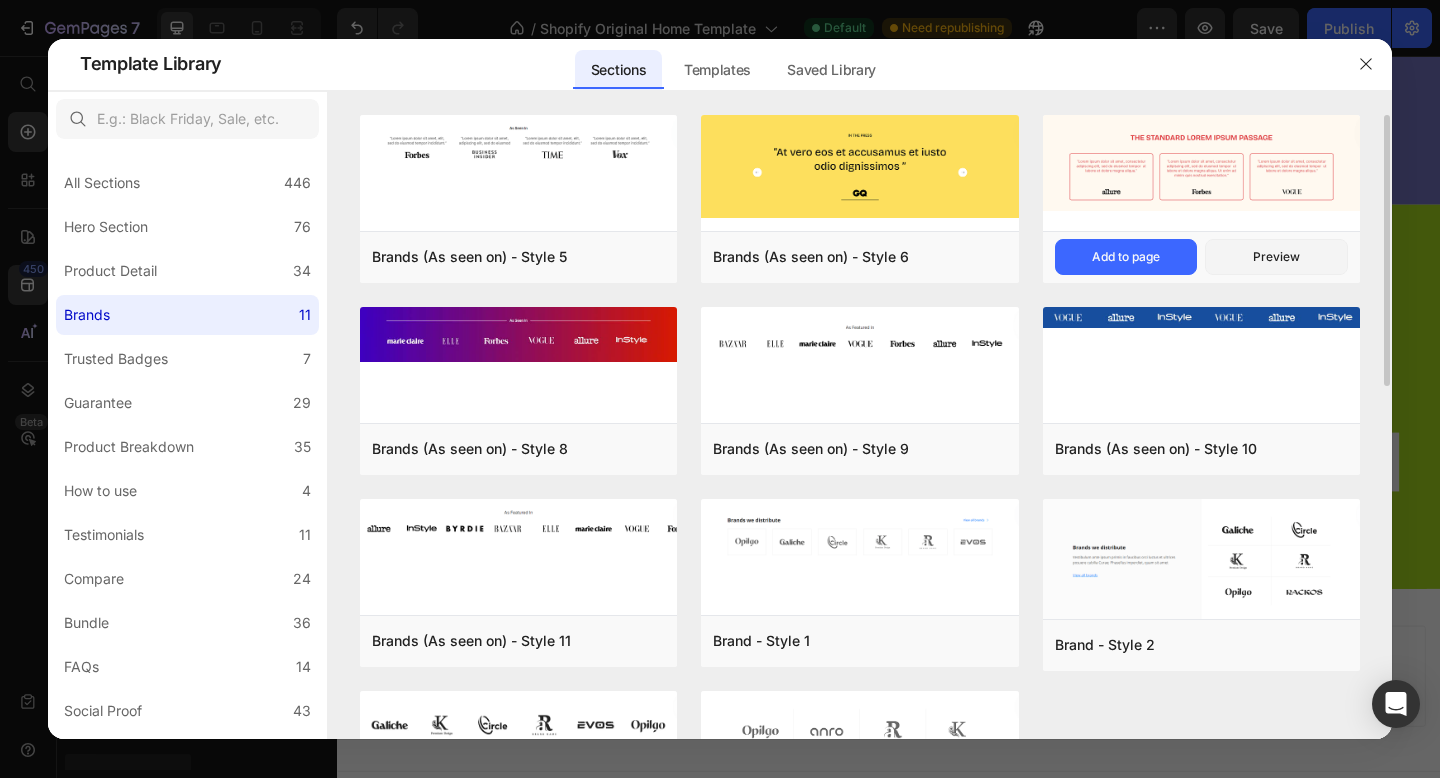 drag, startPoint x: 1365, startPoint y: 62, endPoint x: 1072, endPoint y: 184, distance: 317.3846 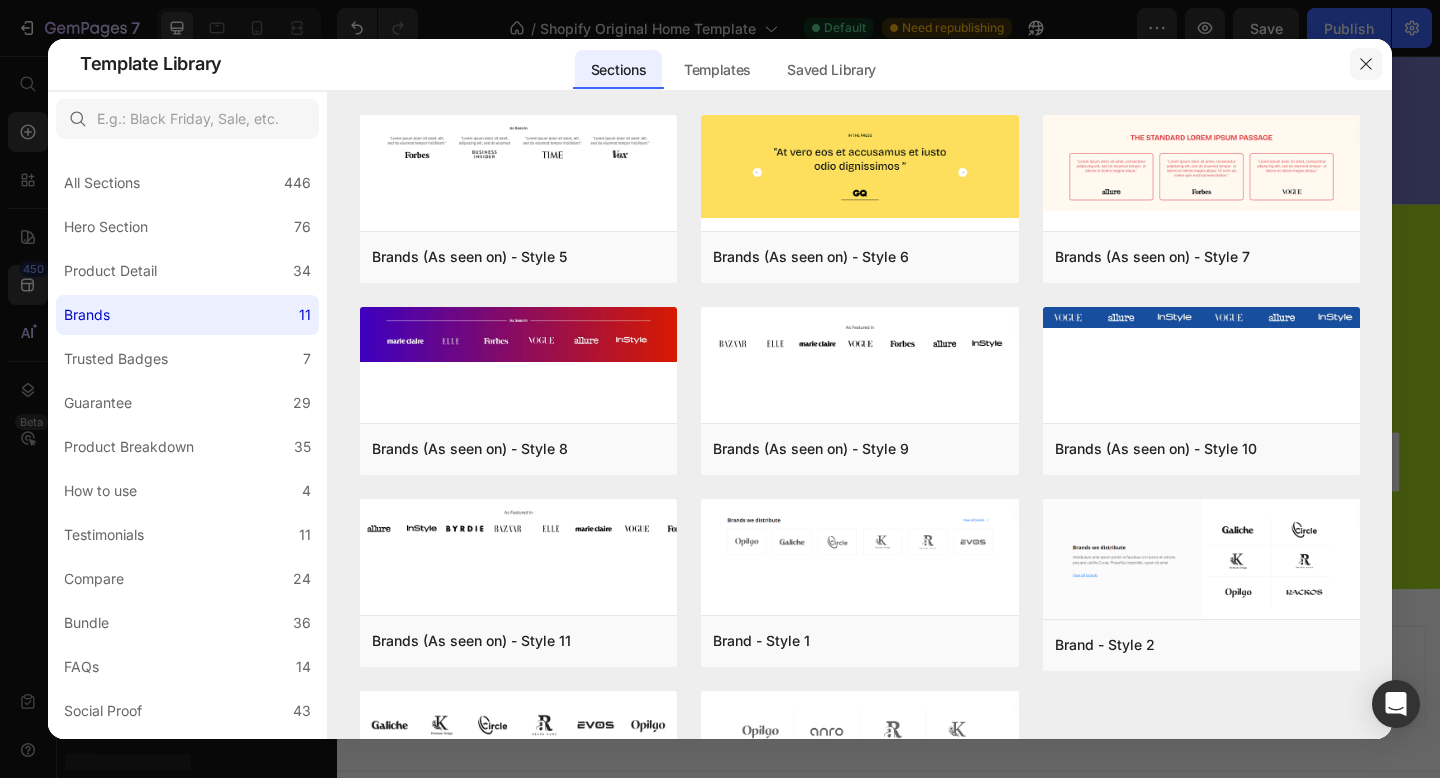 click at bounding box center [1366, 64] 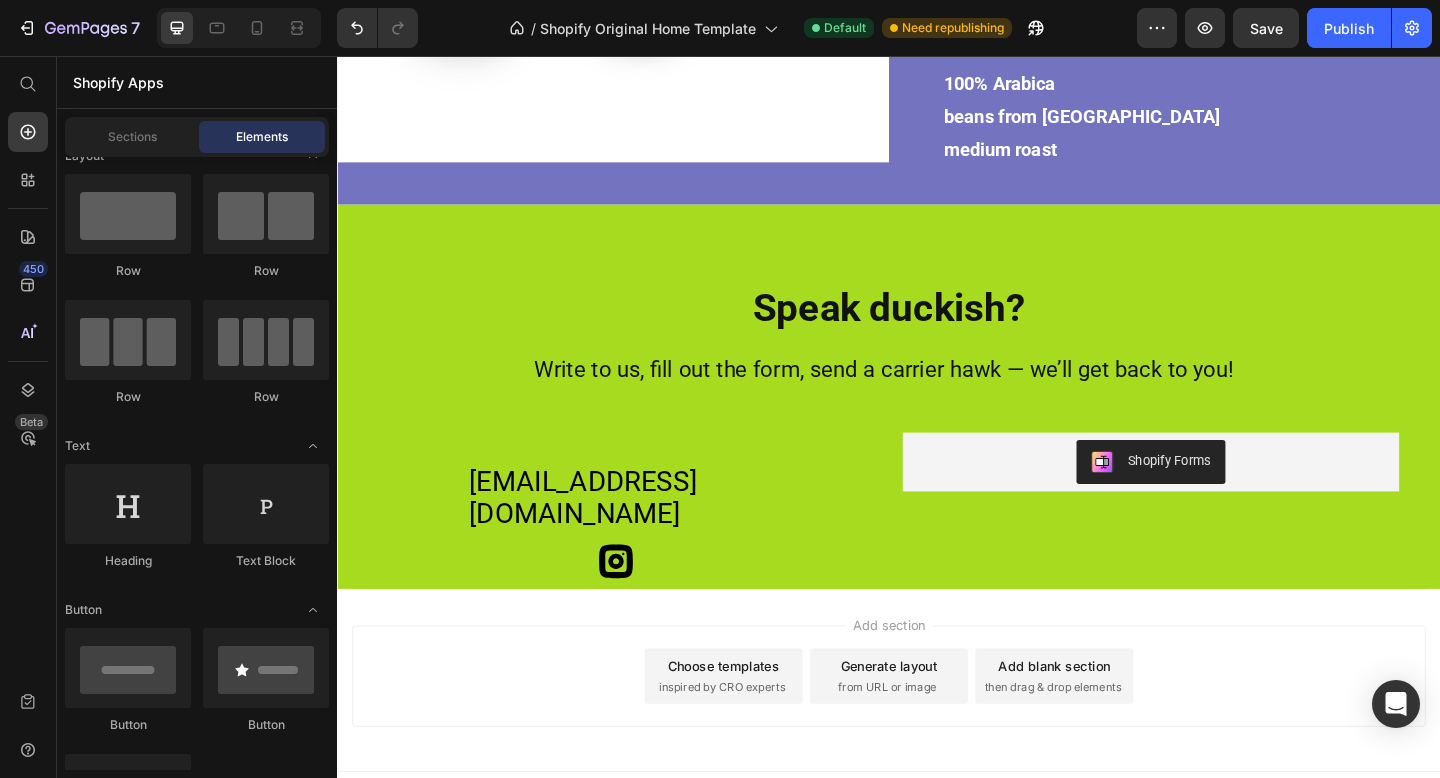 click on "Add blank section" at bounding box center (1117, 719) 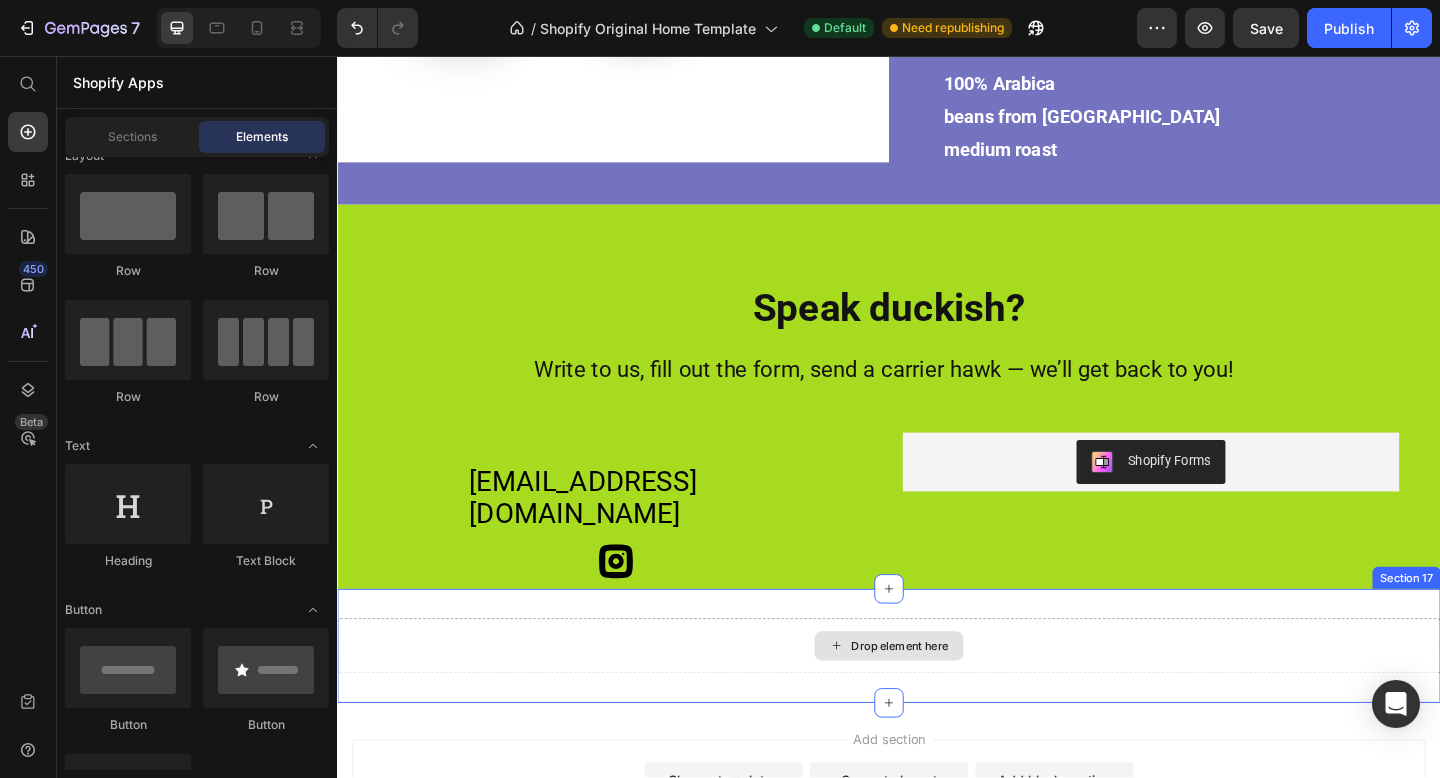 click on "Drop element here" at bounding box center [949, 698] 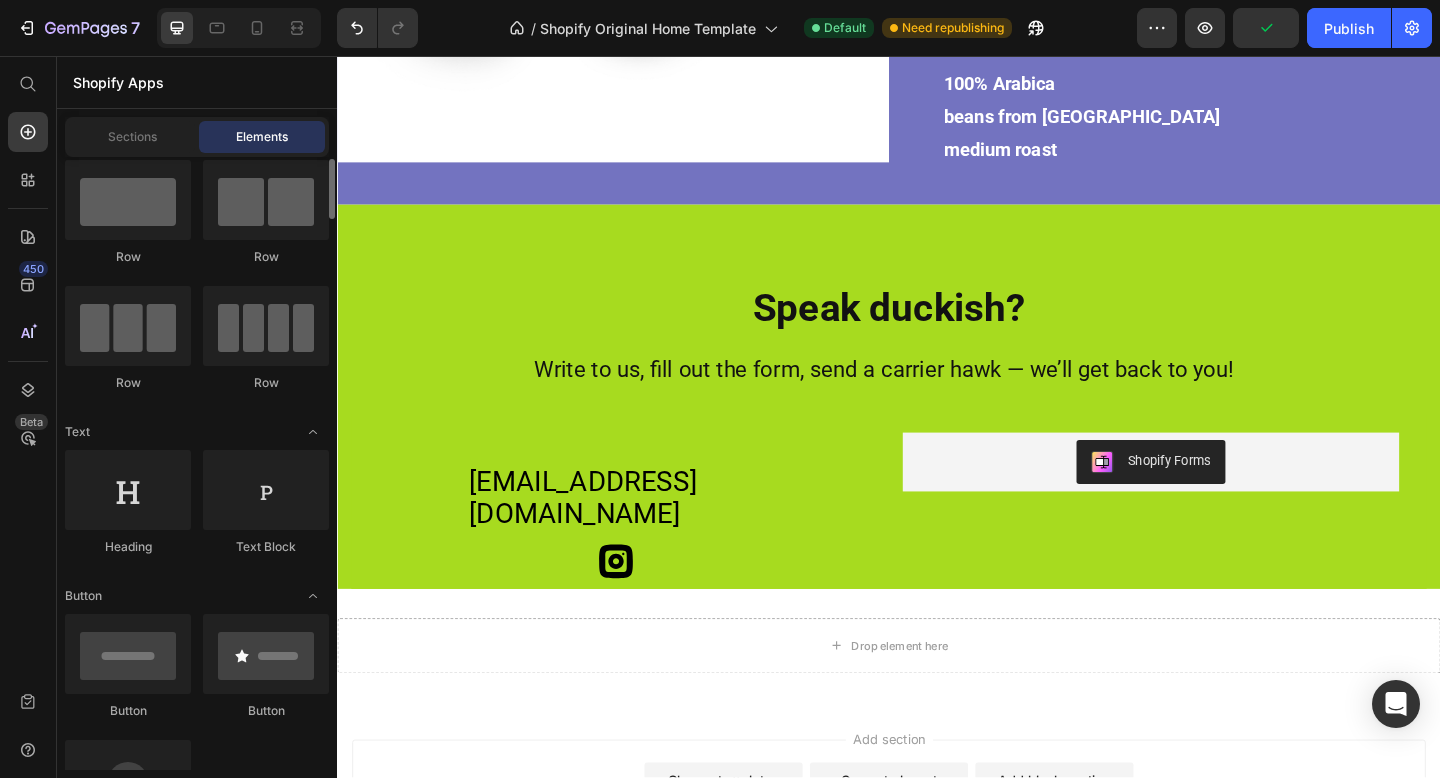 scroll, scrollTop: 0, scrollLeft: 0, axis: both 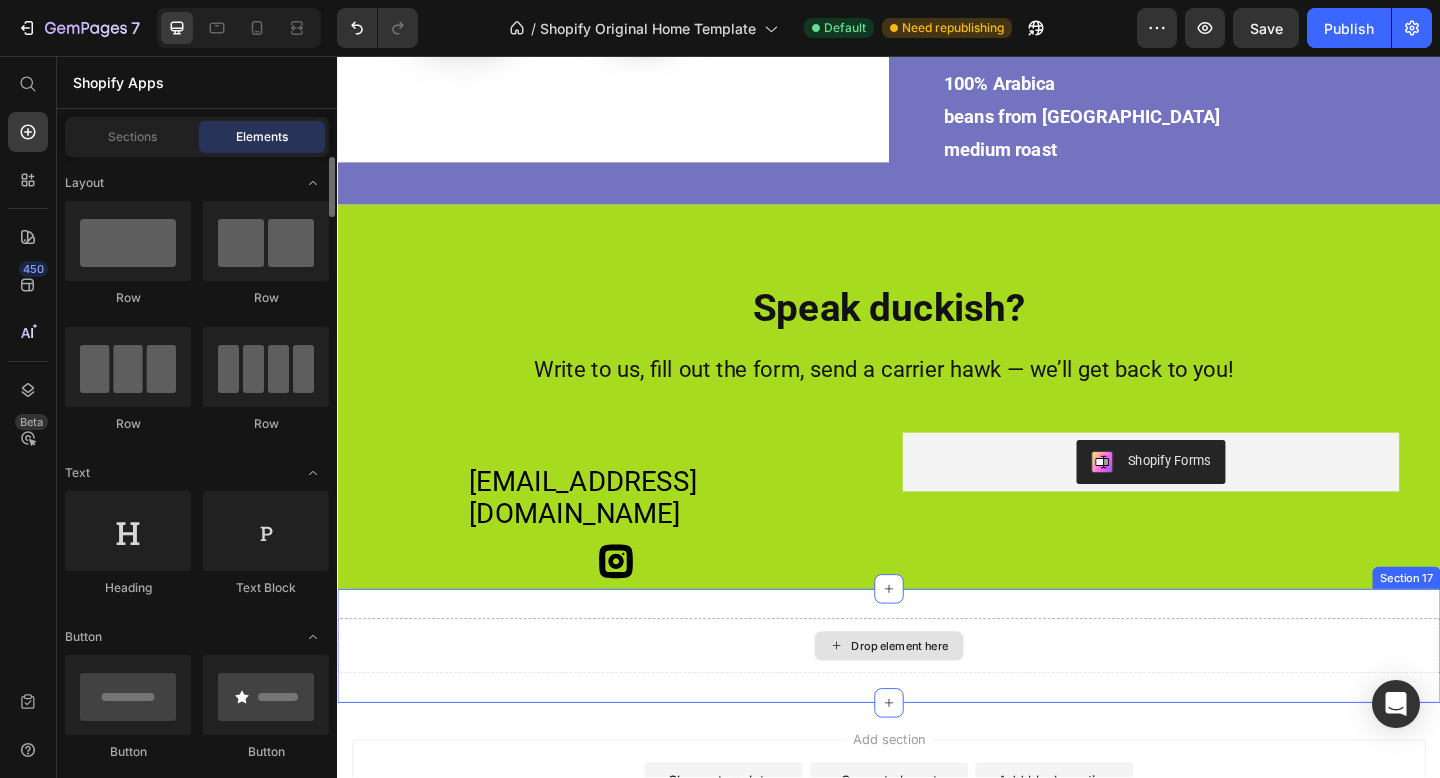 click on "Drop element here" at bounding box center [949, 698] 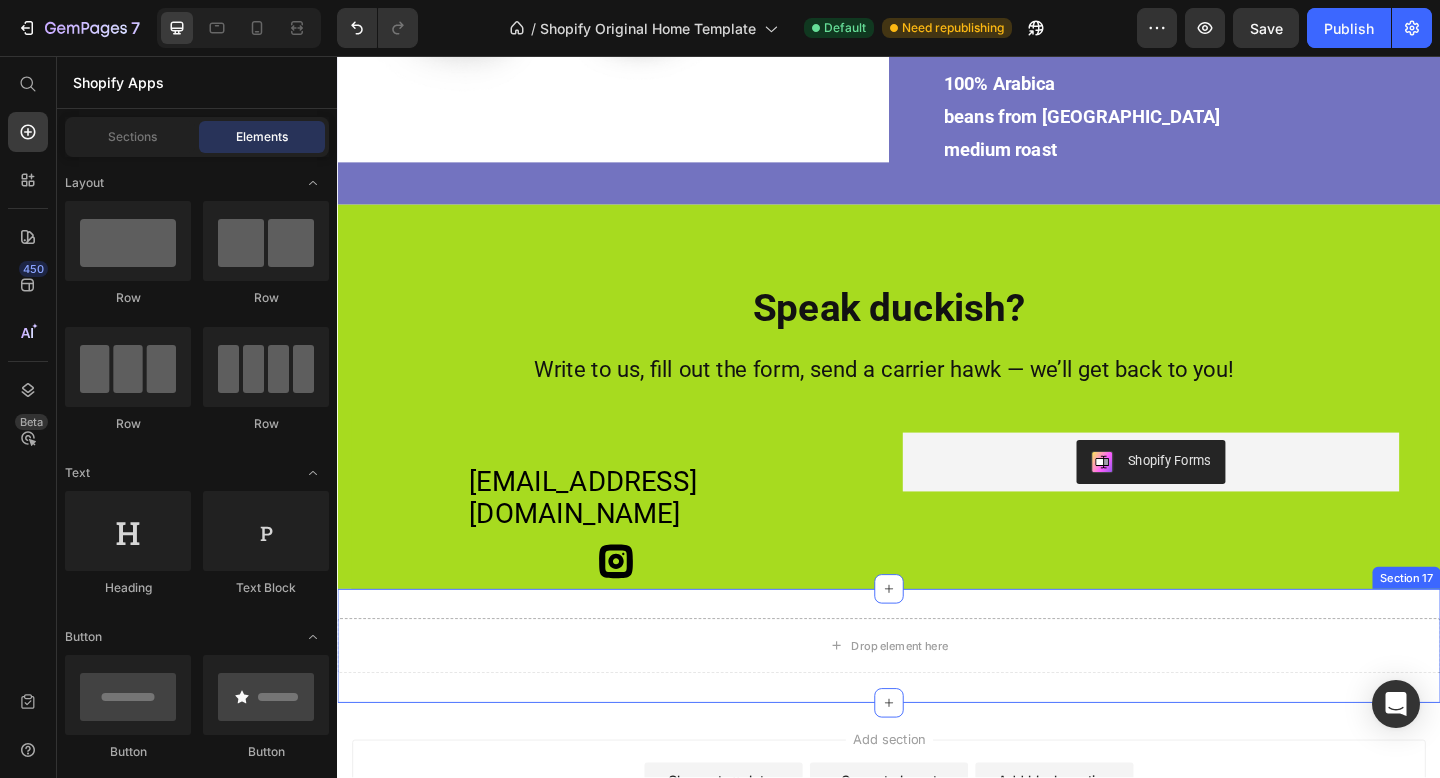 click on "Section 17" at bounding box center (1500, 624) 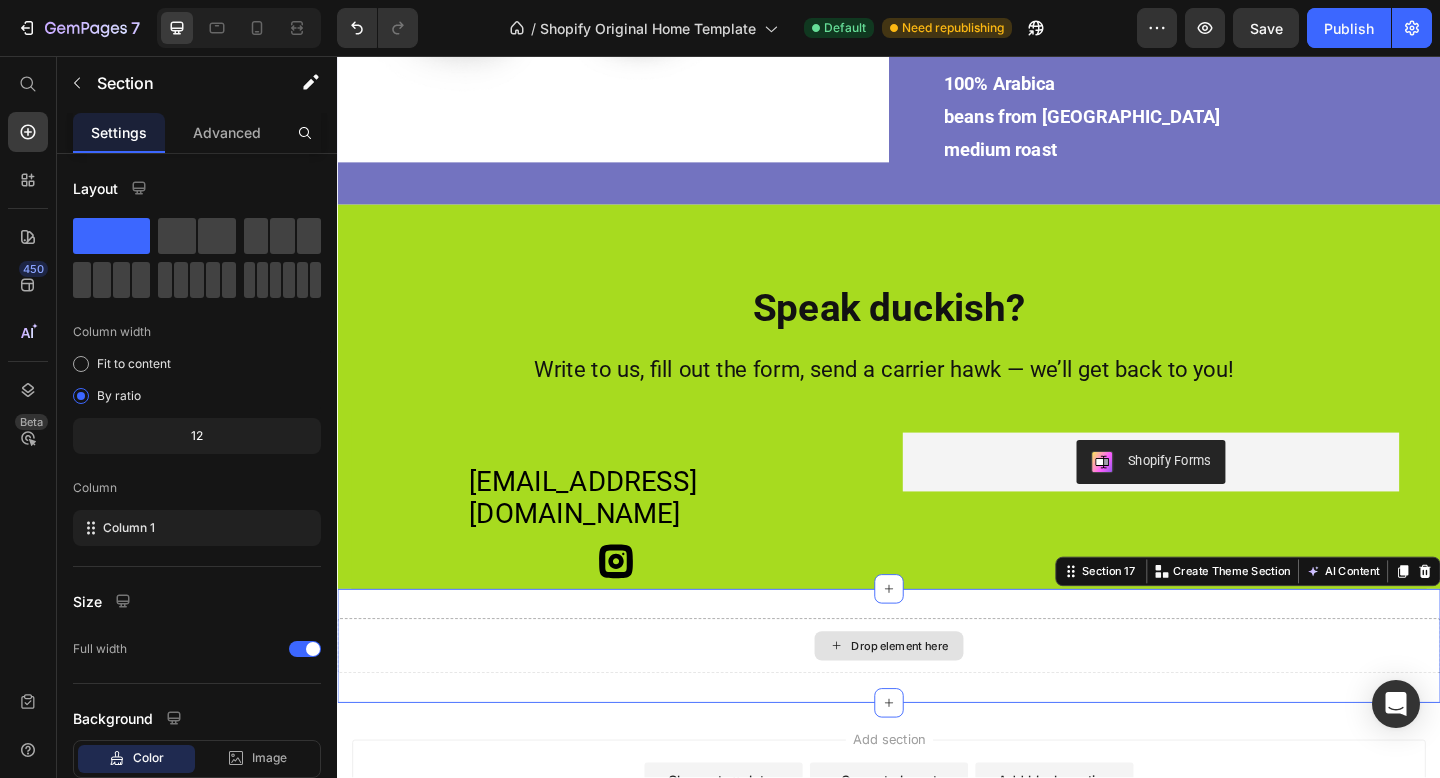 click on "Drop element here" at bounding box center (937, 698) 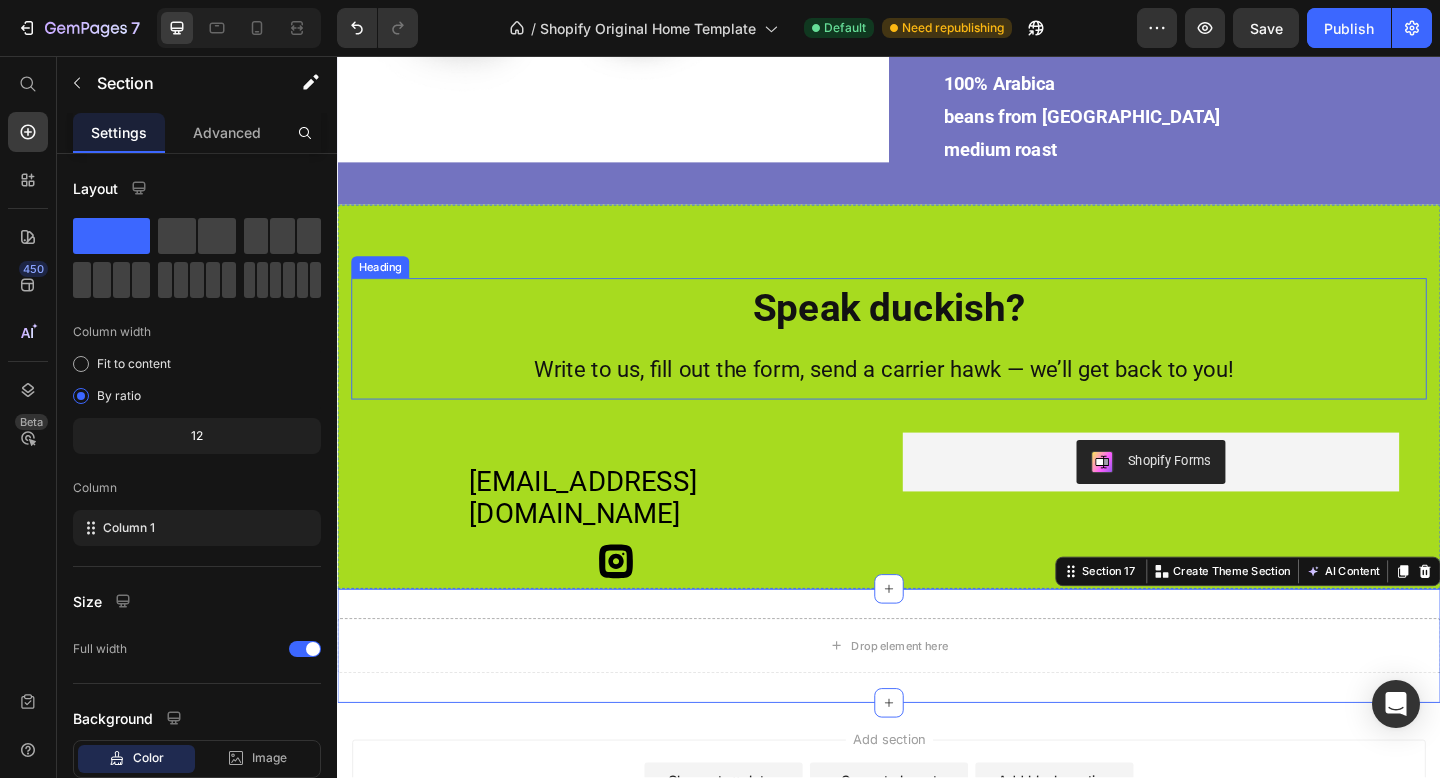 click on "Write to us, fill out the form, send a carrier hawk — we’ll get back to you!" at bounding box center [931, 397] 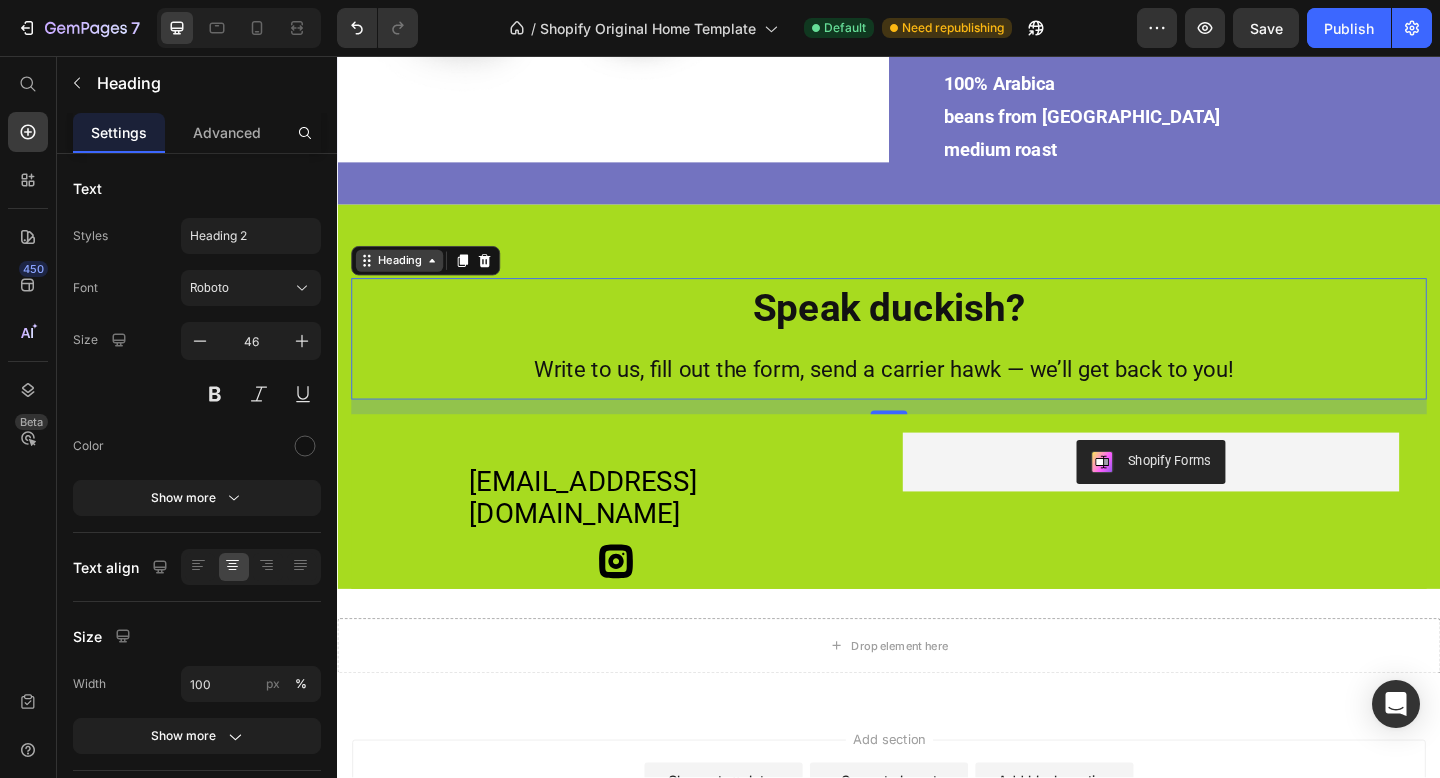click on "Heading" at bounding box center (404, 279) 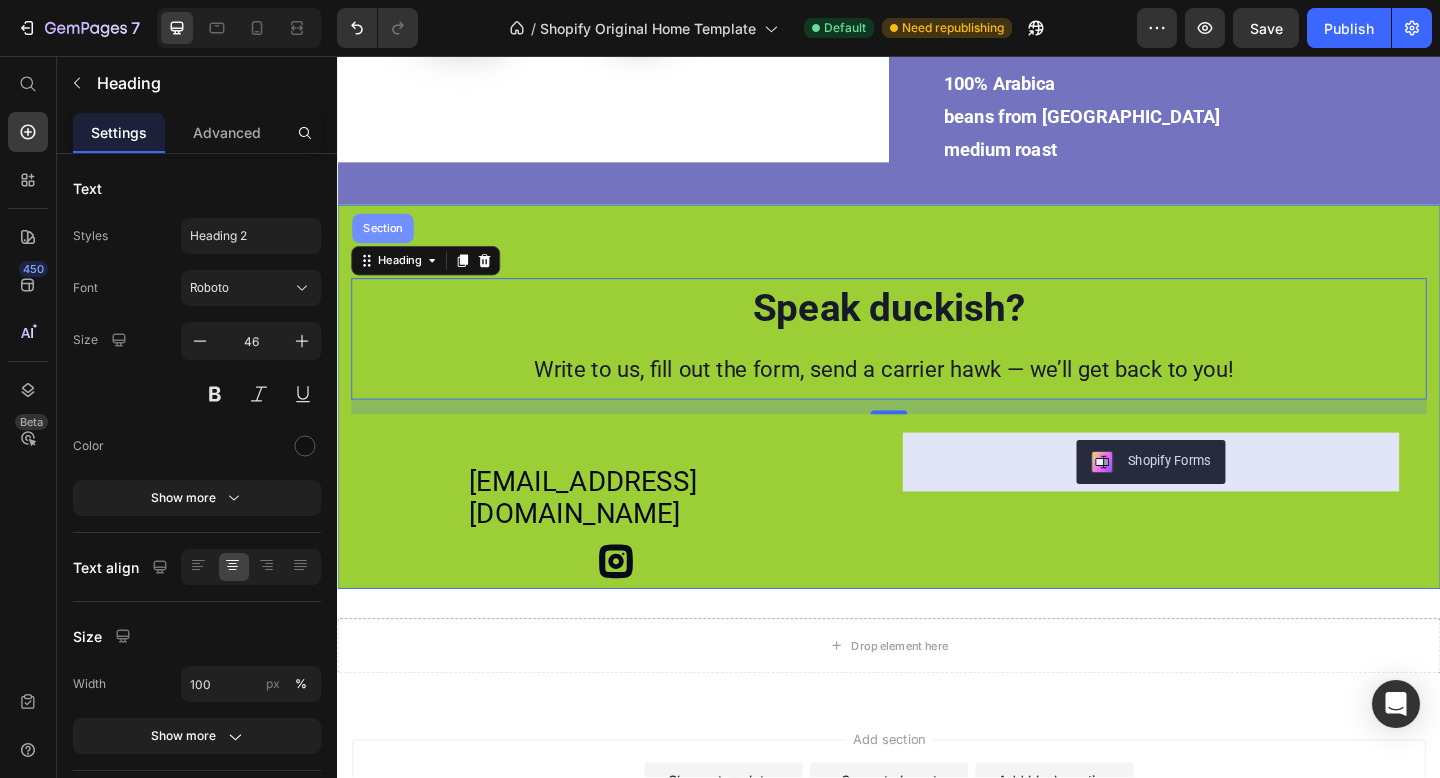 click on "Section" at bounding box center [386, 244] 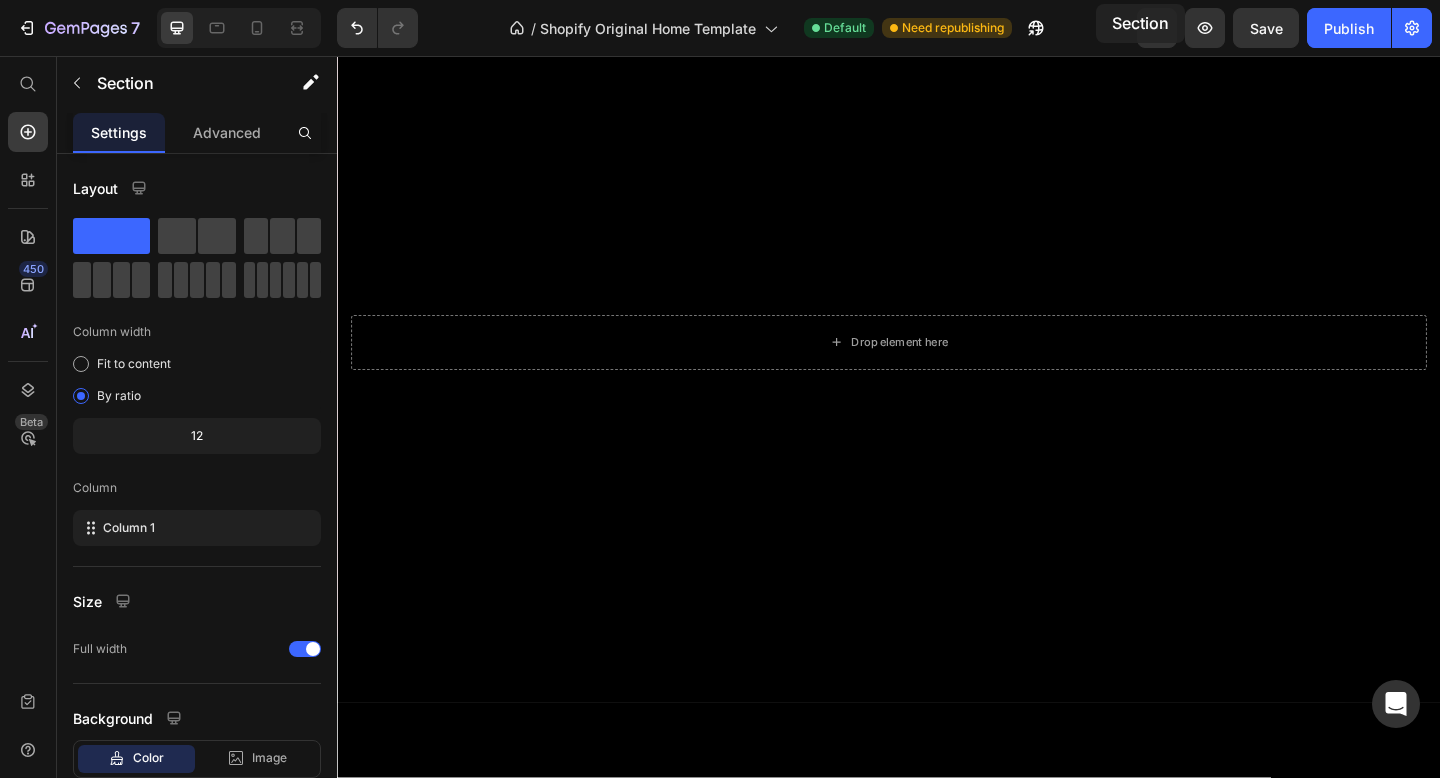scroll, scrollTop: 0, scrollLeft: 0, axis: both 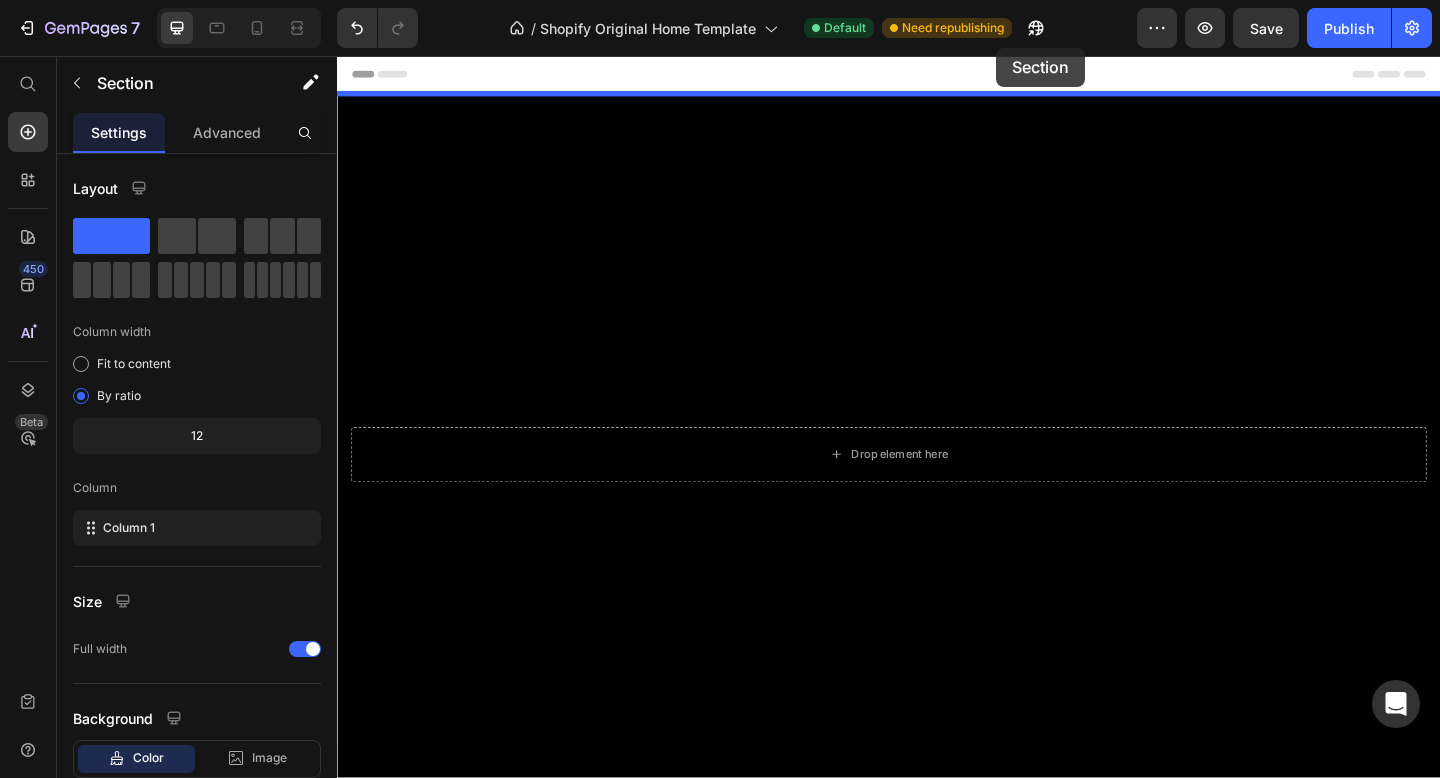 drag, startPoint x: 1185, startPoint y: 204, endPoint x: 1054, endPoint y: 47, distance: 204.47493 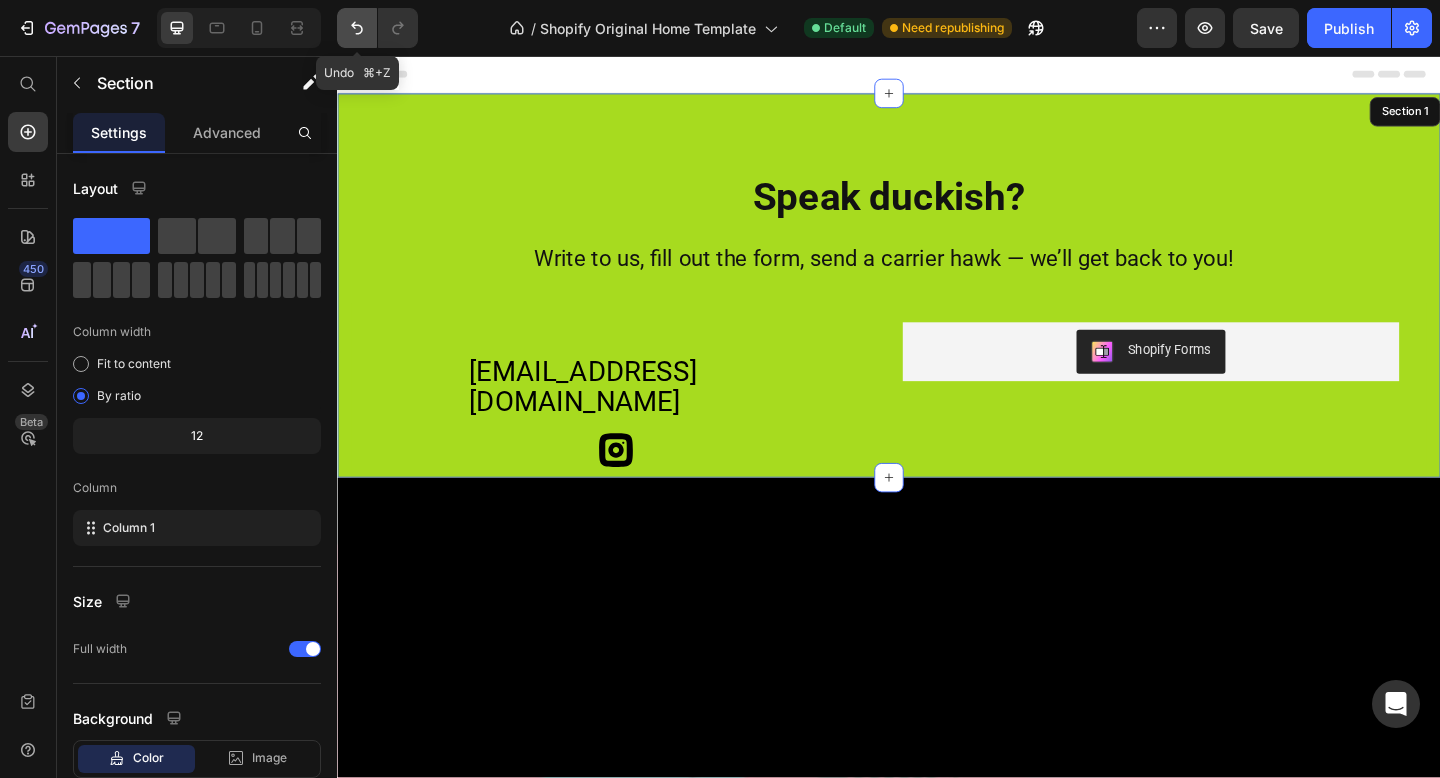 click 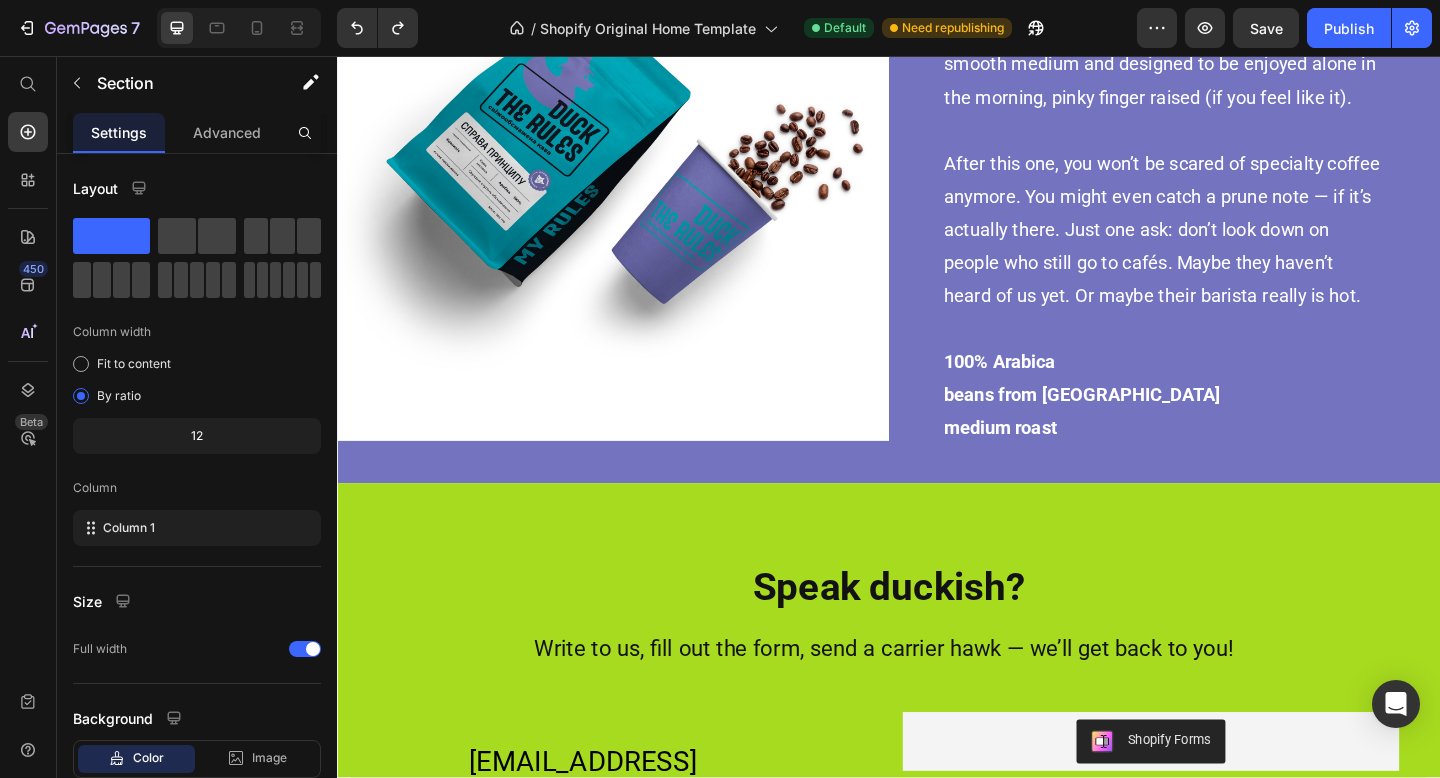 scroll, scrollTop: 4884, scrollLeft: 0, axis: vertical 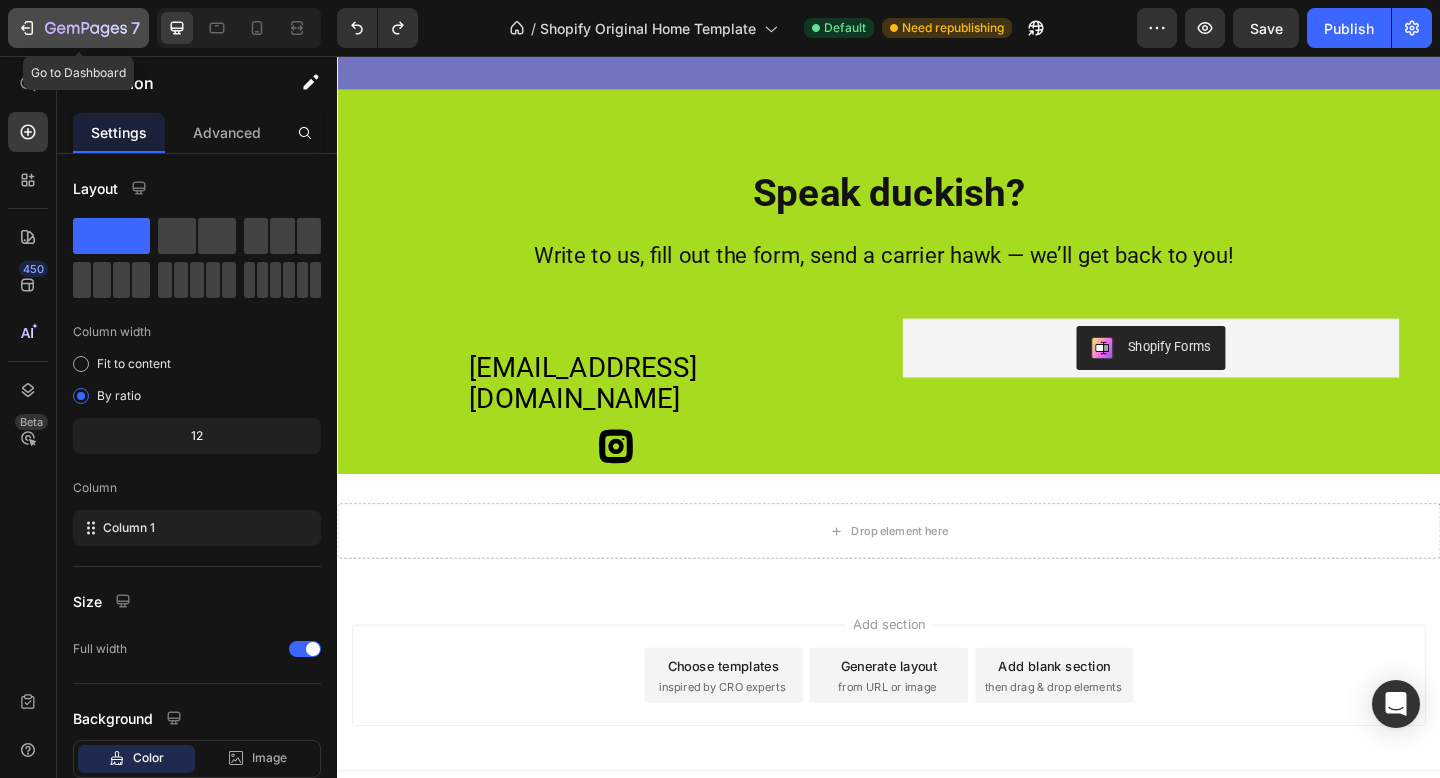click 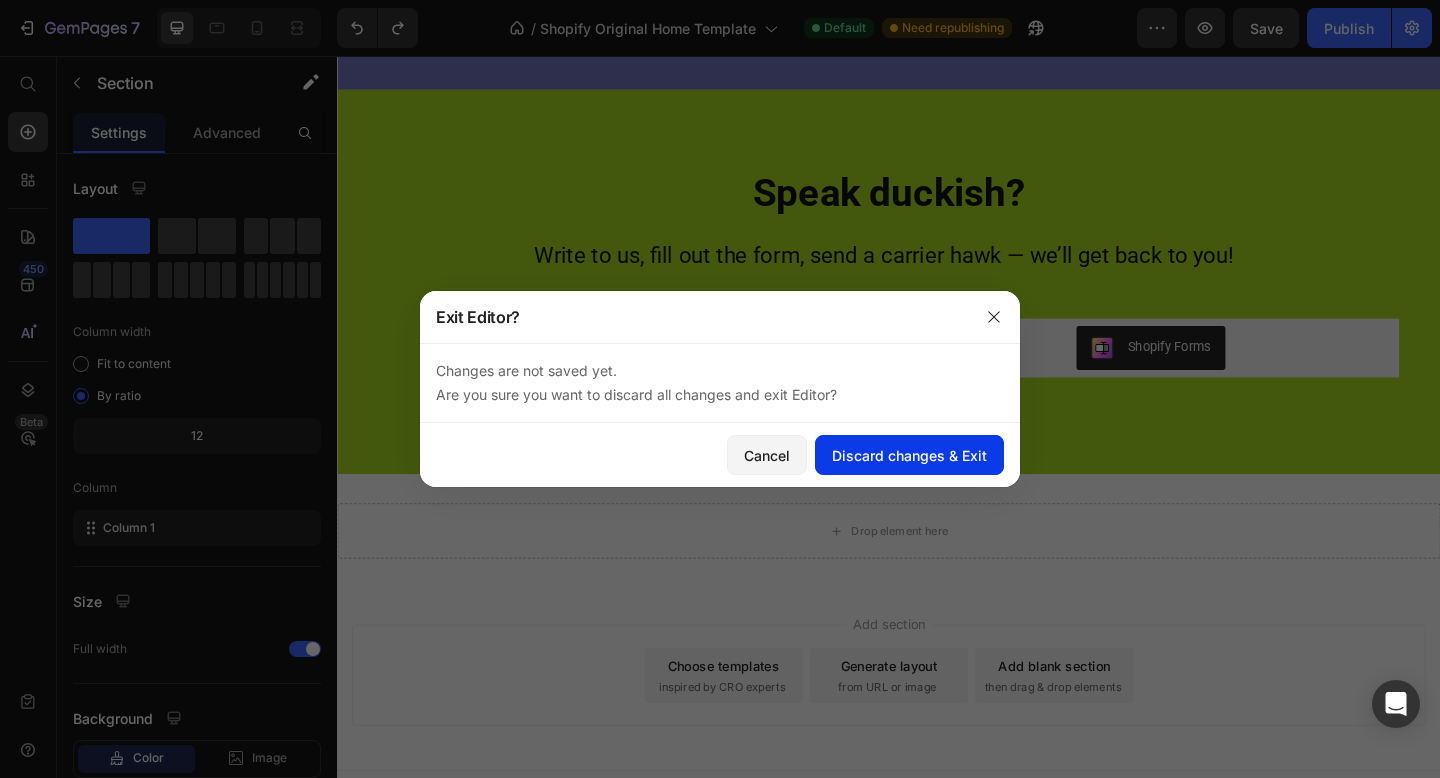 click on "Discard changes & Exit" at bounding box center (909, 455) 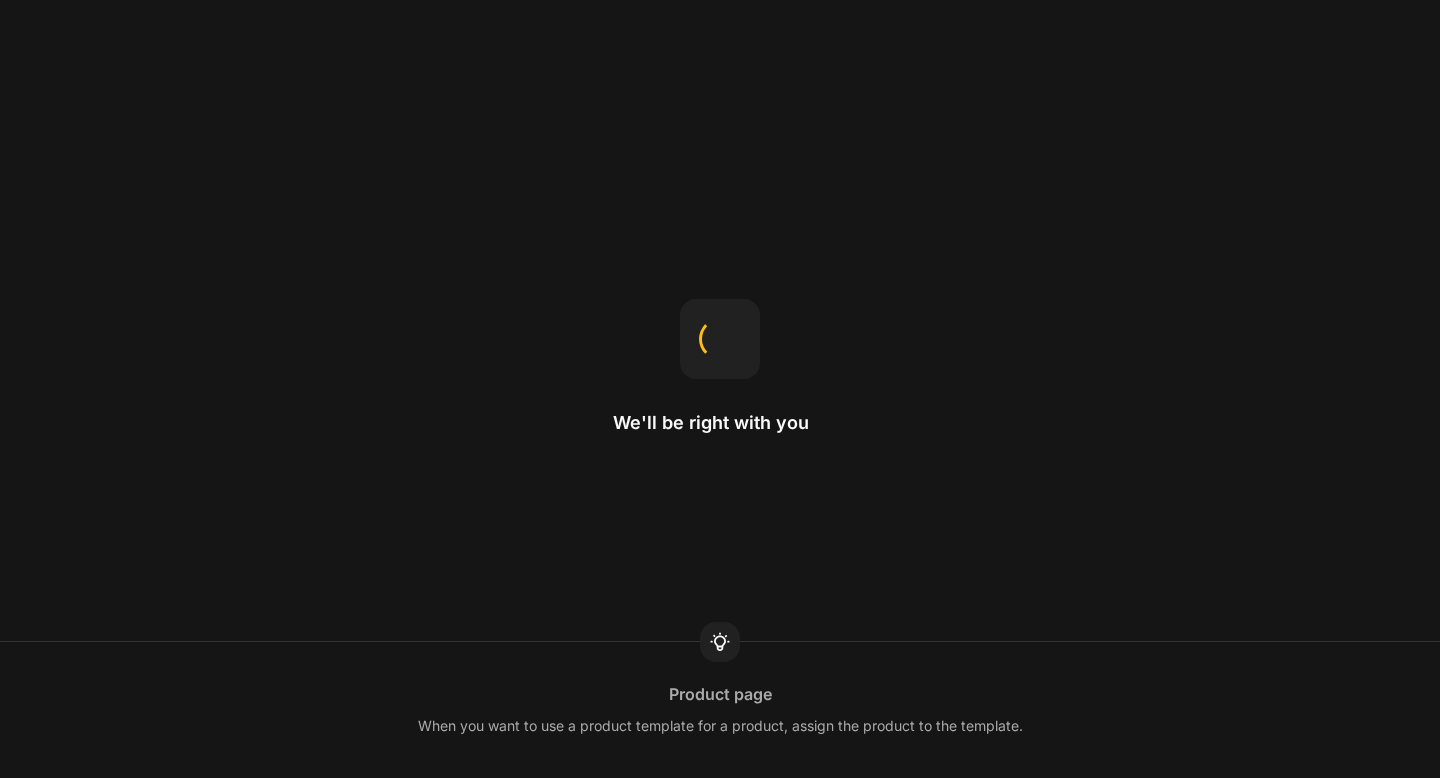 scroll, scrollTop: 0, scrollLeft: 0, axis: both 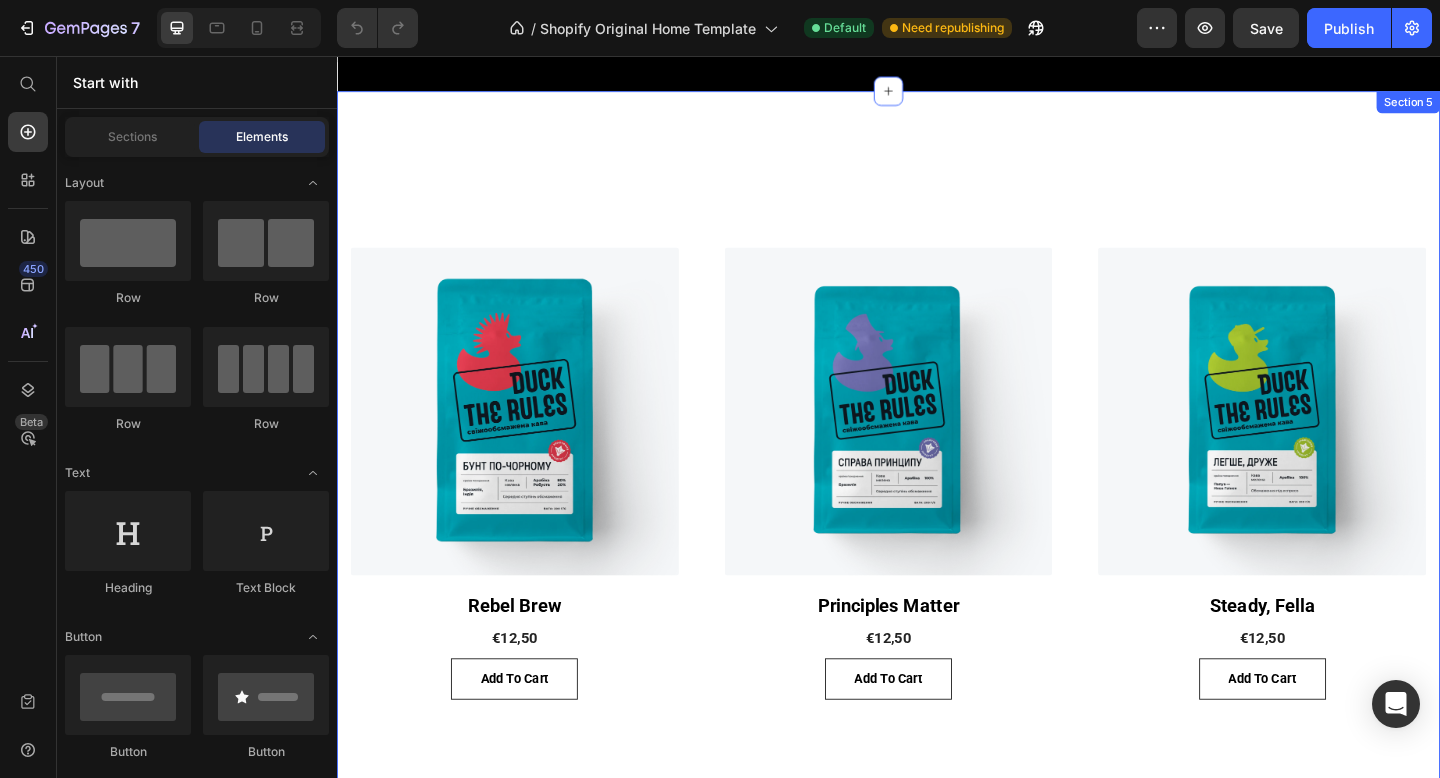 click on "(P) Images Row Rebel Brew (P) Title €12,50 (P) Price Row add to cart (P) Cart Button Row (P) Images Row Principles Matter (P) Title €12,50 (P) Price Row add to cart (P) Cart Button Row (P) Images Row Steady, Fella (P) Title €12,50 (P) Price Row add to cart (P) Cart Button Row Product List Row Section 5" at bounding box center [937, 519] 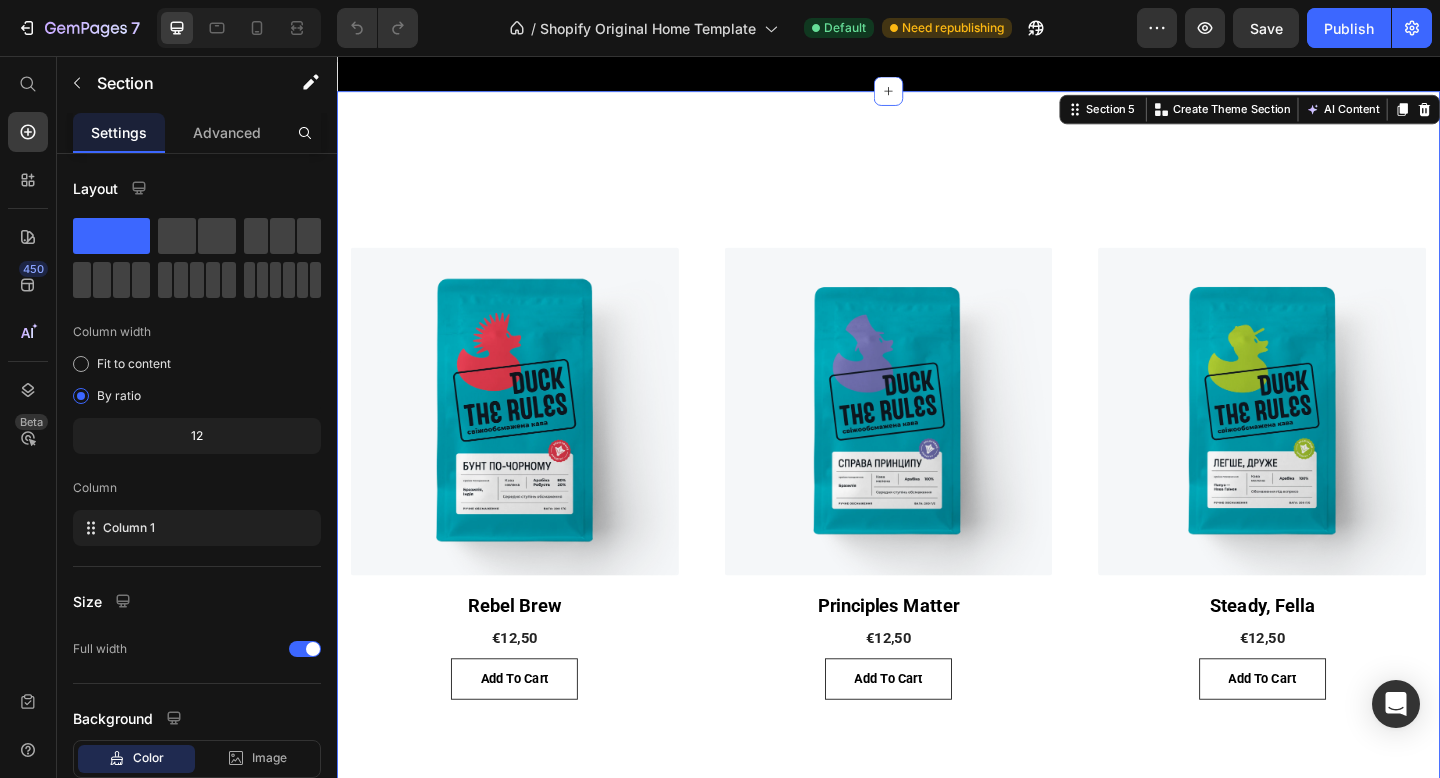 click on "(P) Images Row Rebel Brew (P) Title €12,50 (P) Price Row add to cart (P) Cart Button Row (P) Images Row Principles Matter (P) Title €12,50 (P) Price Row add to cart (P) Cart Button Row (P) Images Row Steady, Fella (P) Title €12,50 (P) Price Row add to cart (P) Cart Button Row Product List Row Section 5   You can create reusable sections Create Theme Section AI Content Write with GemAI What would you like to describe here? Tone and Voice Persuasive Product Rebel Brew Show more Generate" at bounding box center (937, 519) 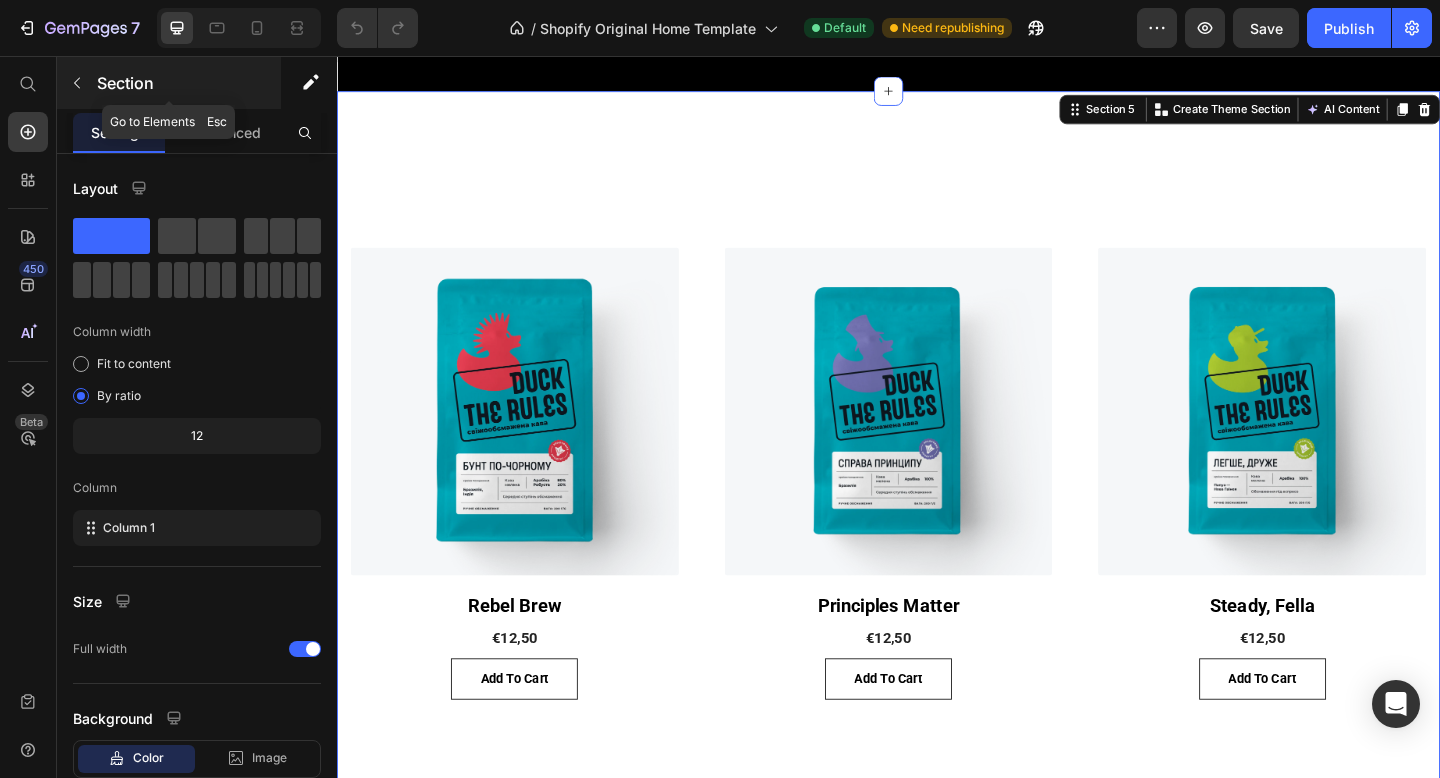 click on "Section" at bounding box center [169, 83] 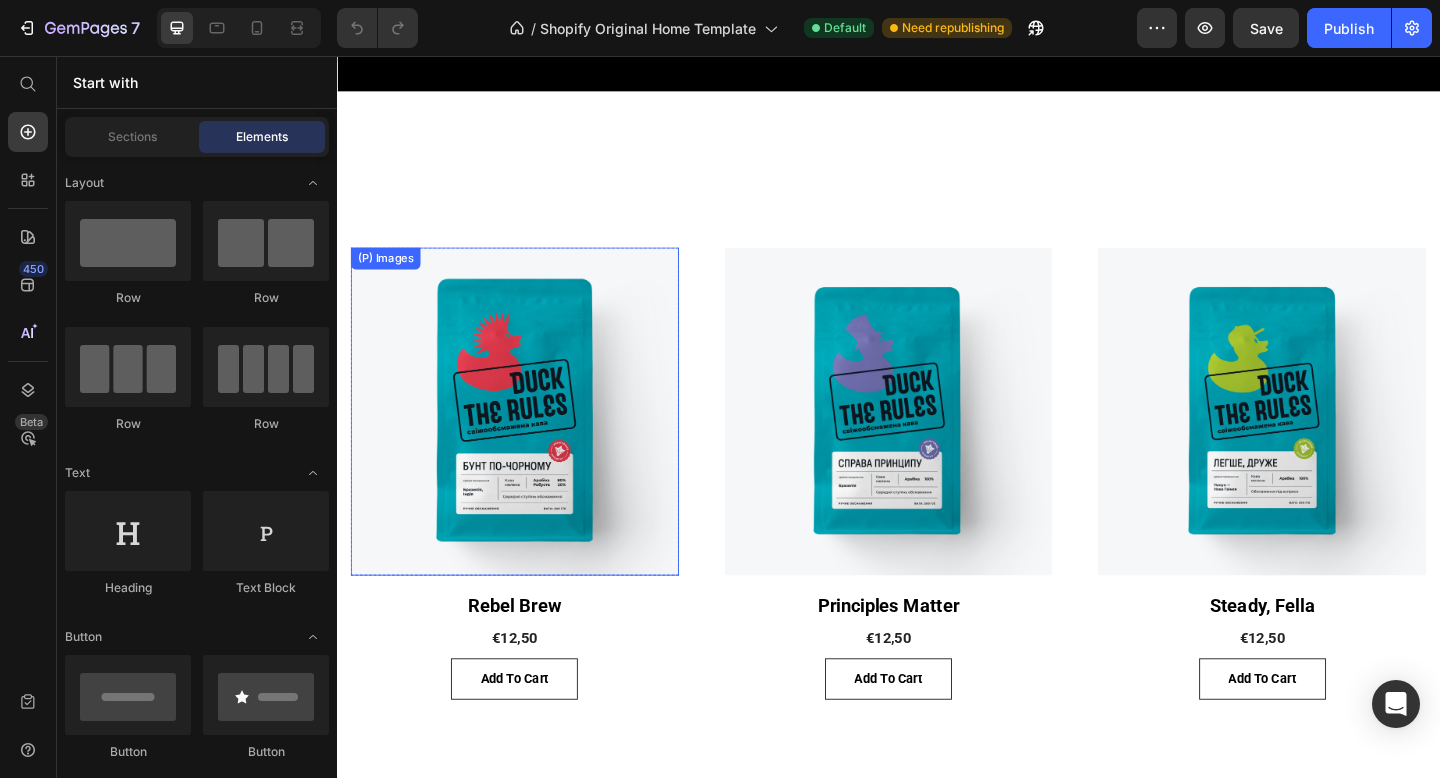 click at bounding box center [530, 443] 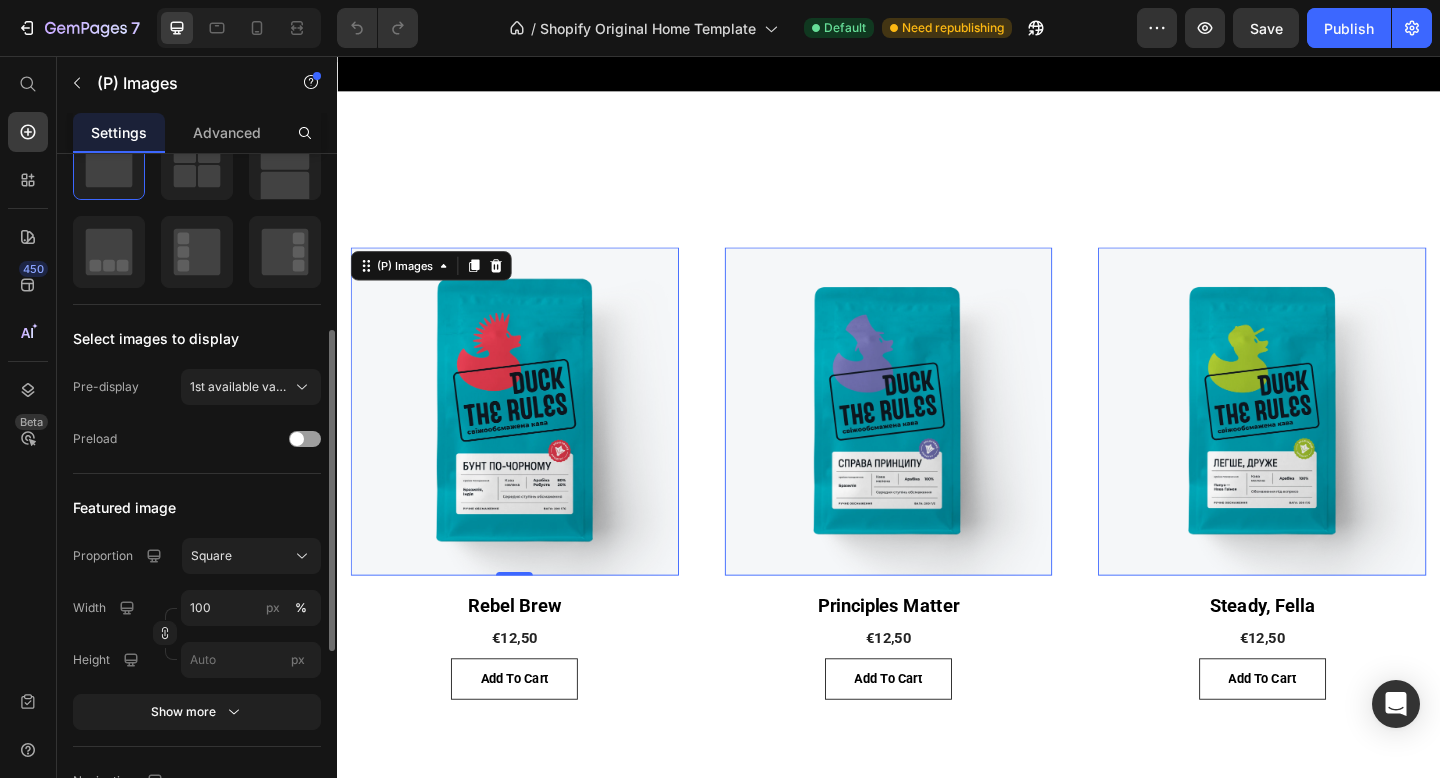 scroll, scrollTop: 352, scrollLeft: 0, axis: vertical 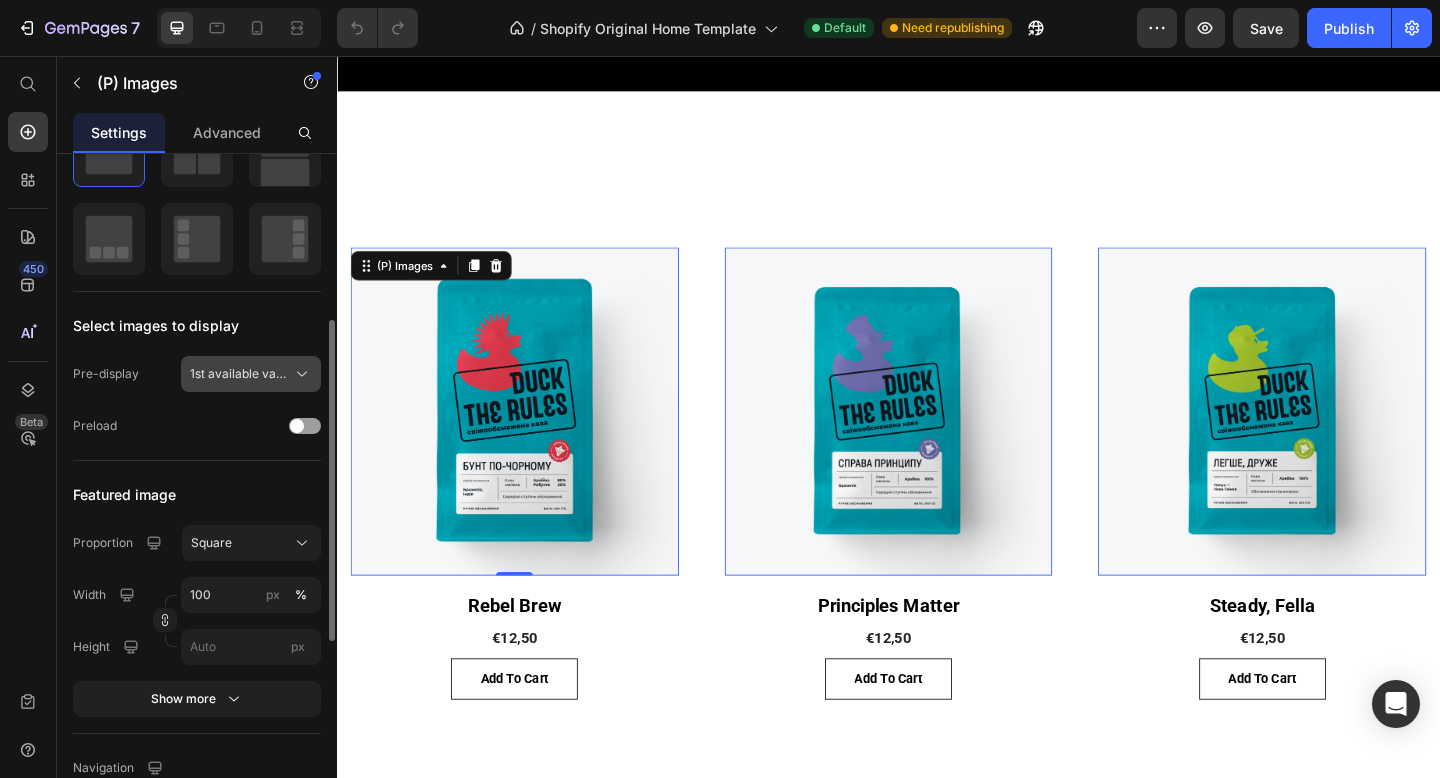 click on "1st available variant" at bounding box center (239, 374) 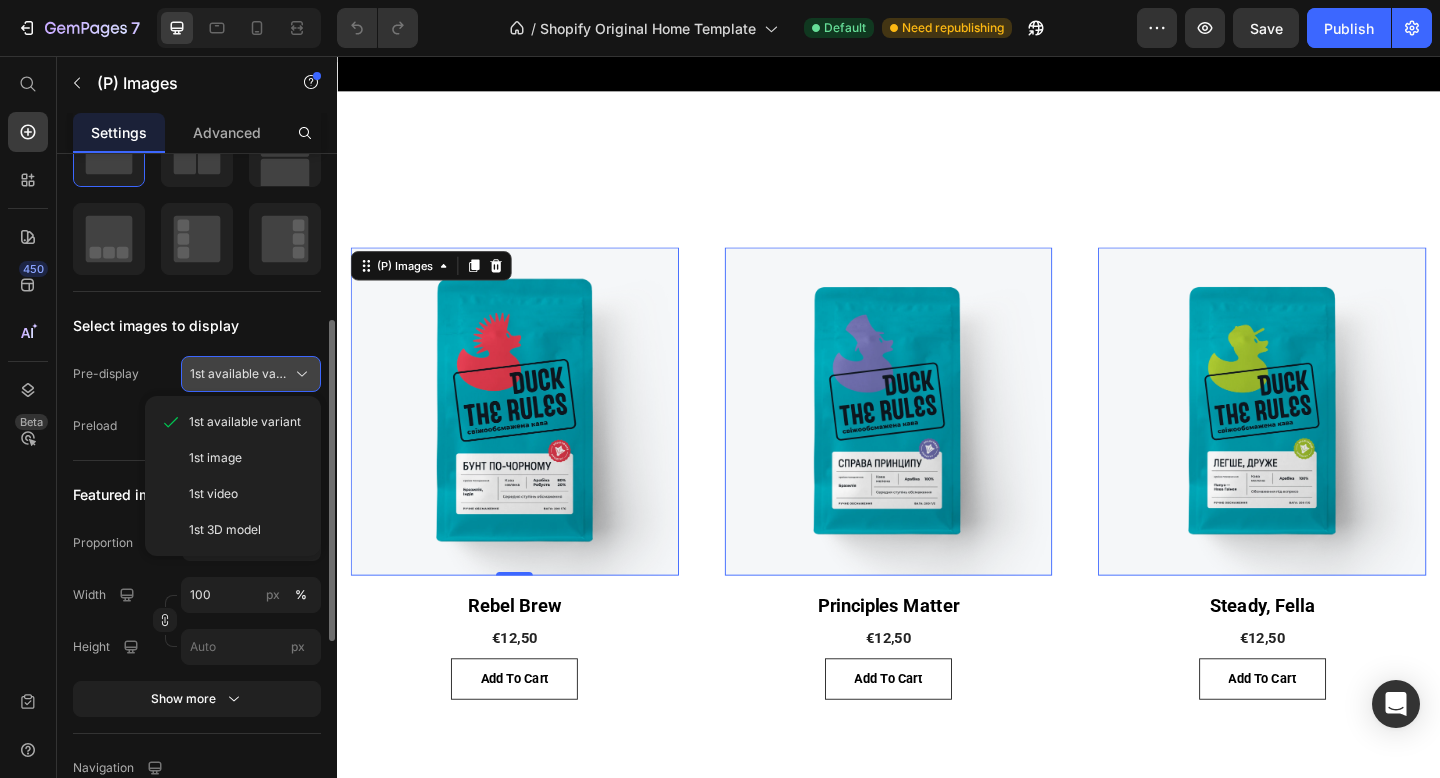 click on "1st available variant" at bounding box center (239, 374) 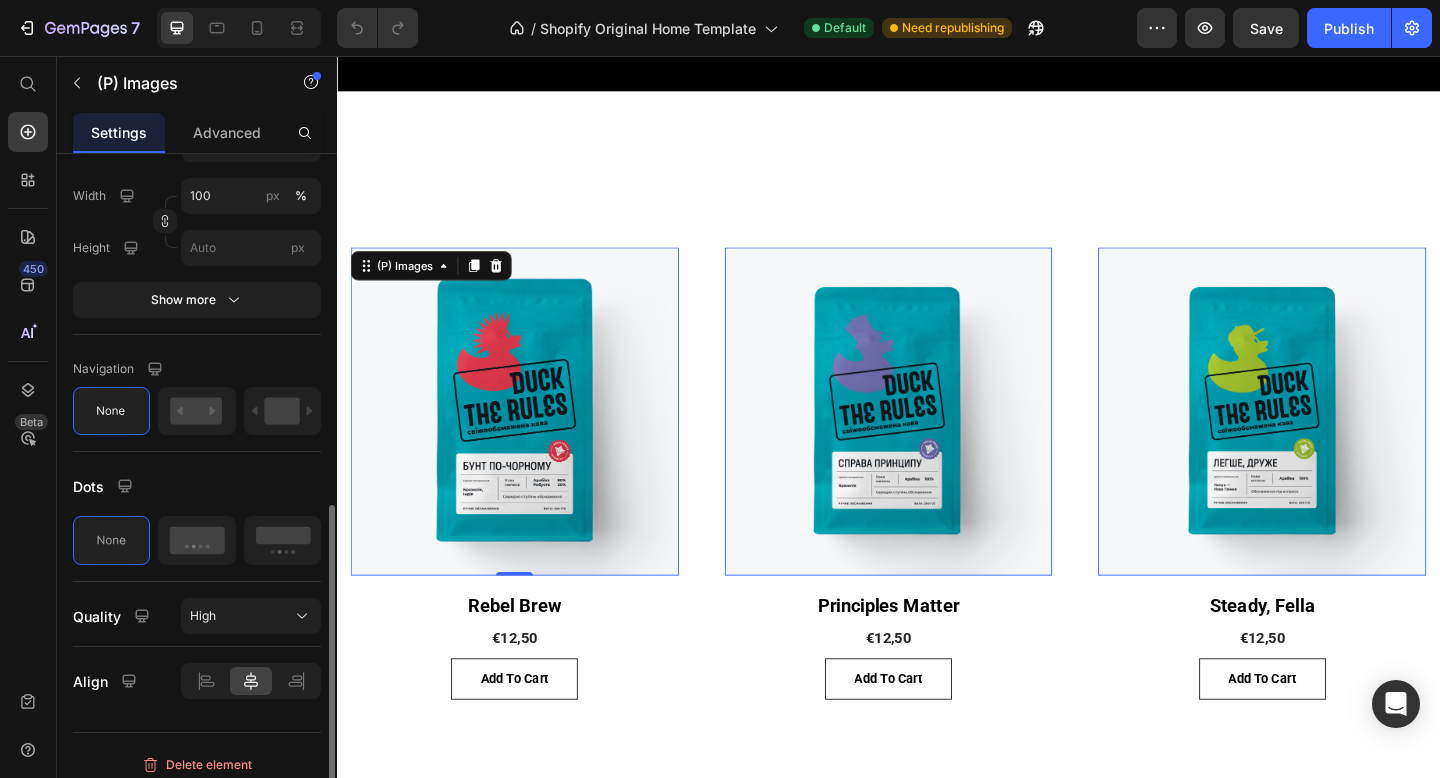 scroll, scrollTop: 754, scrollLeft: 0, axis: vertical 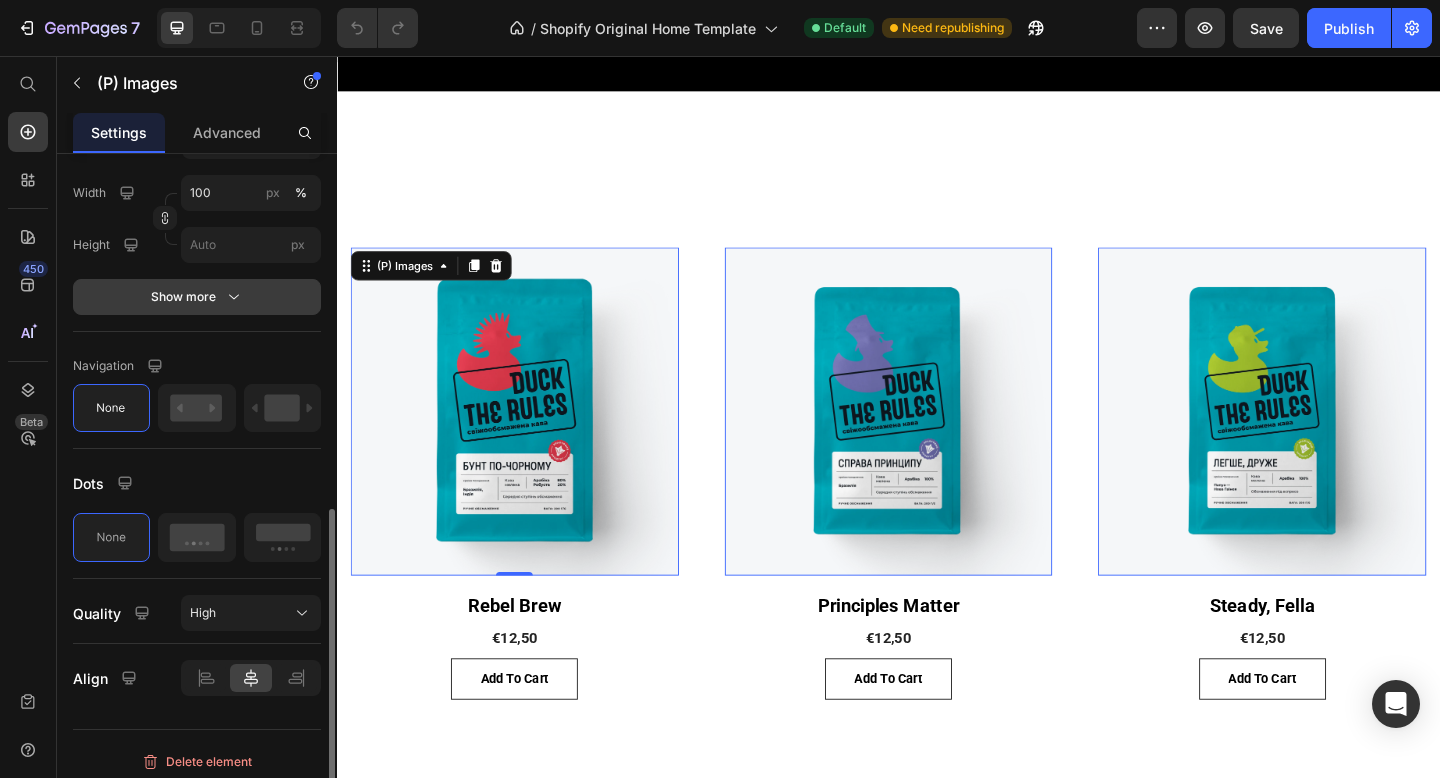 click on "Show more" at bounding box center (197, 297) 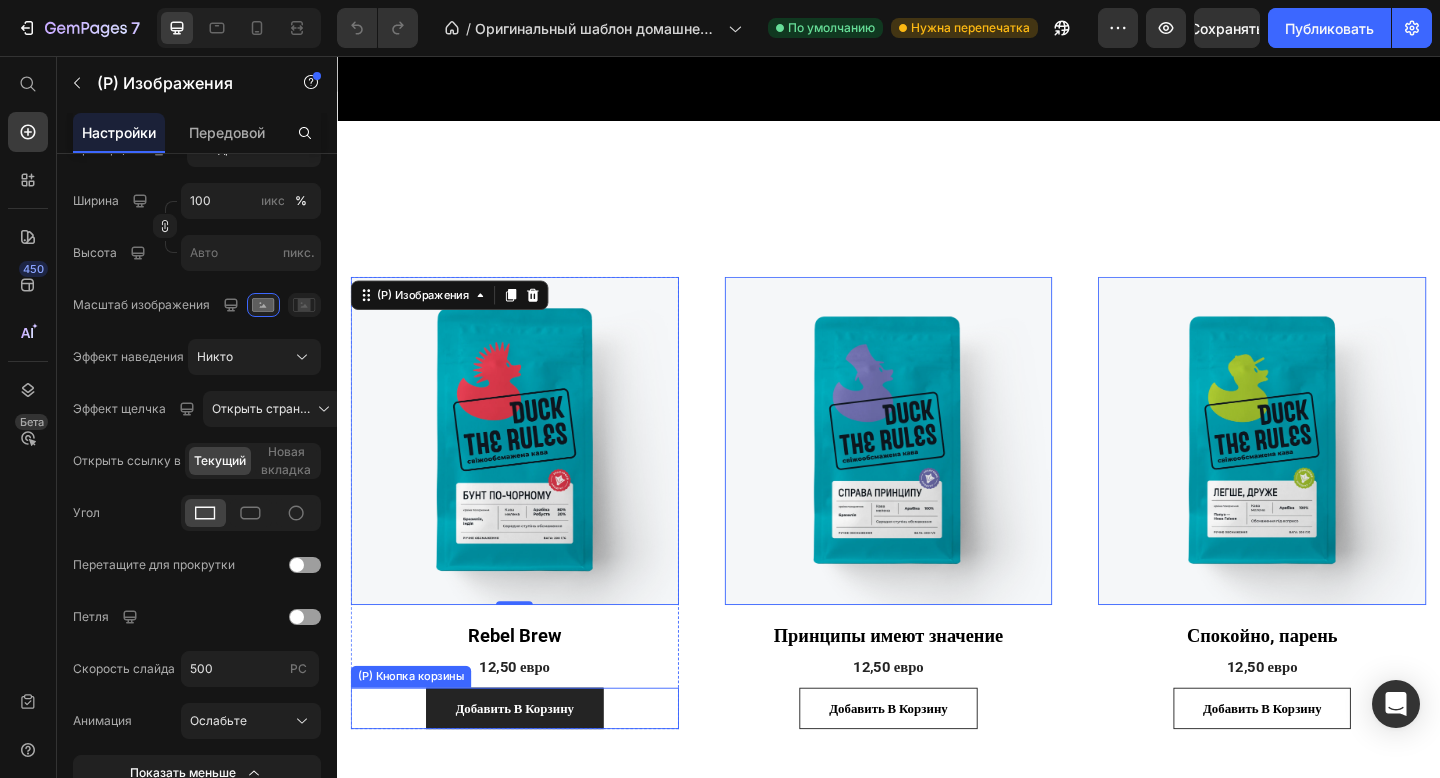 click on "добавить в корзину" at bounding box center [530, 766] 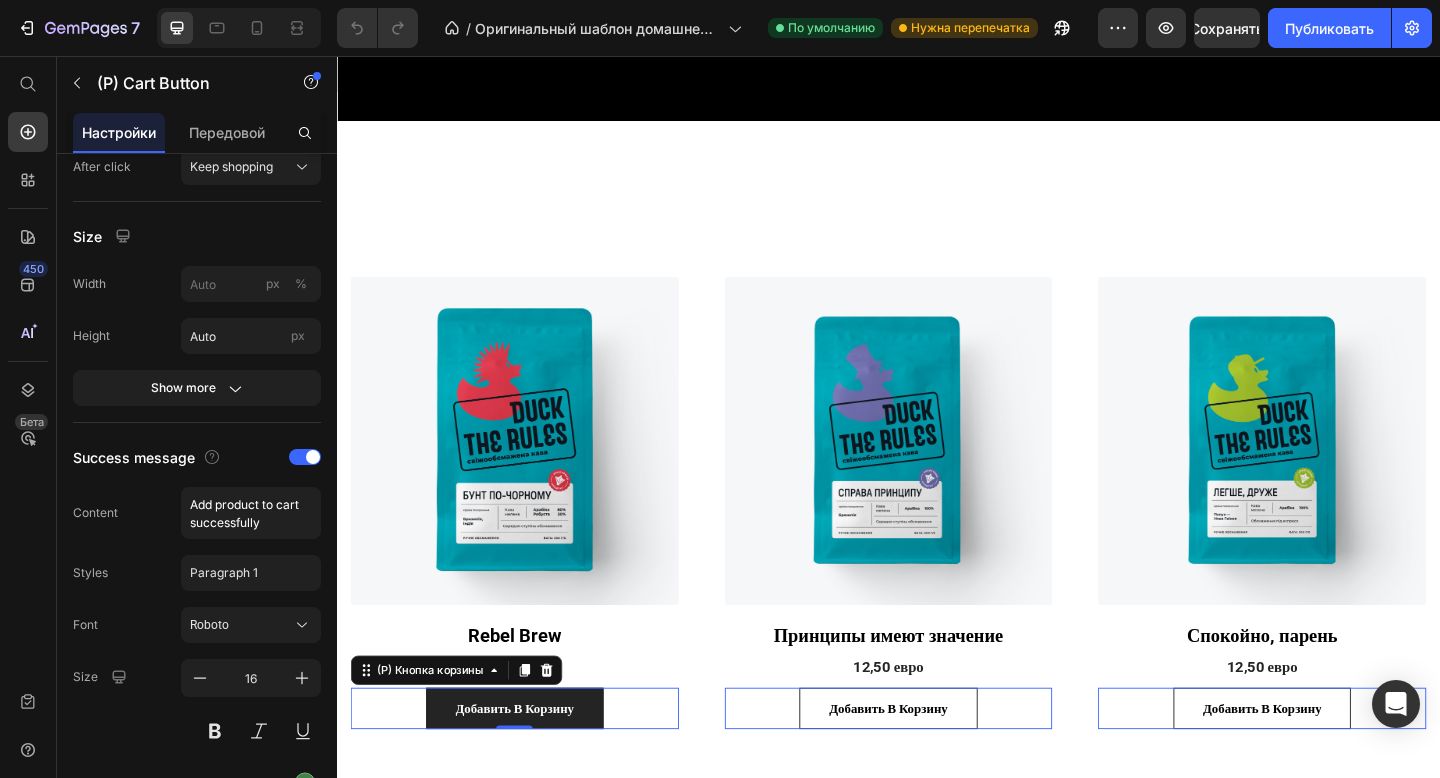 scroll, scrollTop: 0, scrollLeft: 0, axis: both 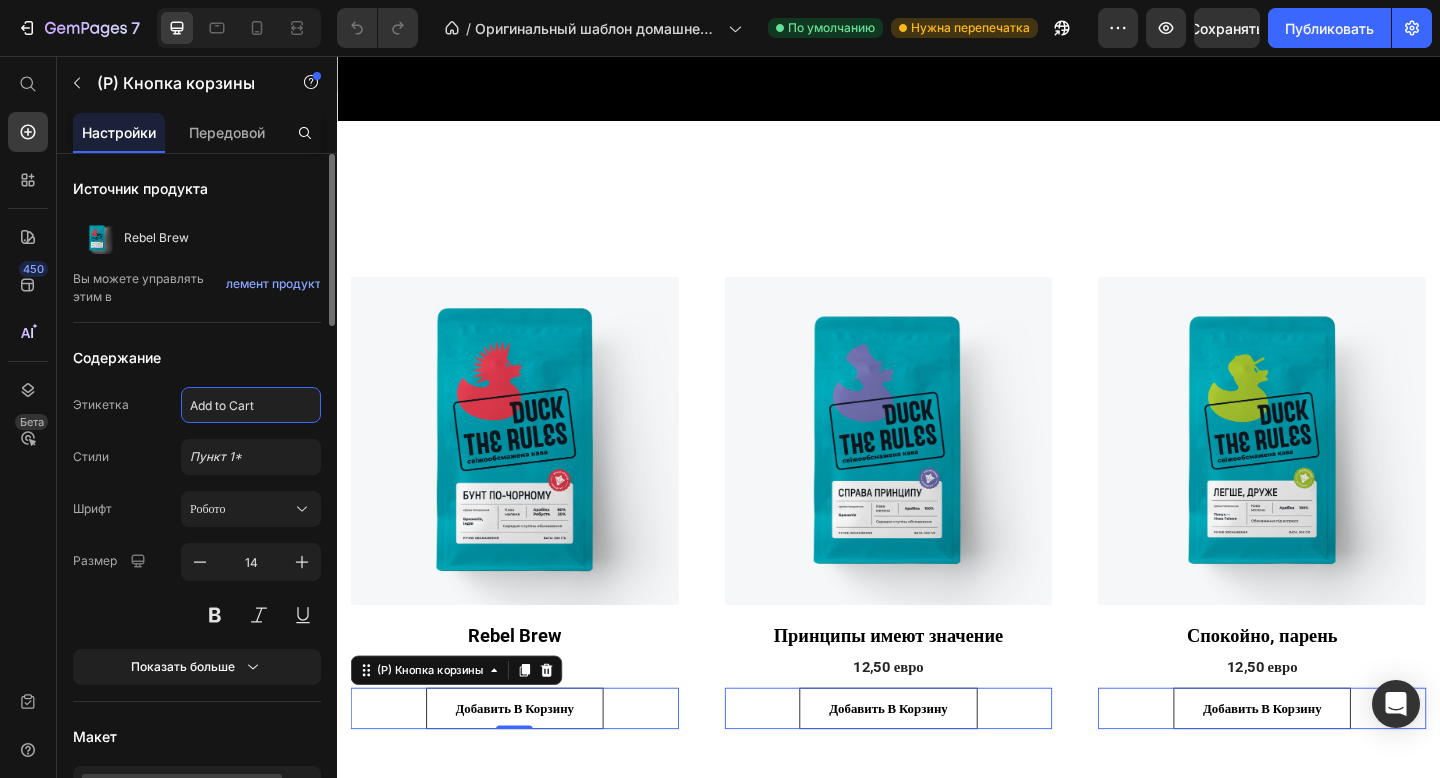 click on "Add to Cart" 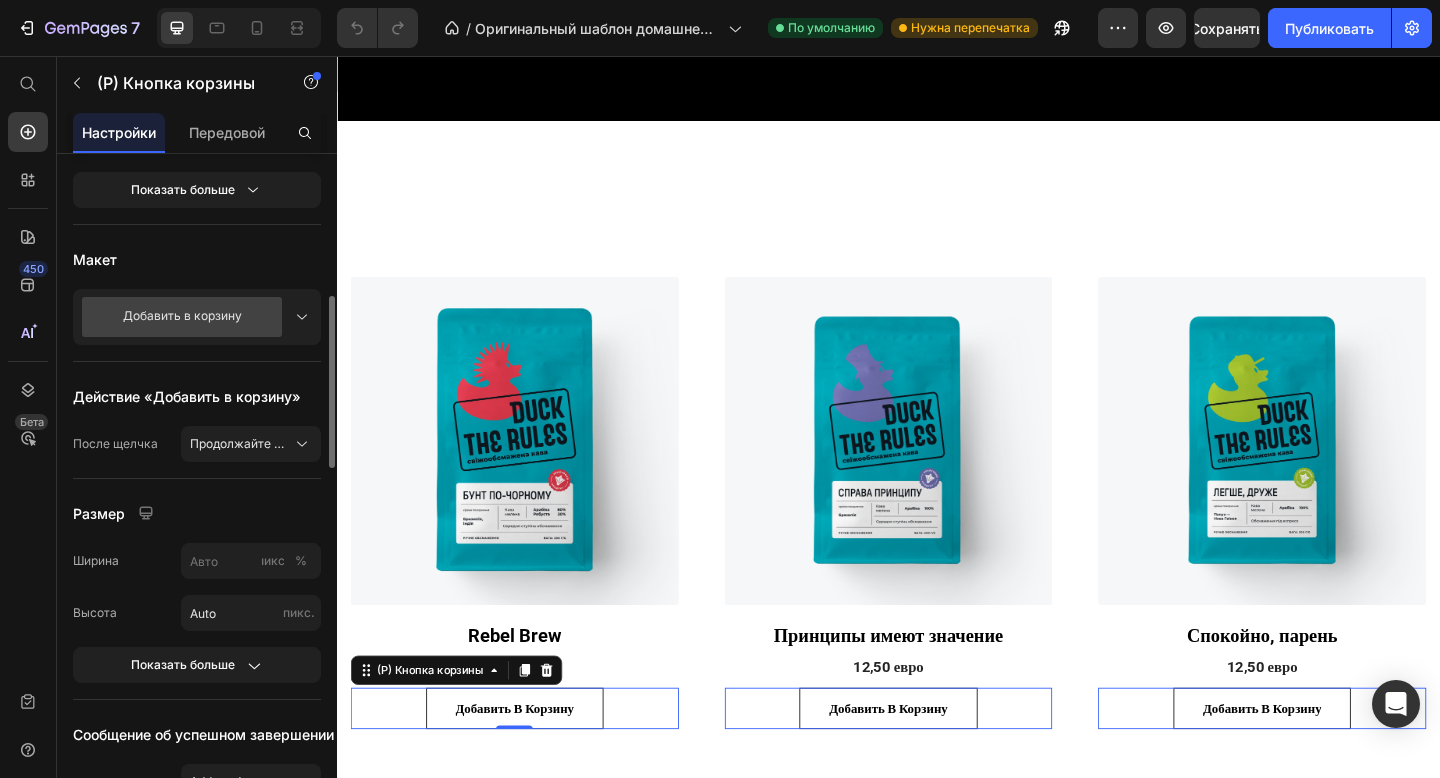 scroll, scrollTop: 494, scrollLeft: 0, axis: vertical 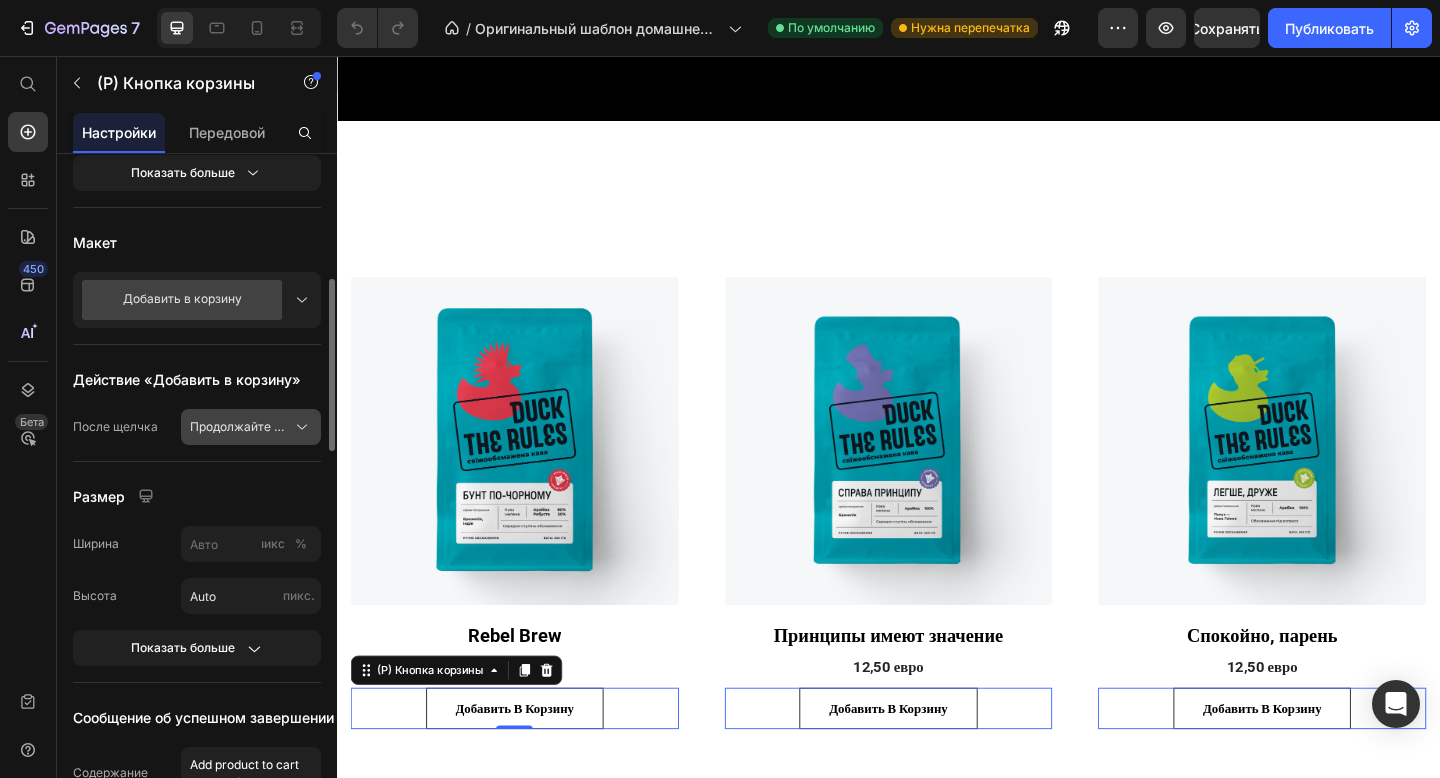 click on "Продолжайте покупки" at bounding box center (251, 427) 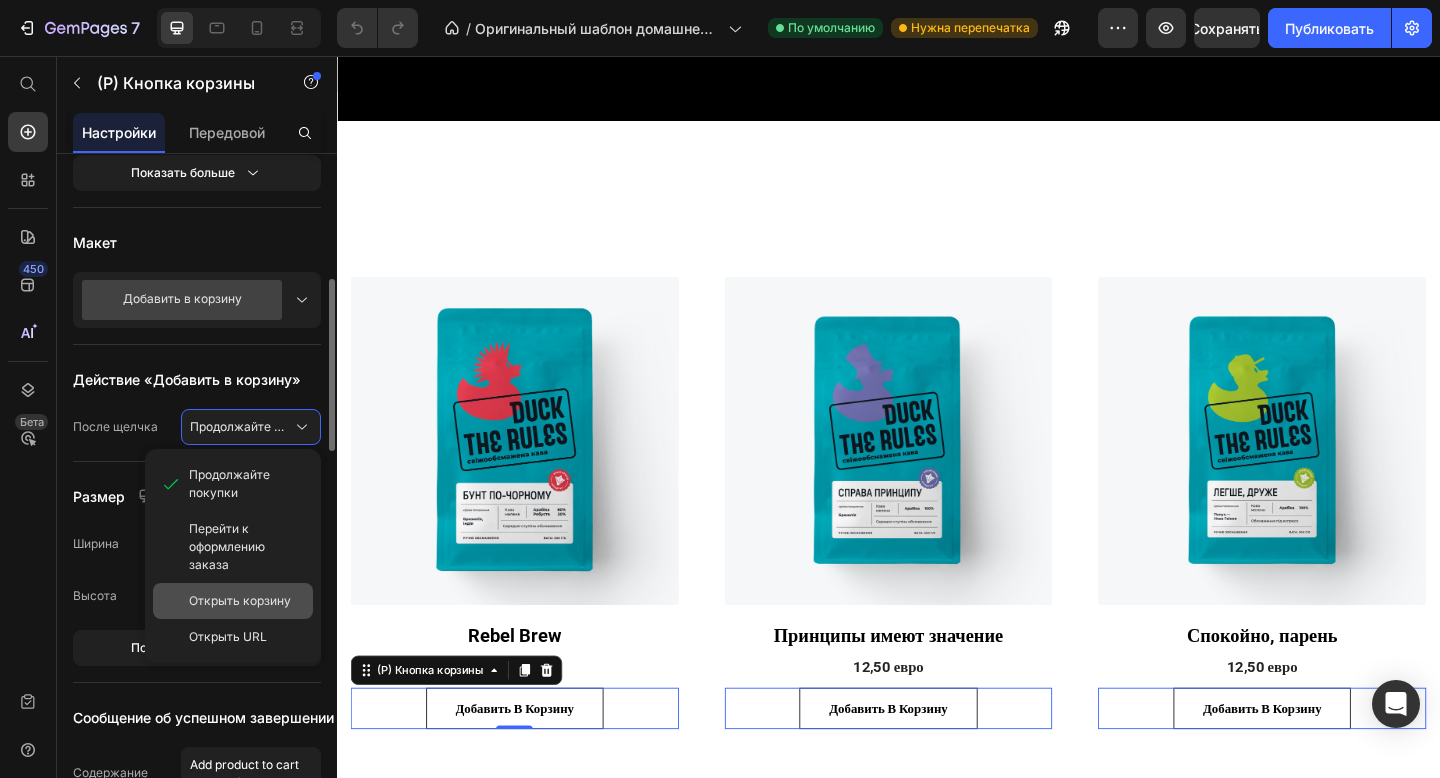 click on "Открыть корзину" 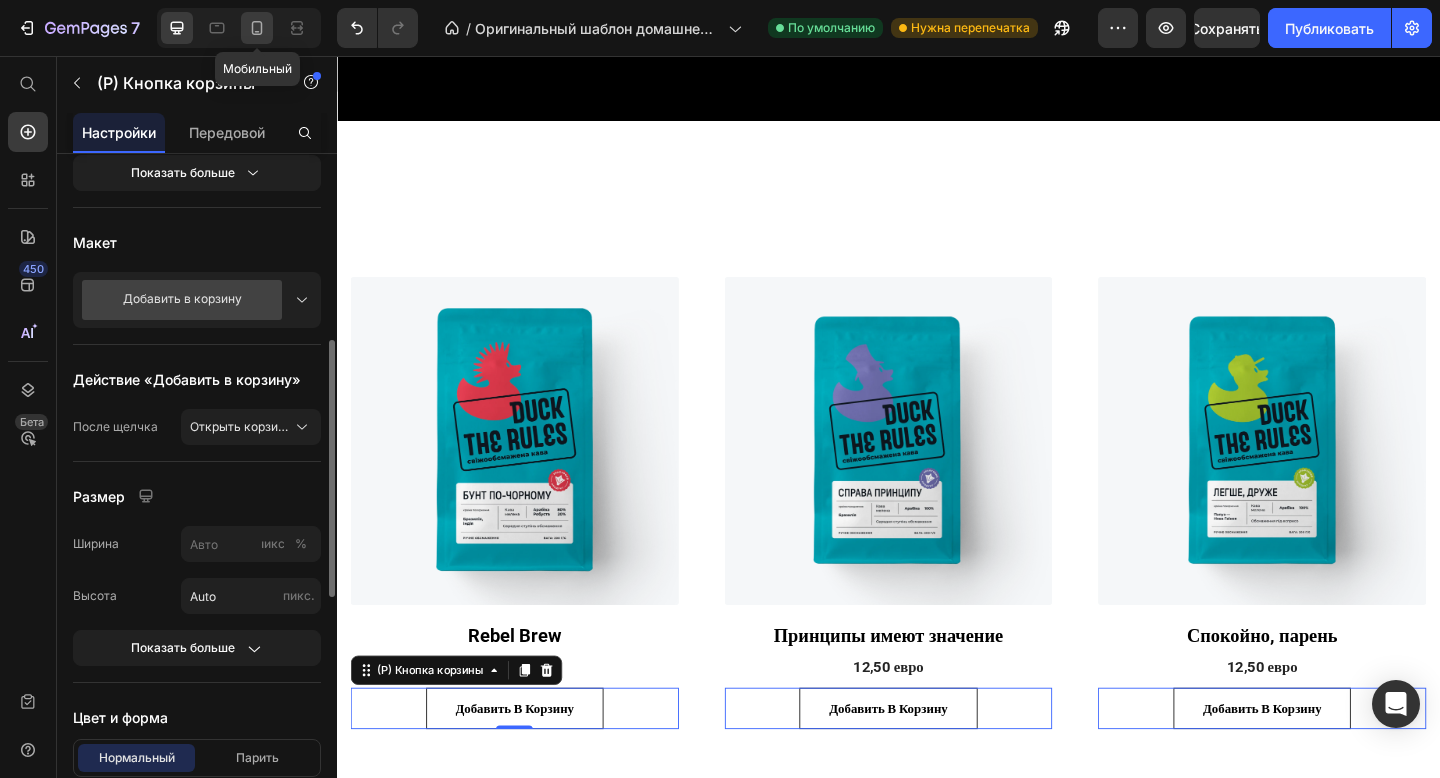 click 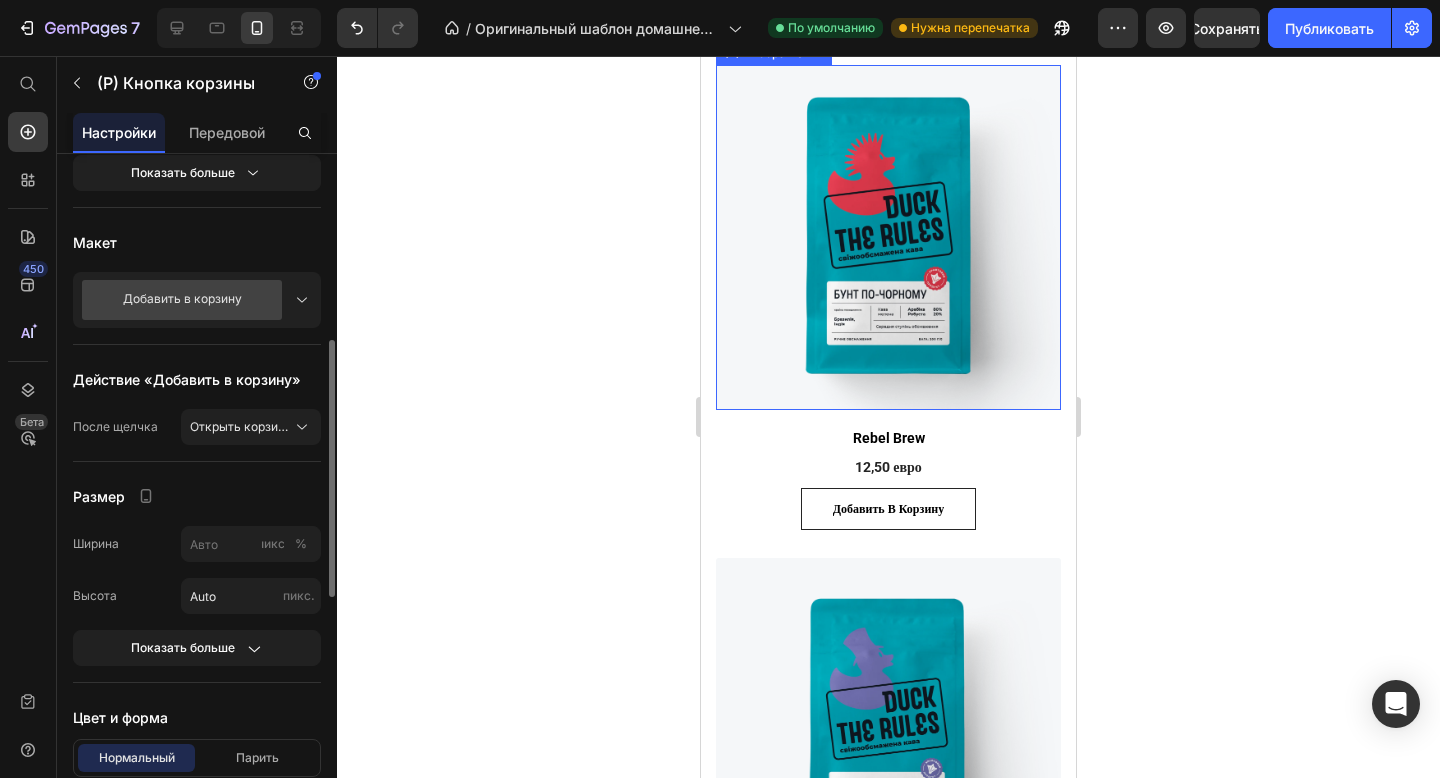 scroll, scrollTop: 1695, scrollLeft: 0, axis: vertical 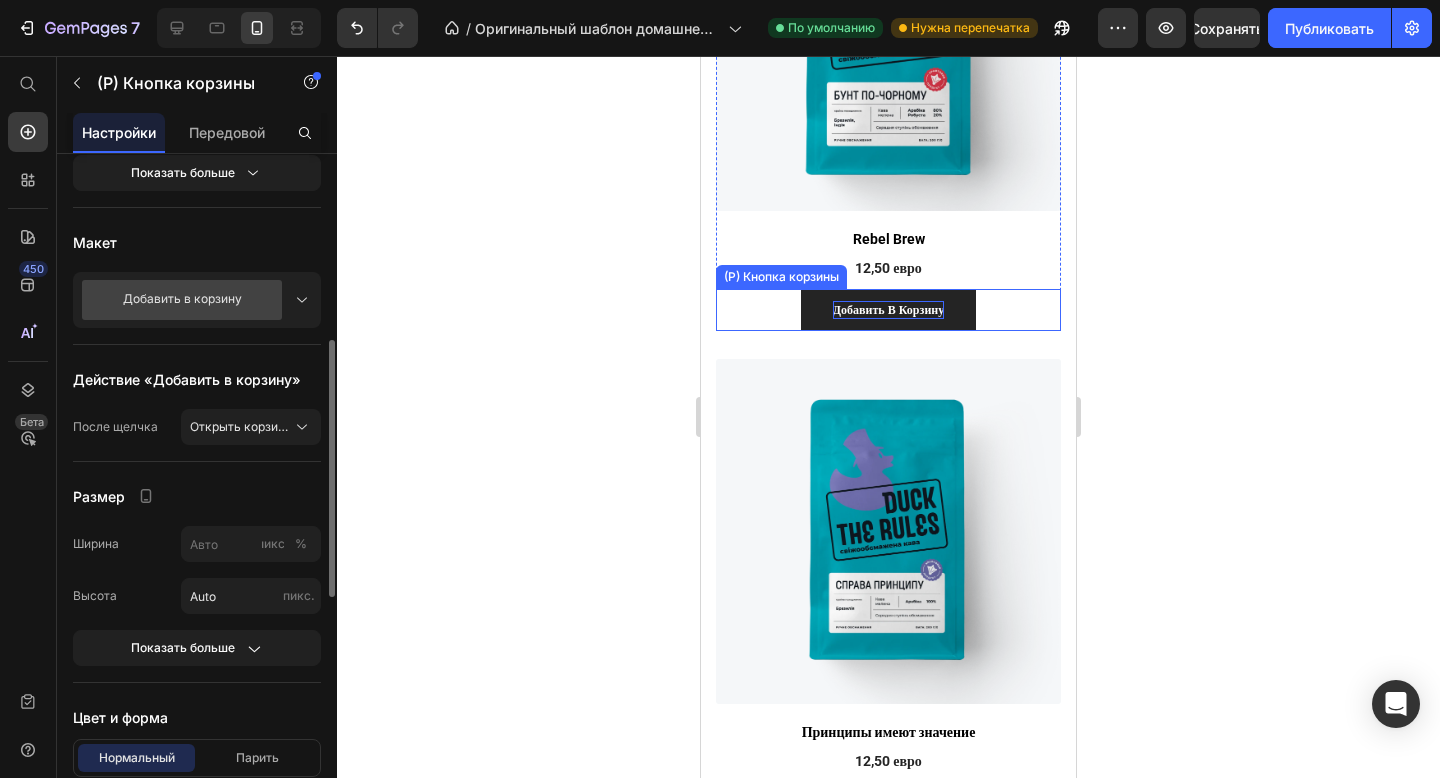 click on "добавить в корзину" at bounding box center (888, 310) 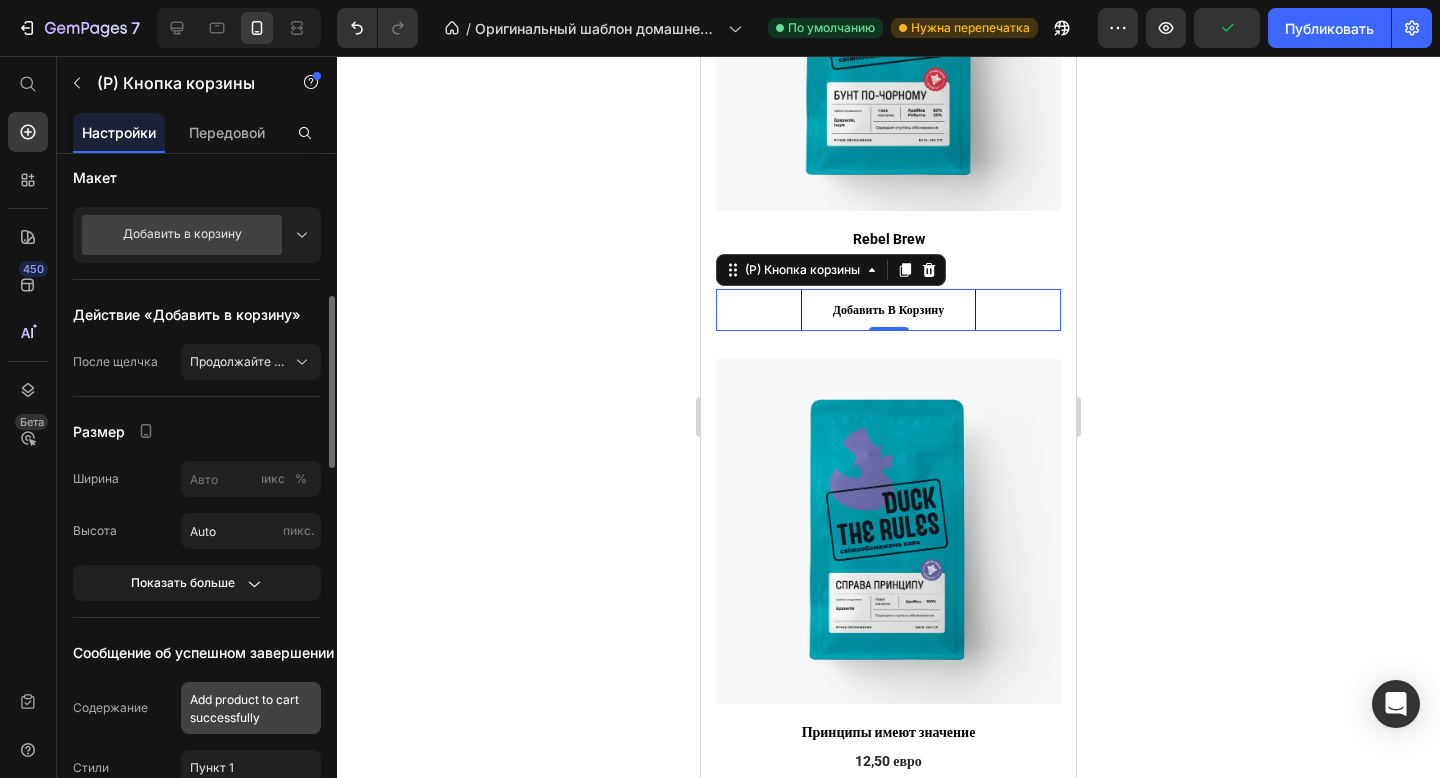 scroll, scrollTop: 559, scrollLeft: 0, axis: vertical 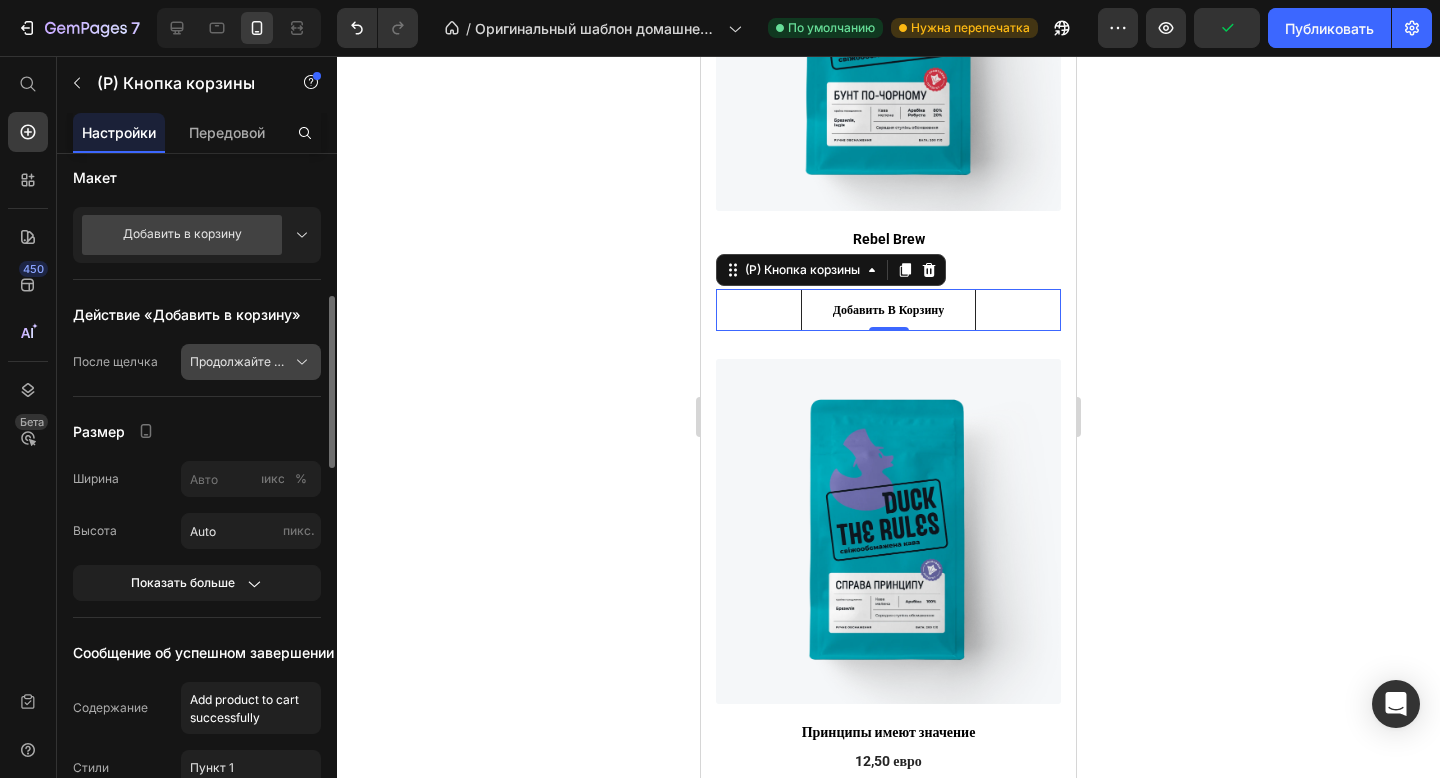 click on "Продолжайте покупки" at bounding box center [256, 361] 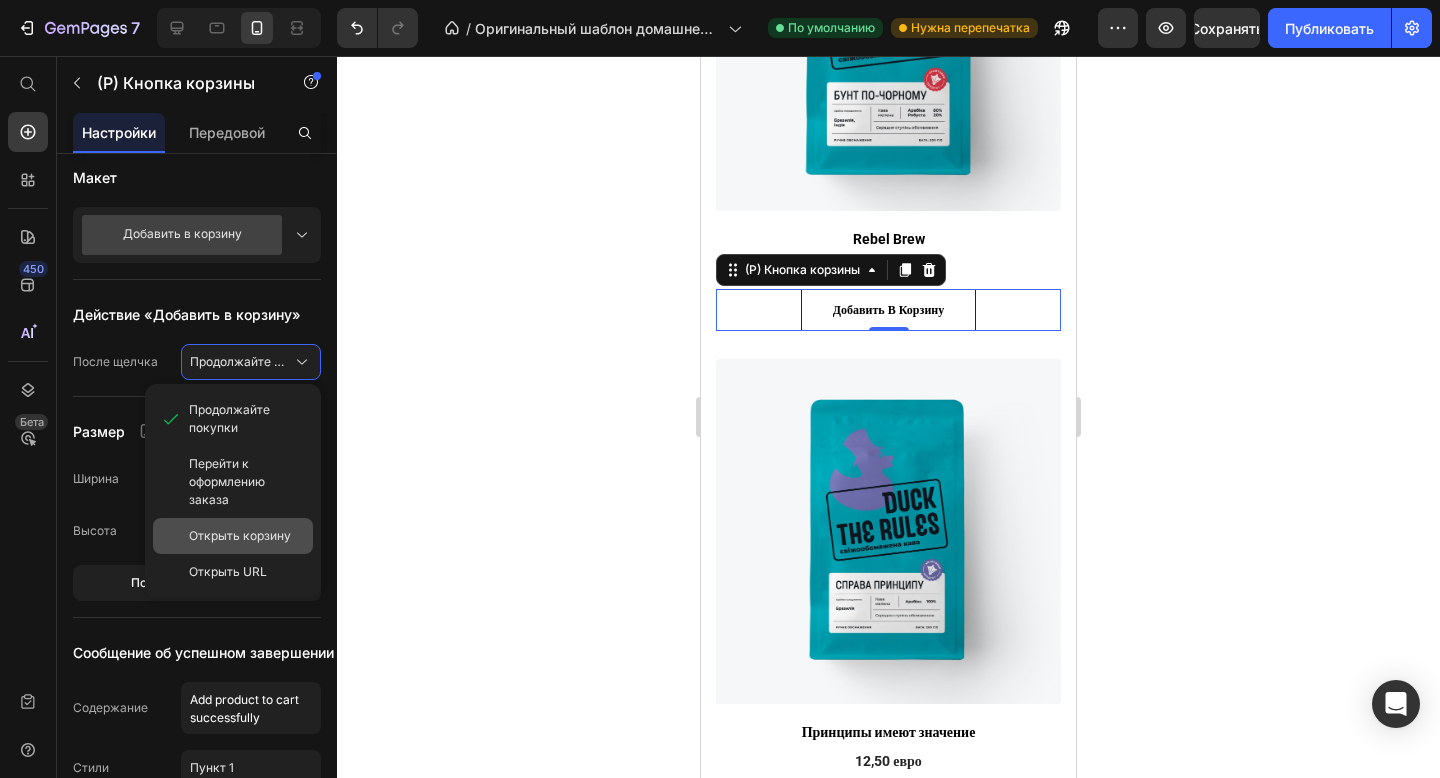 click on "Открыть корзину" at bounding box center [240, 535] 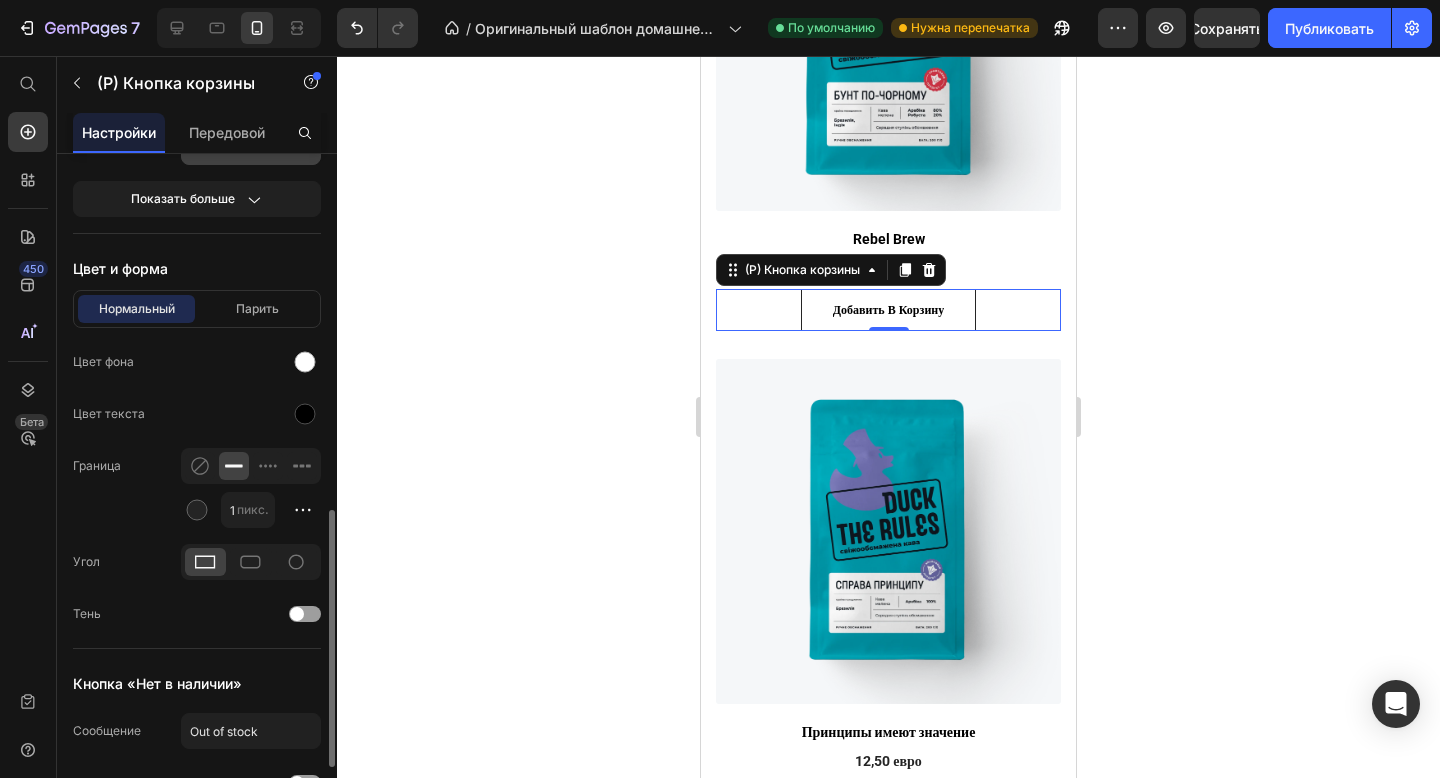 scroll, scrollTop: 962, scrollLeft: 0, axis: vertical 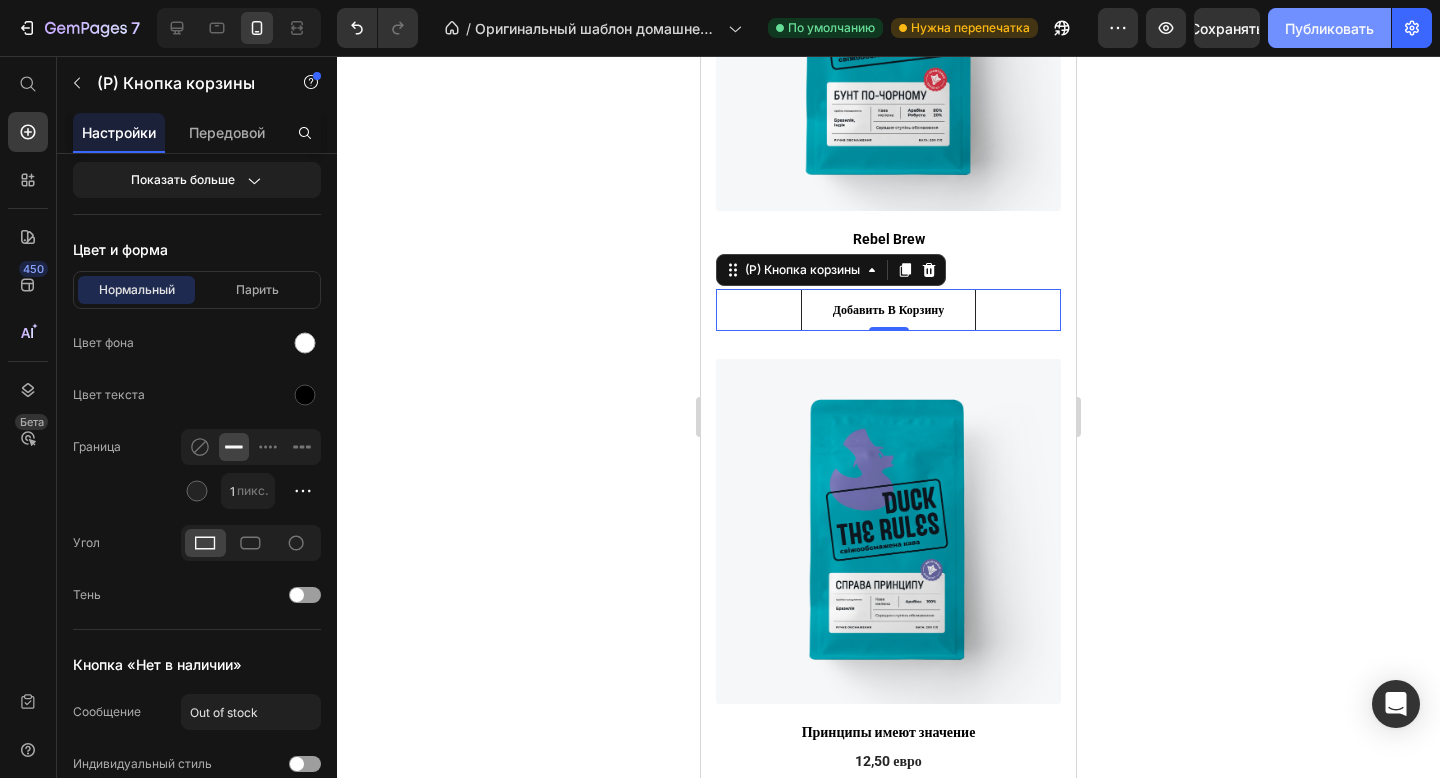 click on "Публиковать" at bounding box center (1329, 28) 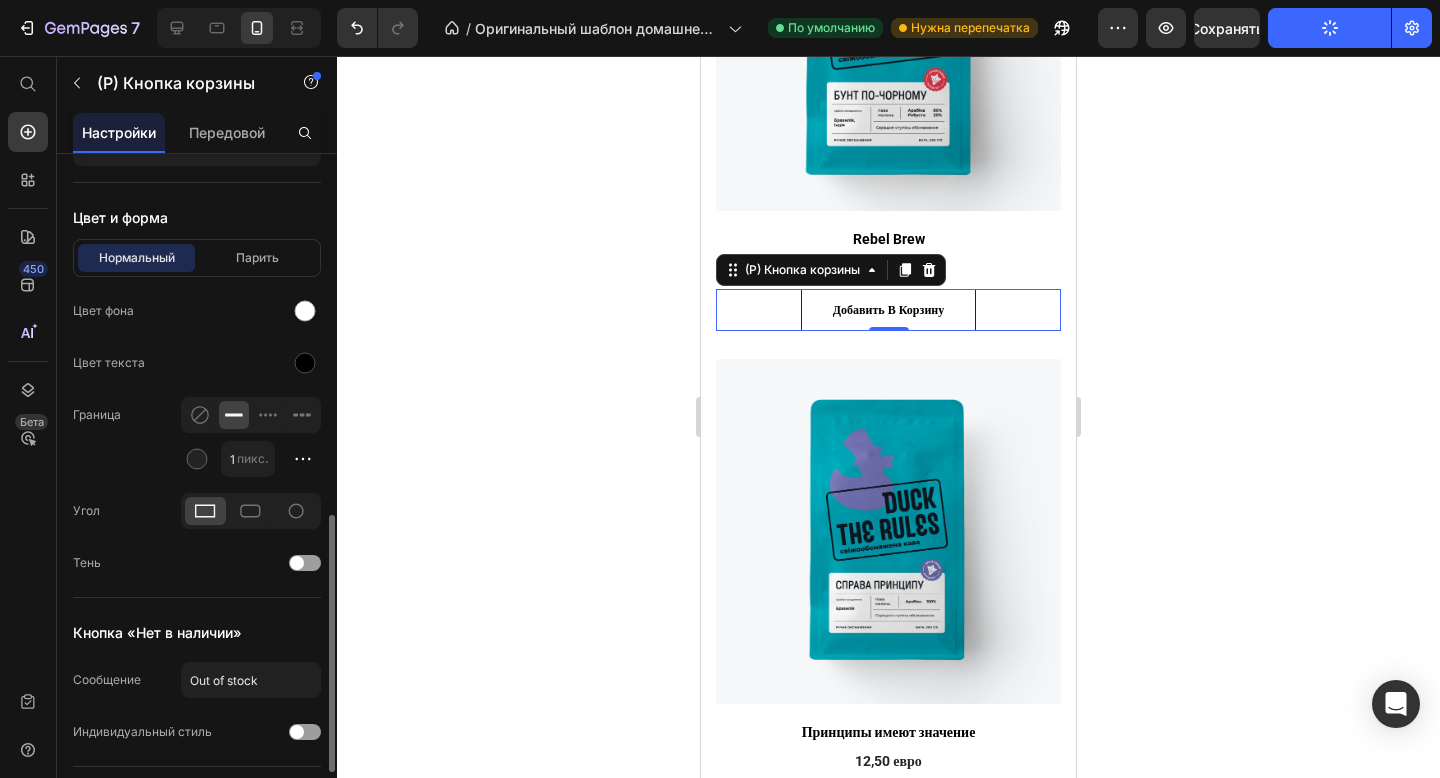 scroll, scrollTop: 984, scrollLeft: 0, axis: vertical 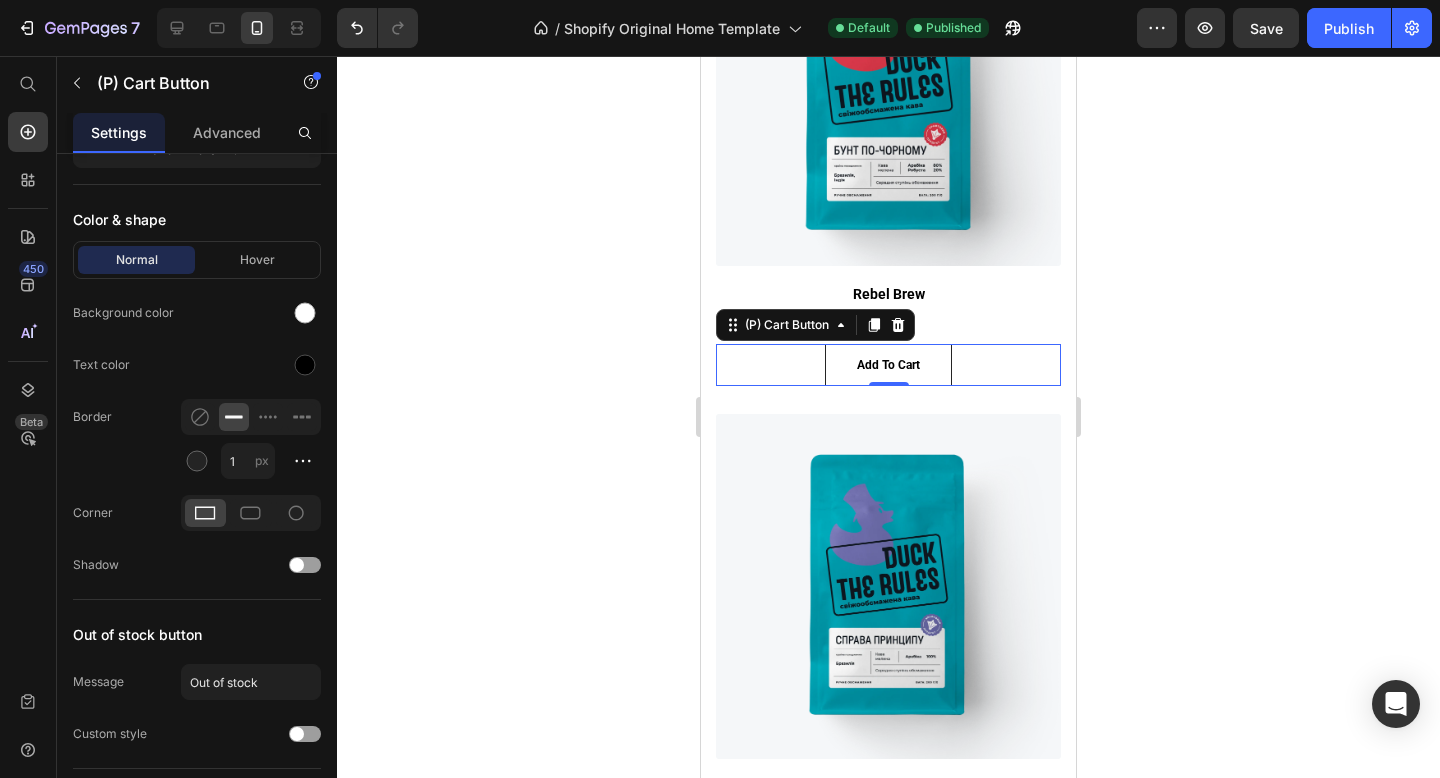 click on "add to cart (P) Cart Button   0" at bounding box center [888, 365] 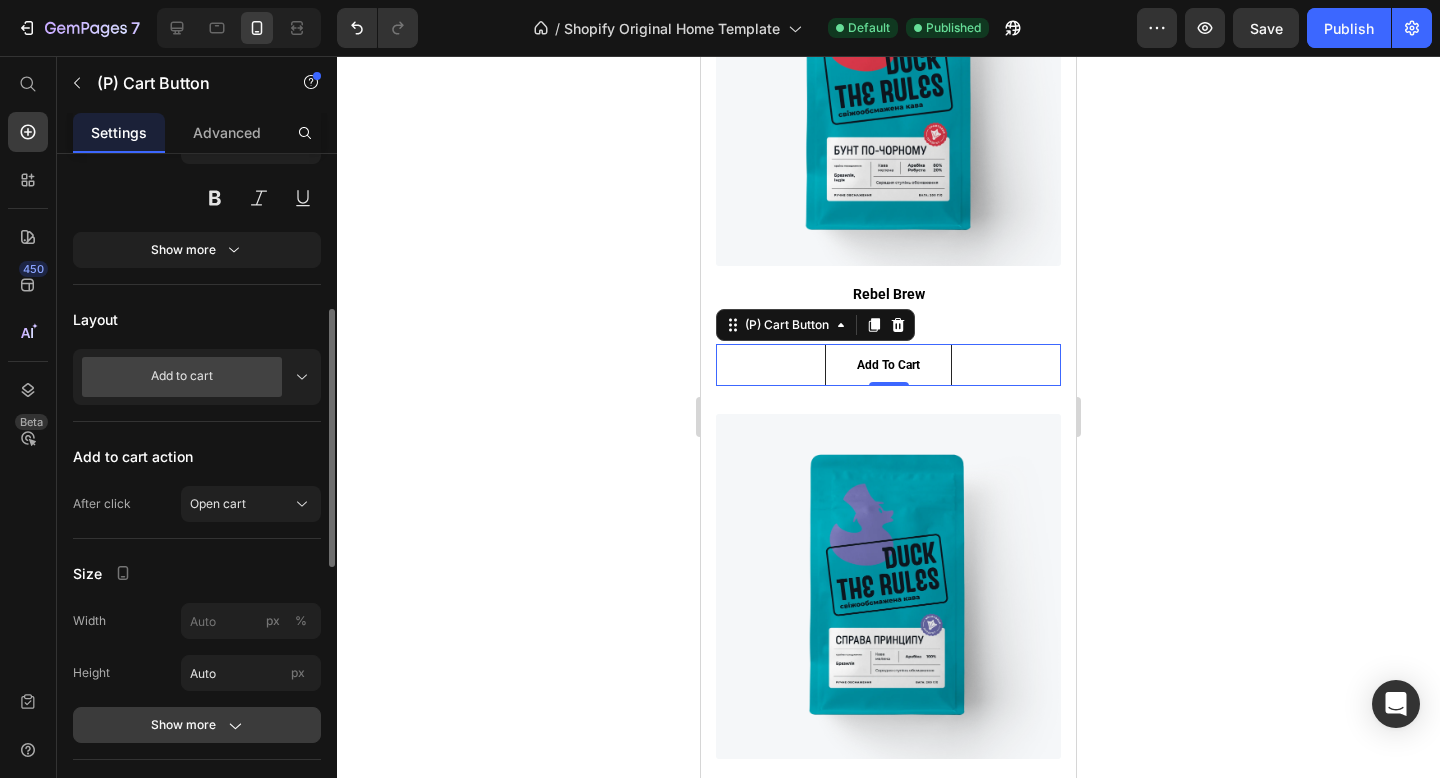 scroll, scrollTop: 397, scrollLeft: 0, axis: vertical 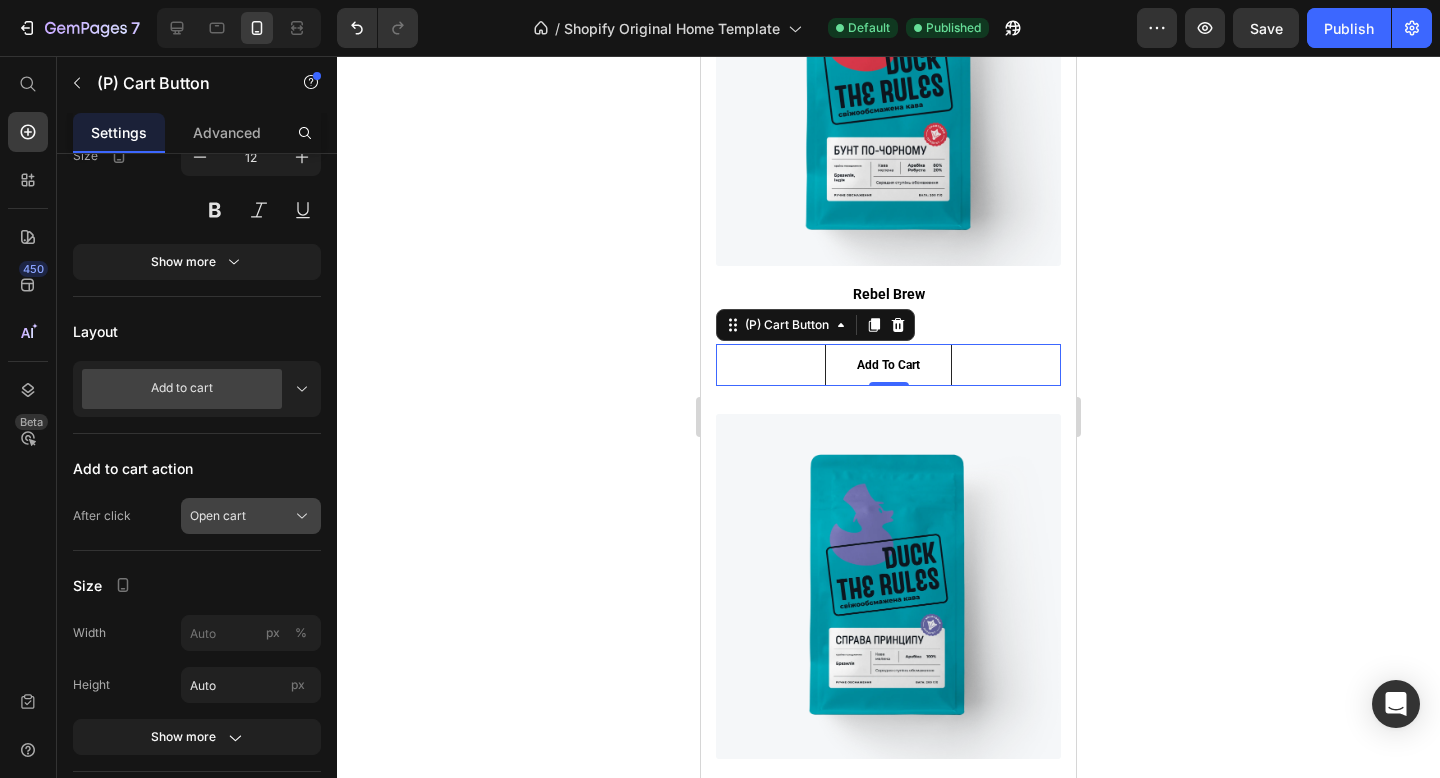 click on "Open cart" at bounding box center (218, 516) 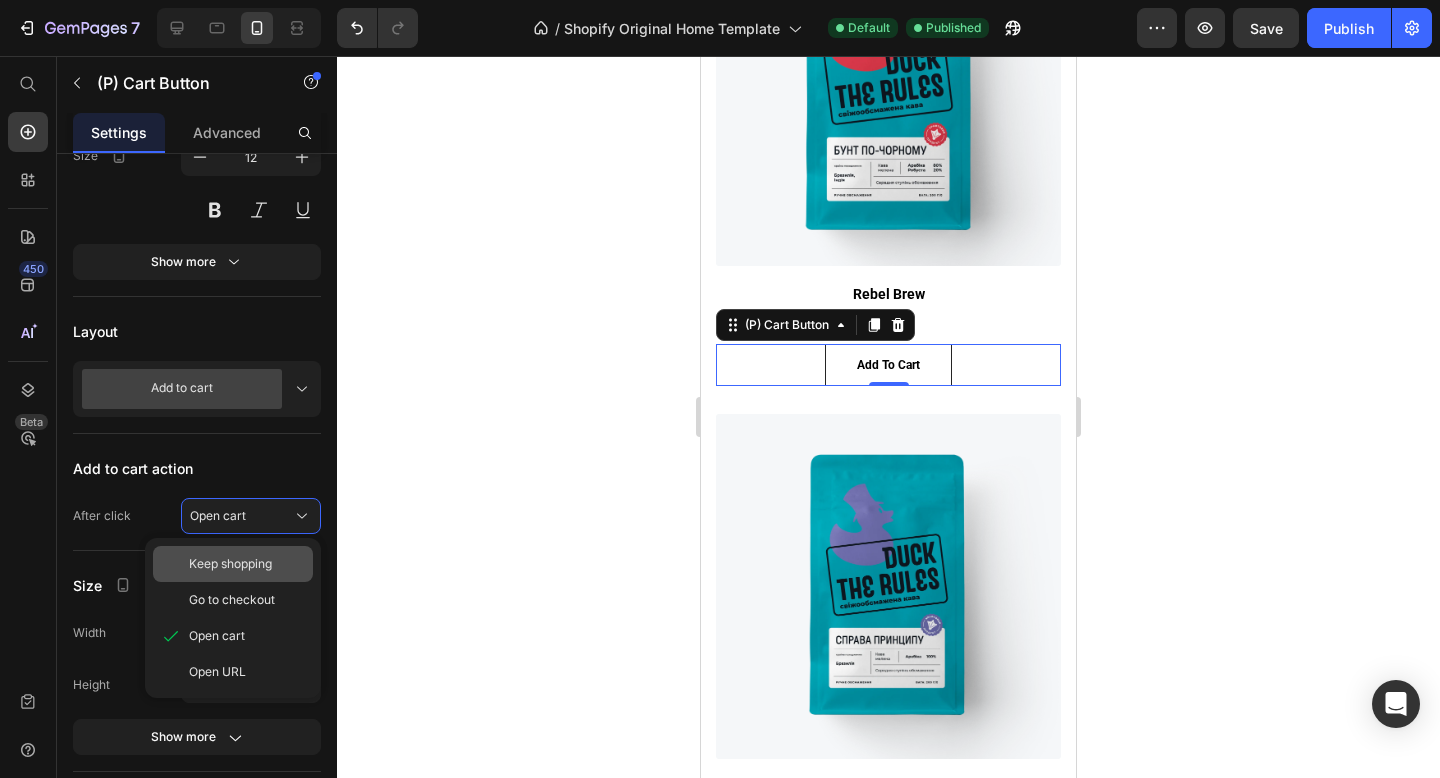 click on "Keep shopping" at bounding box center [230, 564] 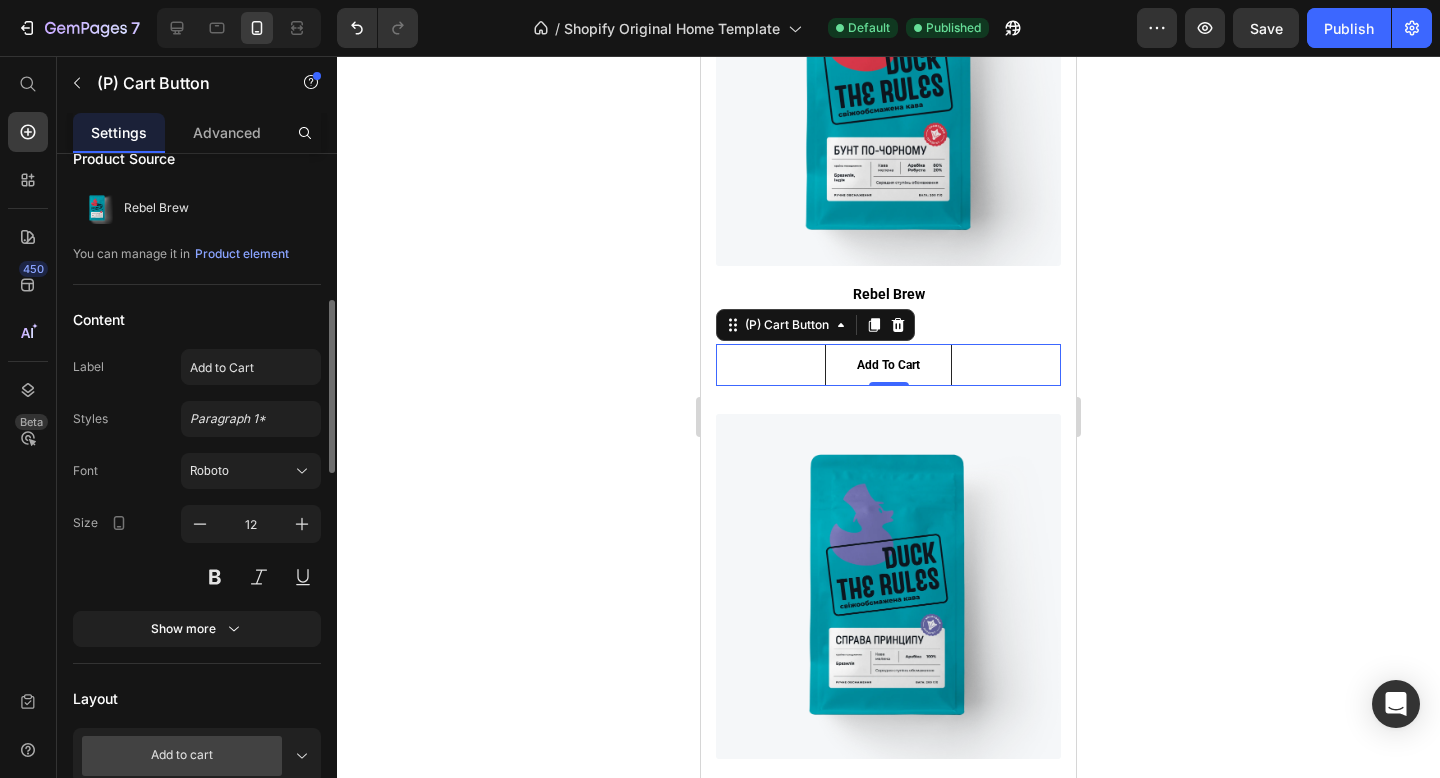 scroll, scrollTop: 0, scrollLeft: 0, axis: both 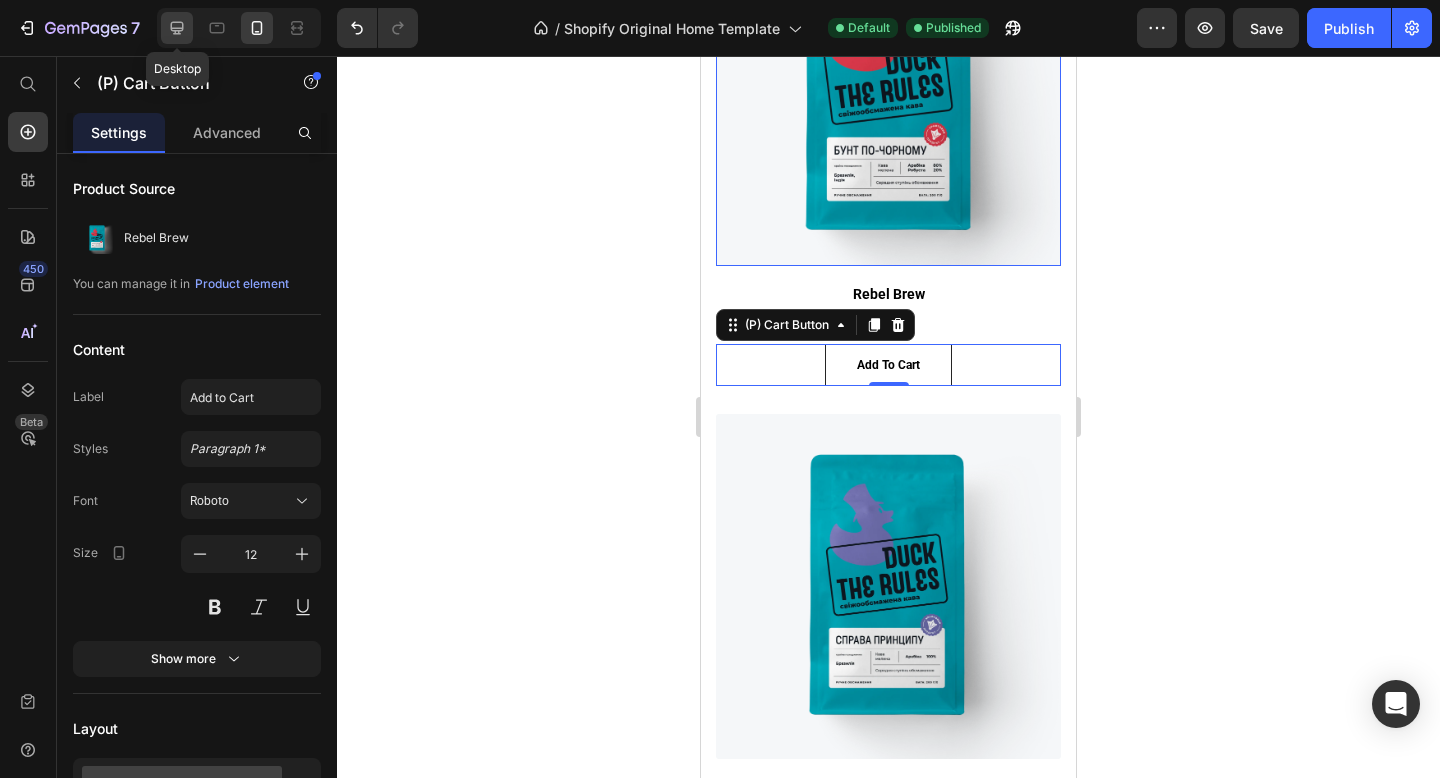click 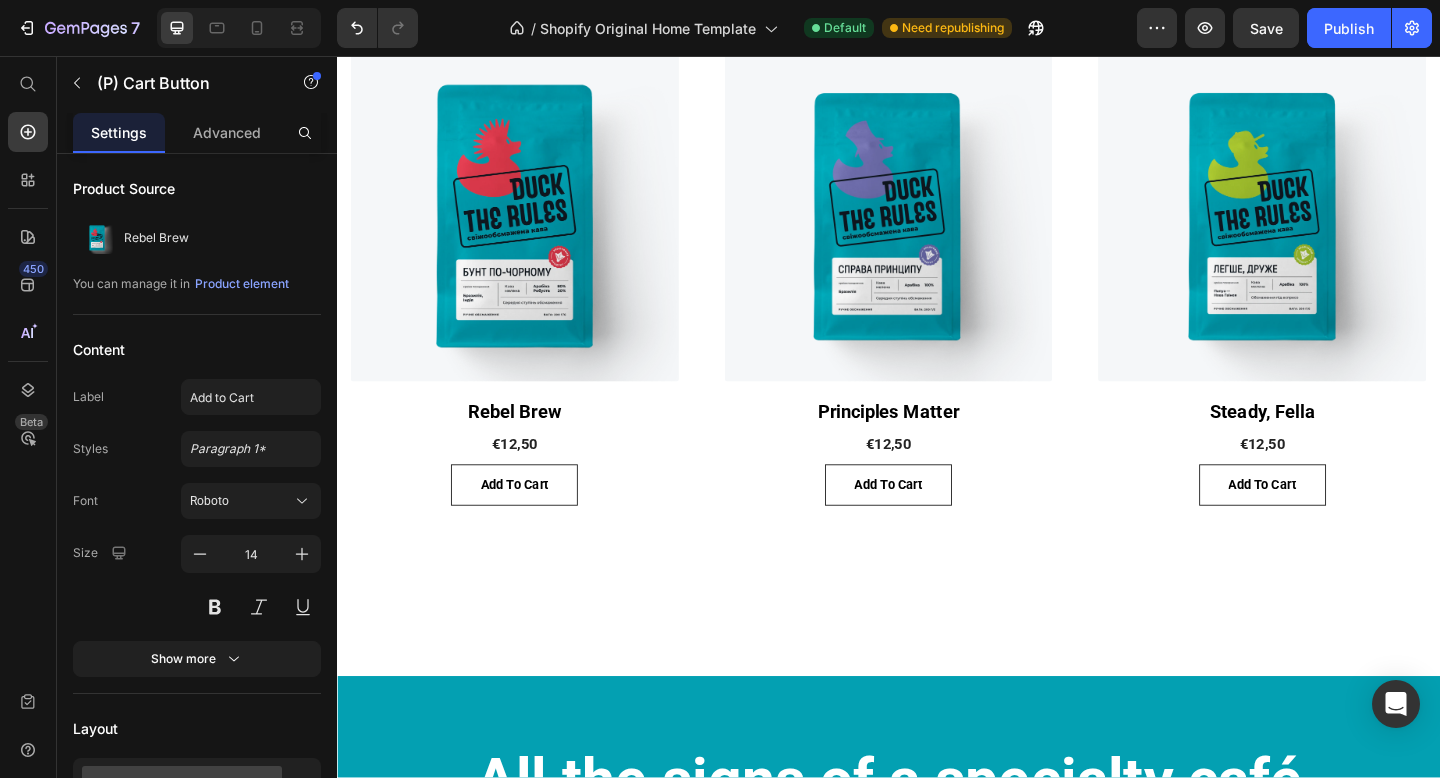 scroll, scrollTop: 1571, scrollLeft: 0, axis: vertical 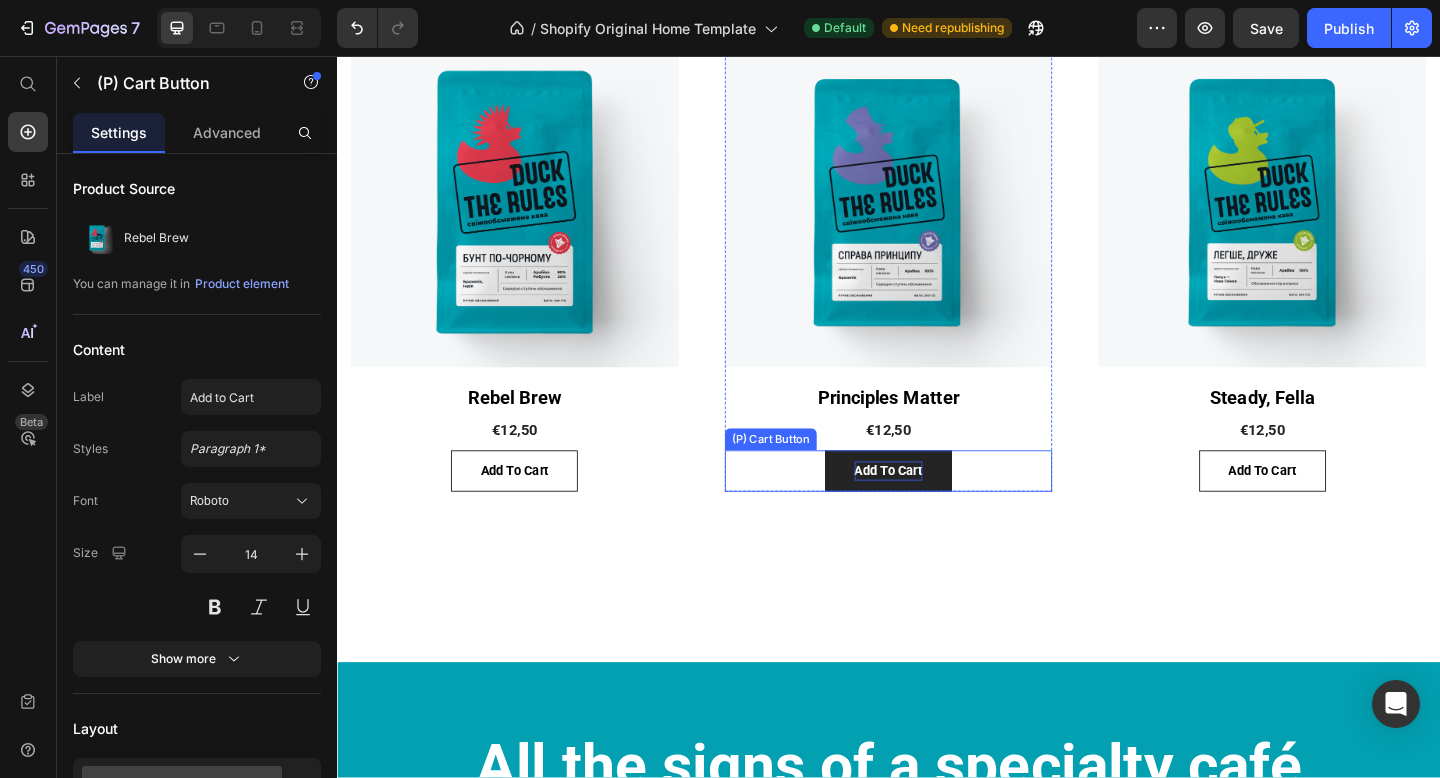 click on "add to cart" at bounding box center (937, 507) 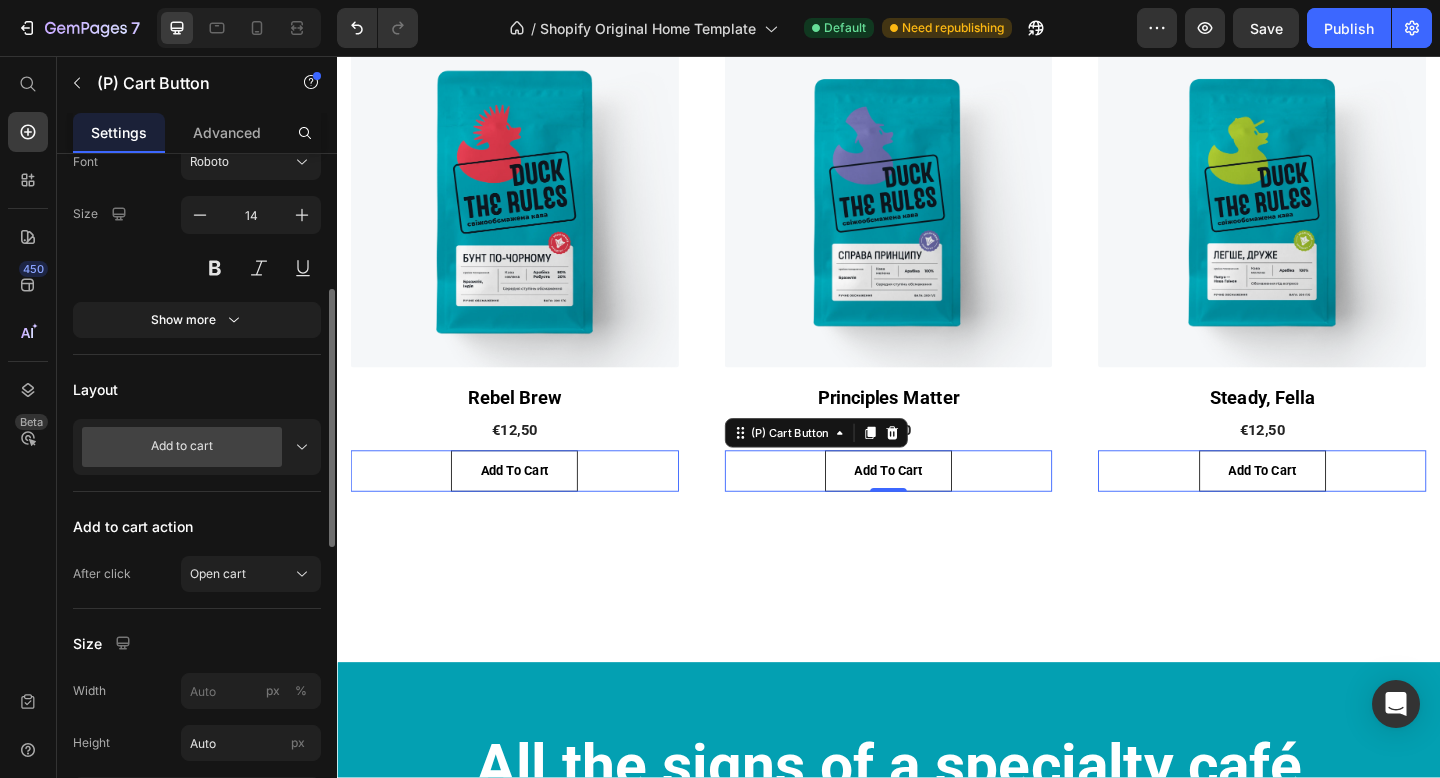 scroll, scrollTop: 375, scrollLeft: 0, axis: vertical 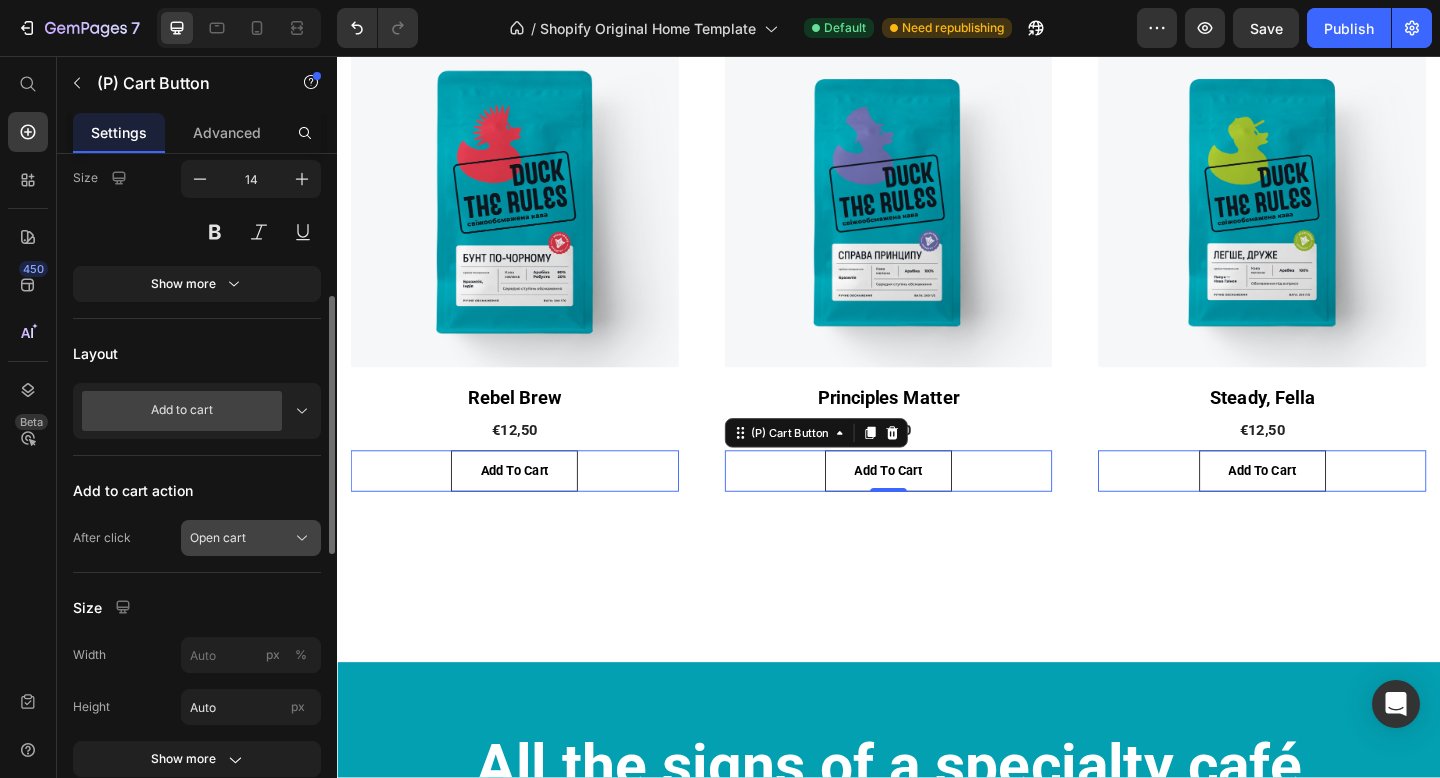 click on "Open cart" at bounding box center [218, 538] 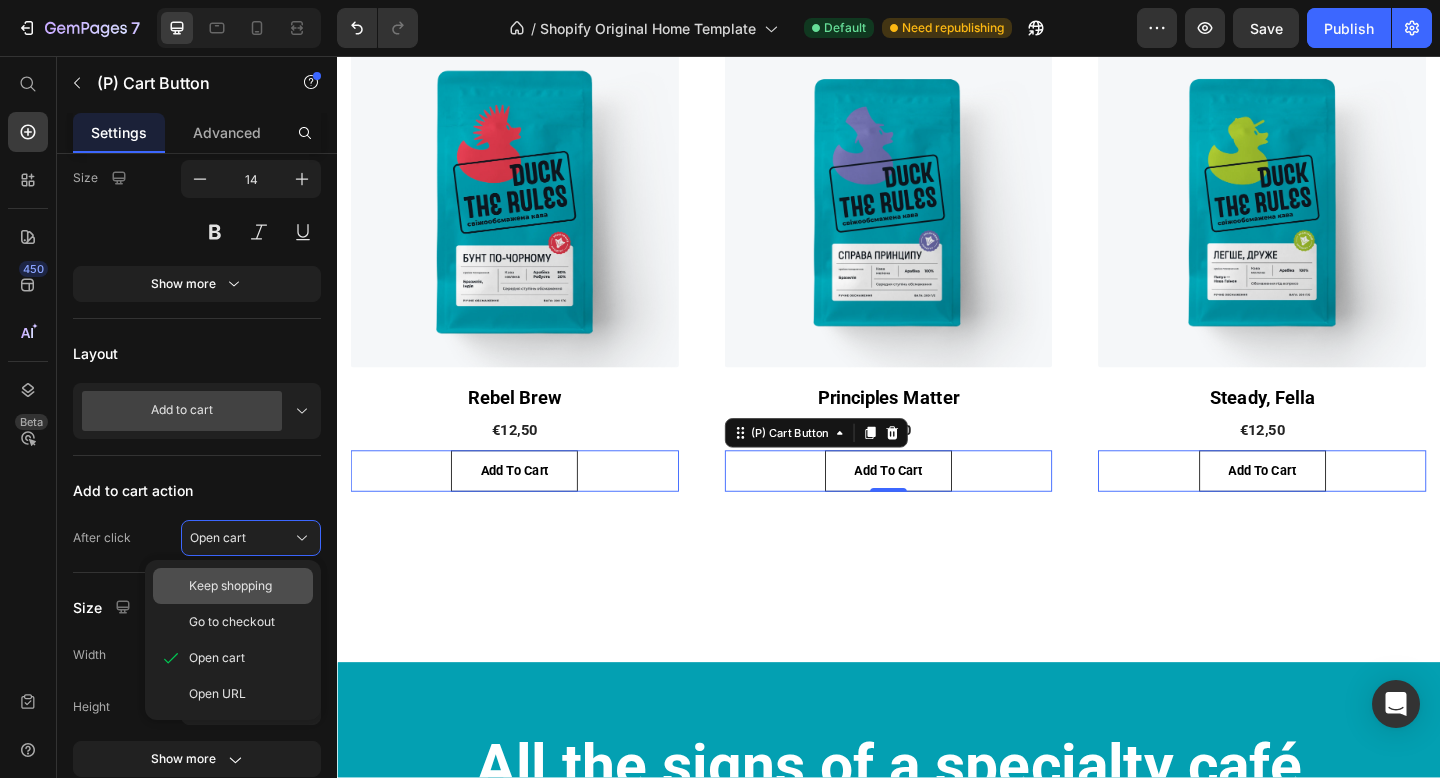 click on "Keep shopping" at bounding box center (230, 586) 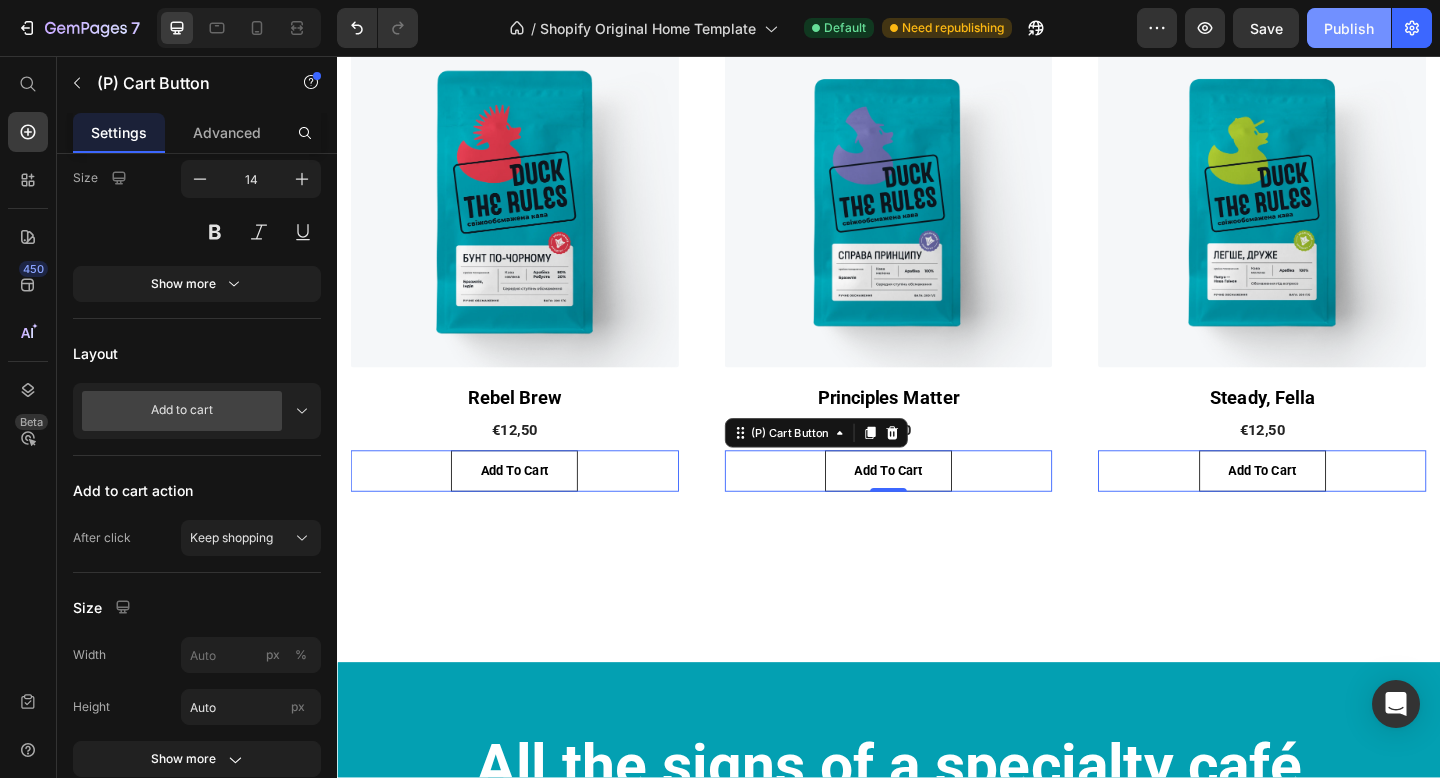 click on "Publish" at bounding box center [1349, 28] 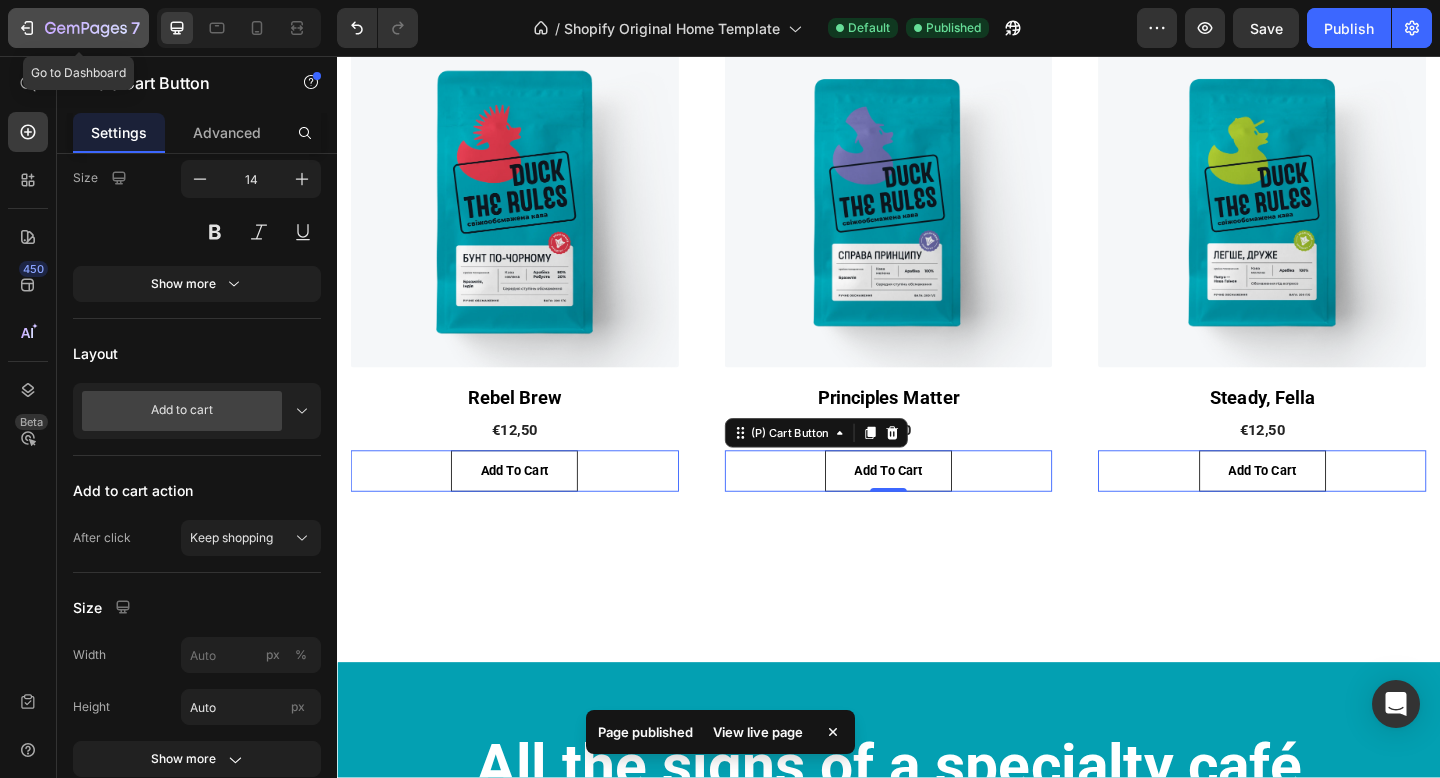 click 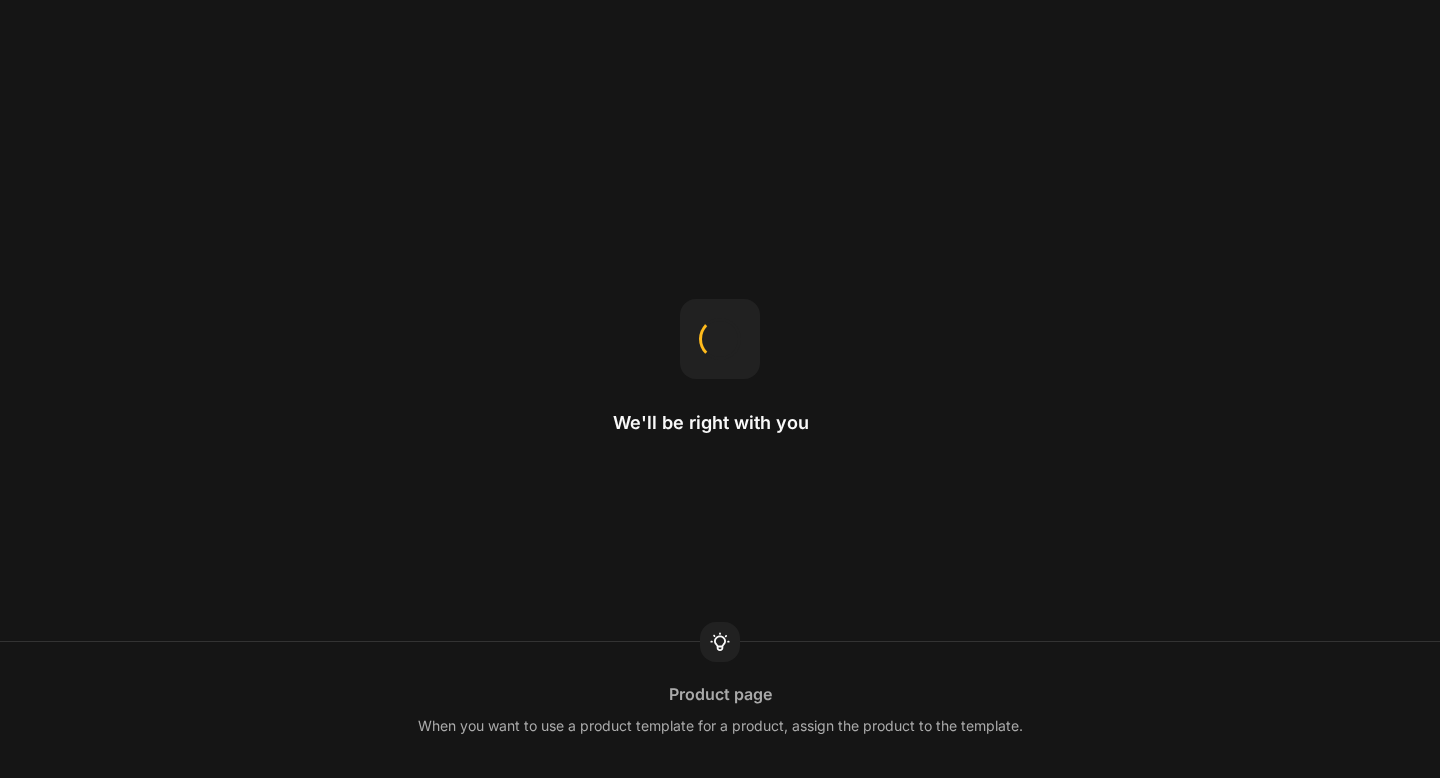 scroll, scrollTop: 0, scrollLeft: 0, axis: both 